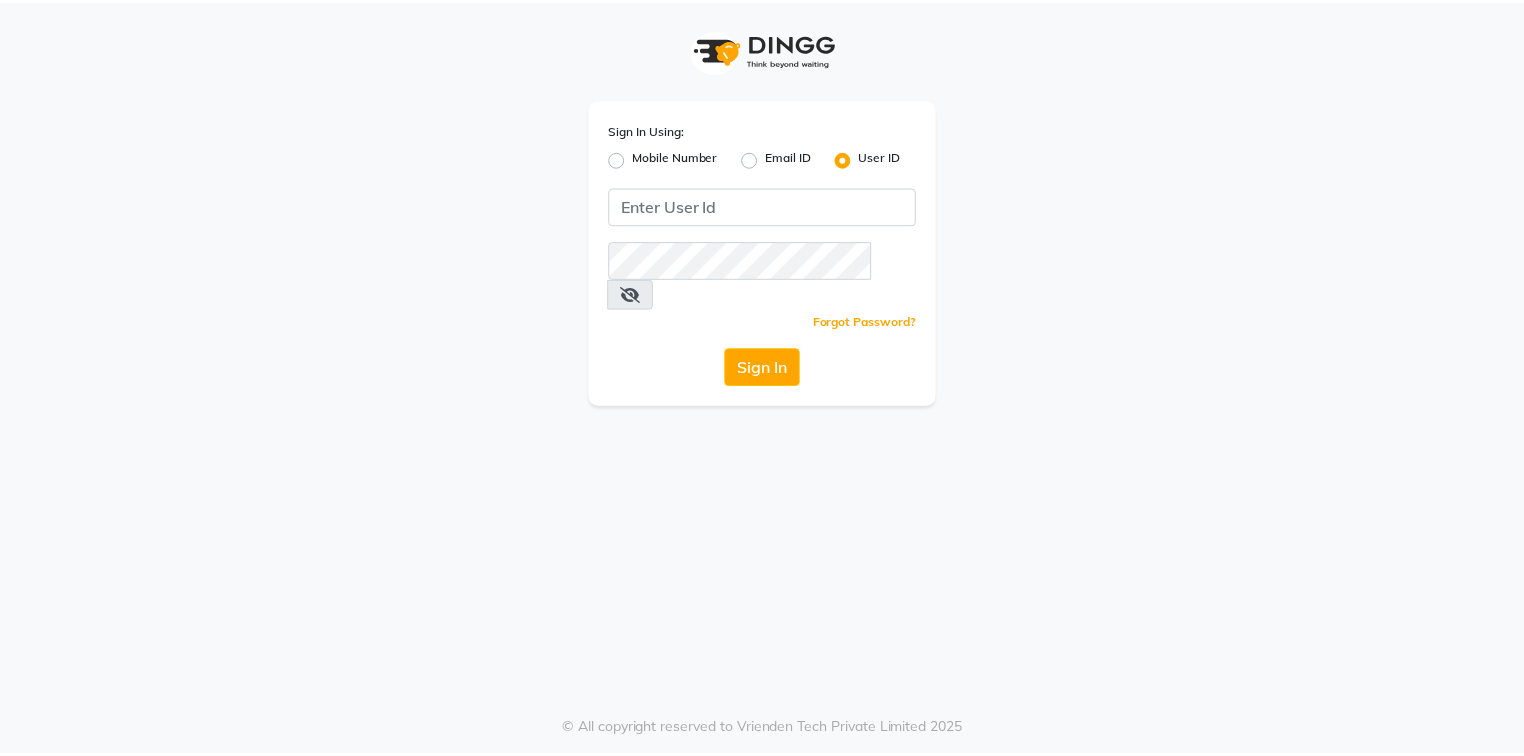scroll, scrollTop: 0, scrollLeft: 0, axis: both 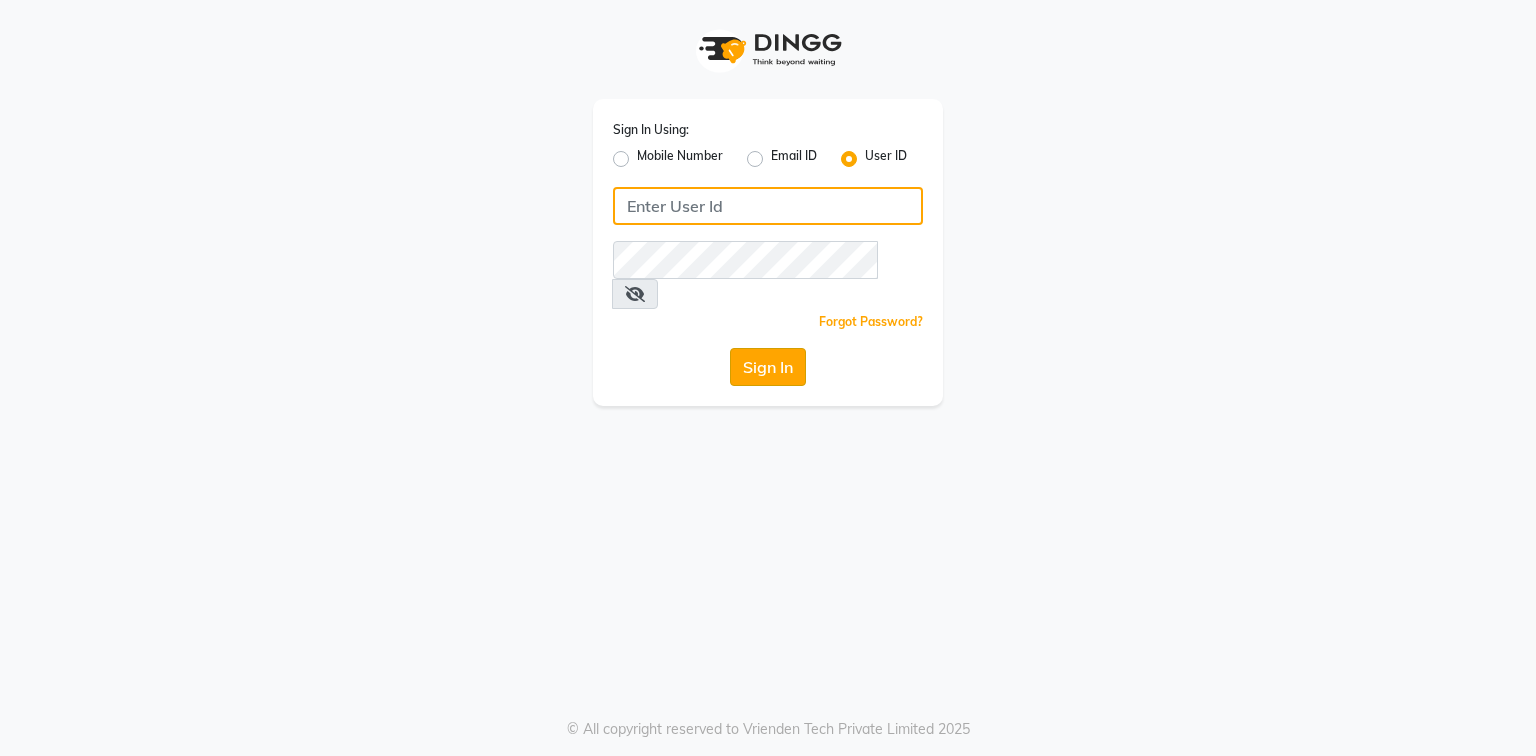 type on "[PHONE]" 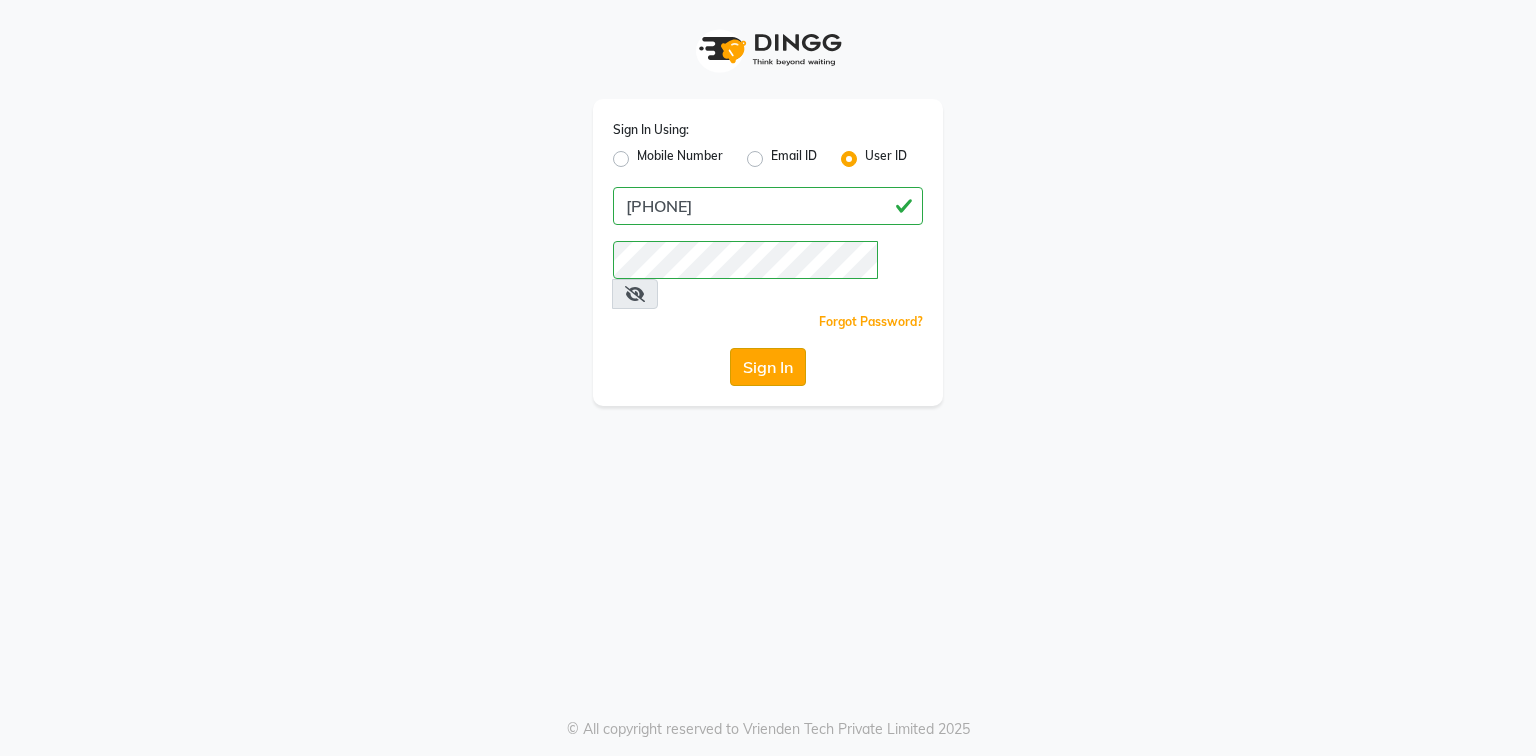 click on "Sign In" 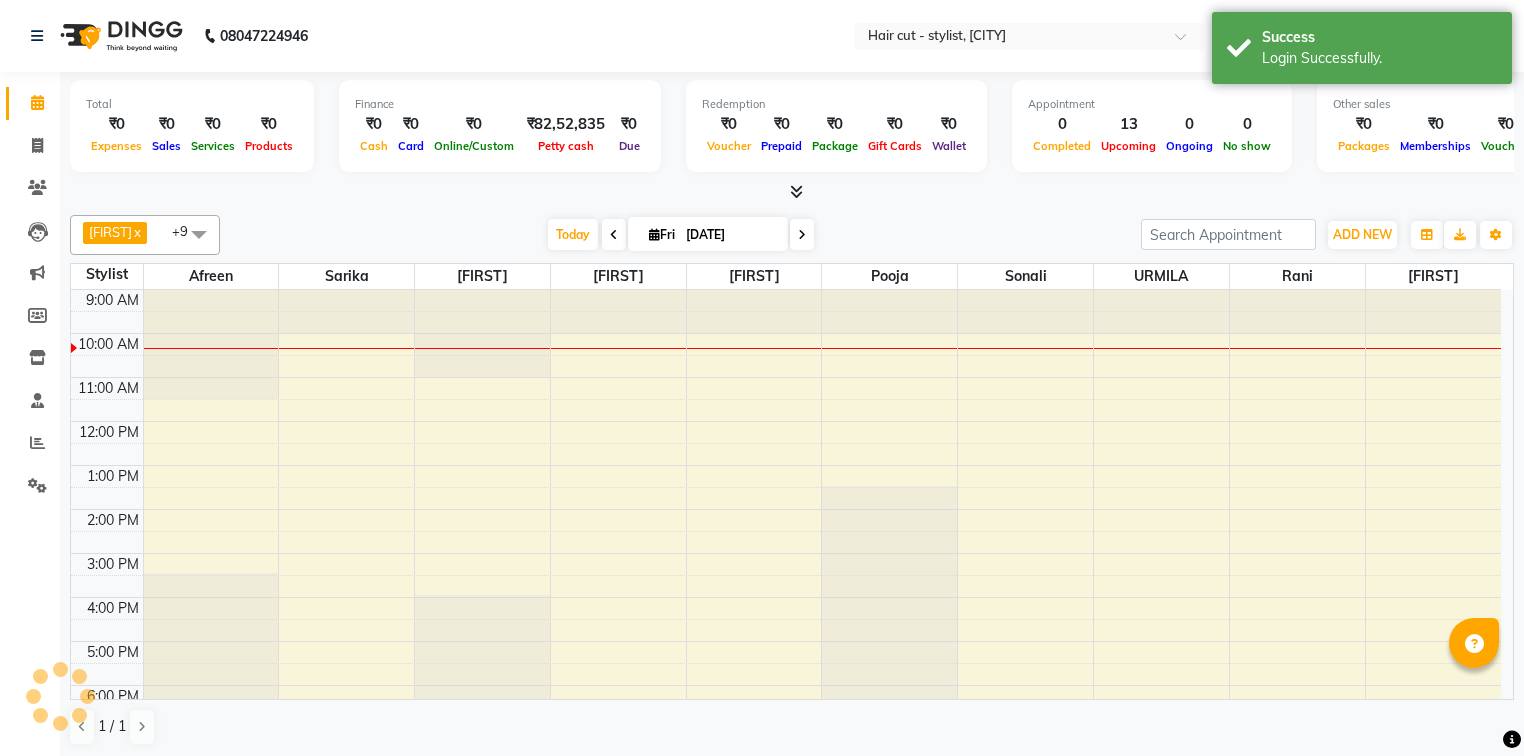 scroll, scrollTop: 0, scrollLeft: 0, axis: both 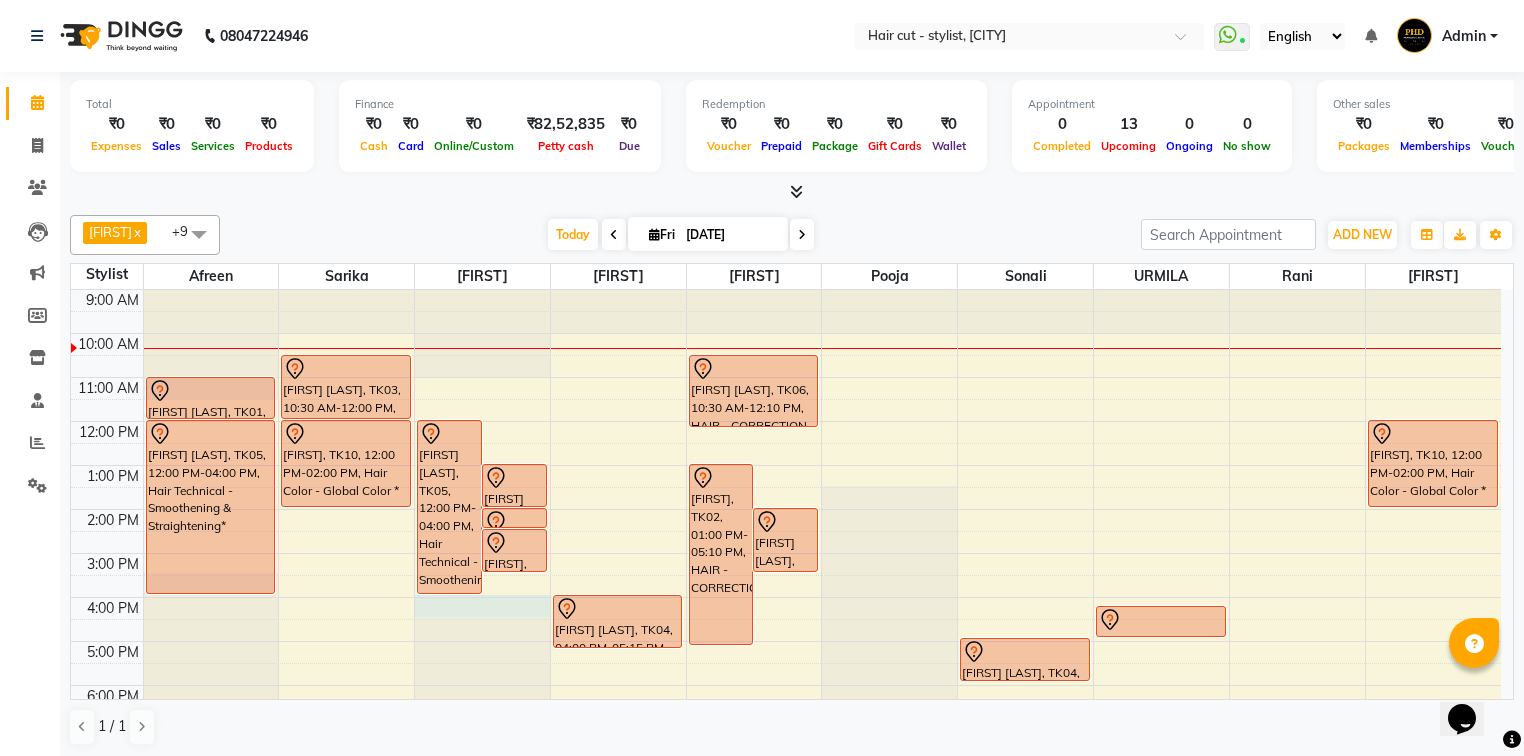 click at bounding box center [482, 290] 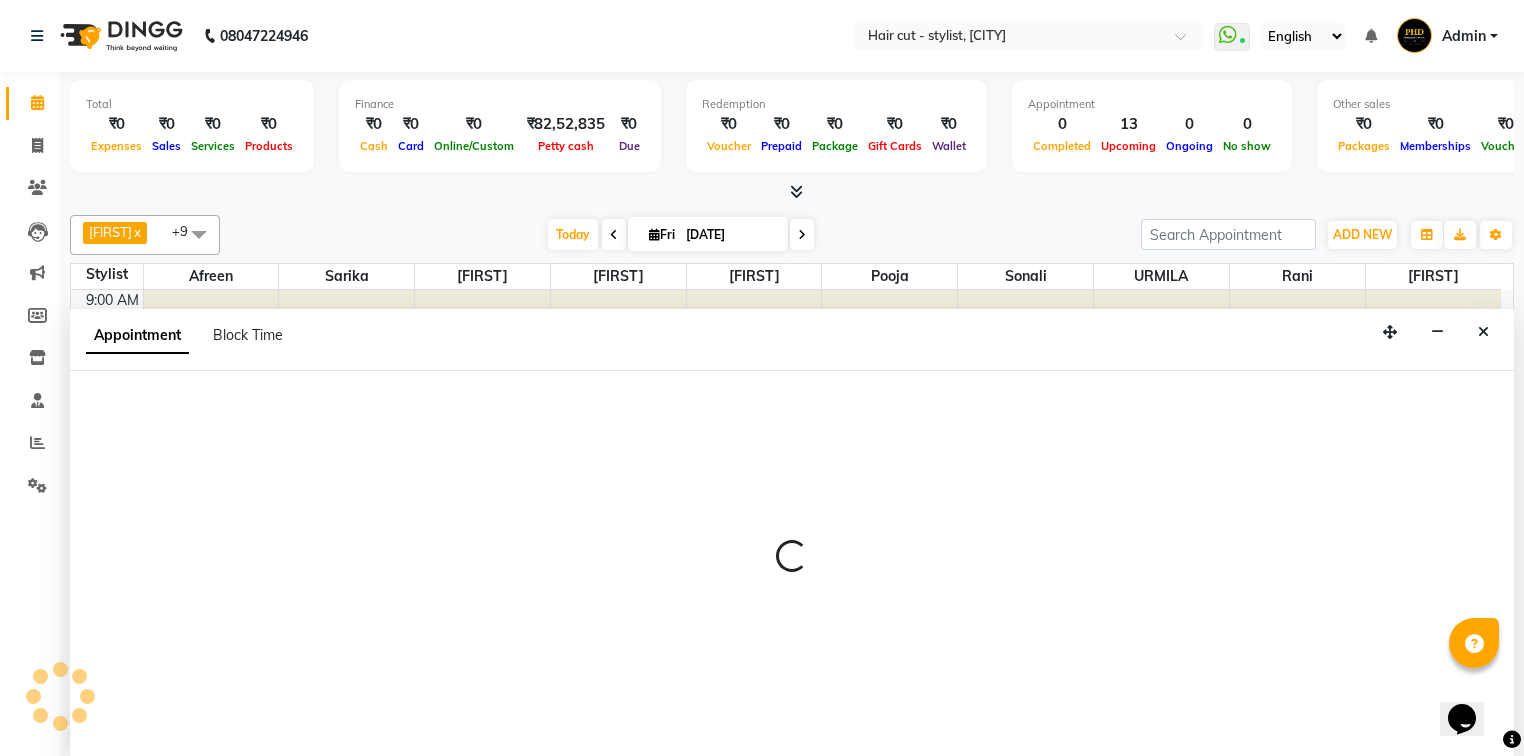 scroll, scrollTop: 0, scrollLeft: 0, axis: both 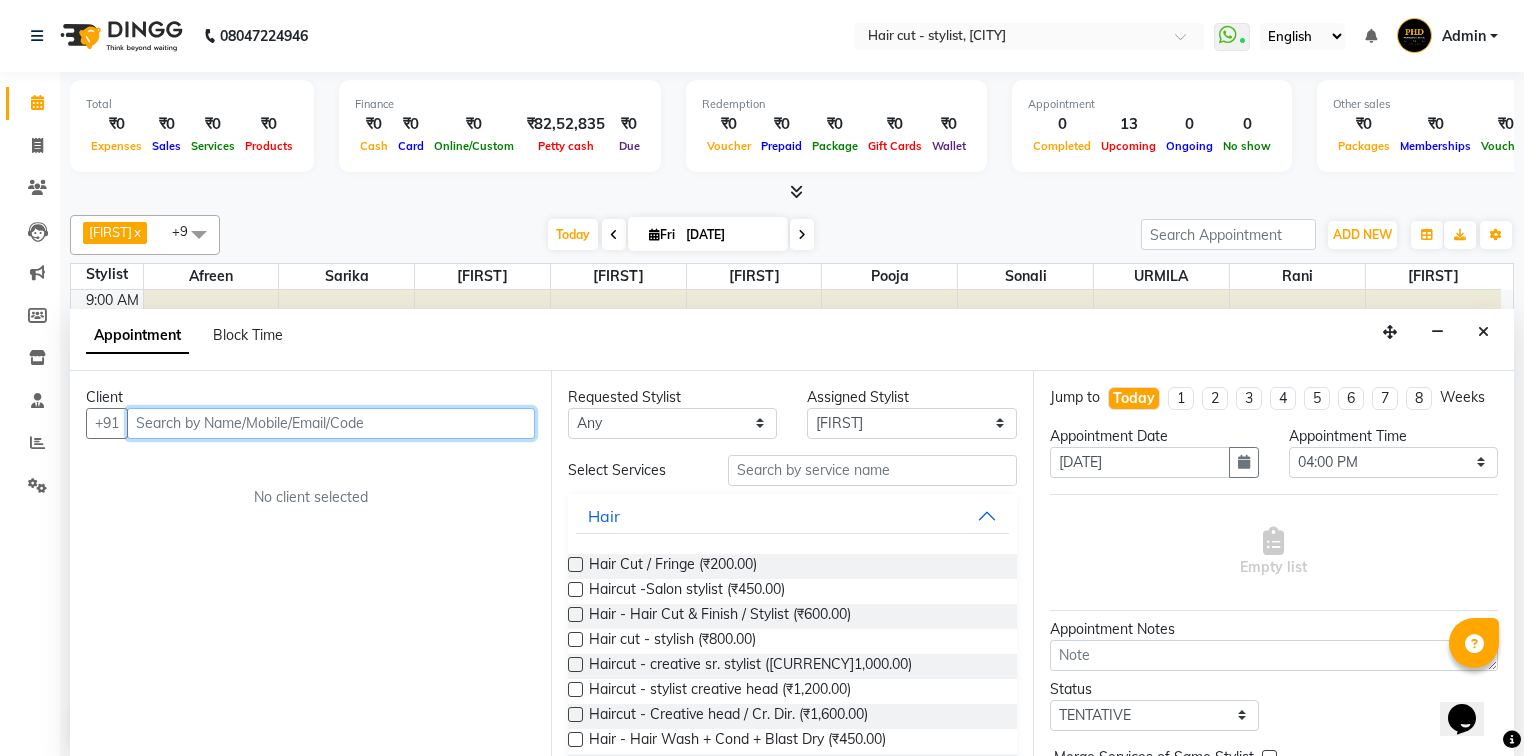 click at bounding box center (331, 423) 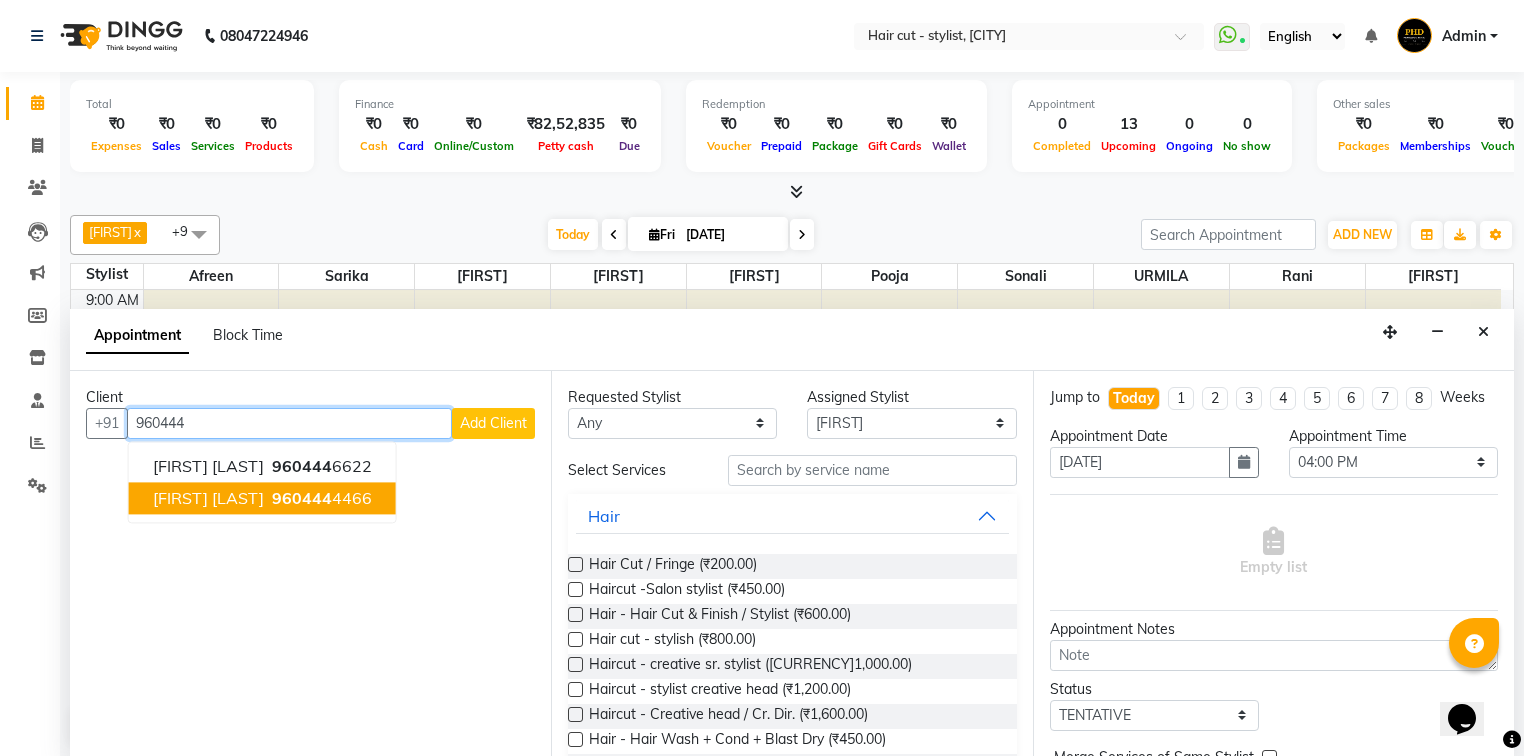 click on "960444" at bounding box center [302, 498] 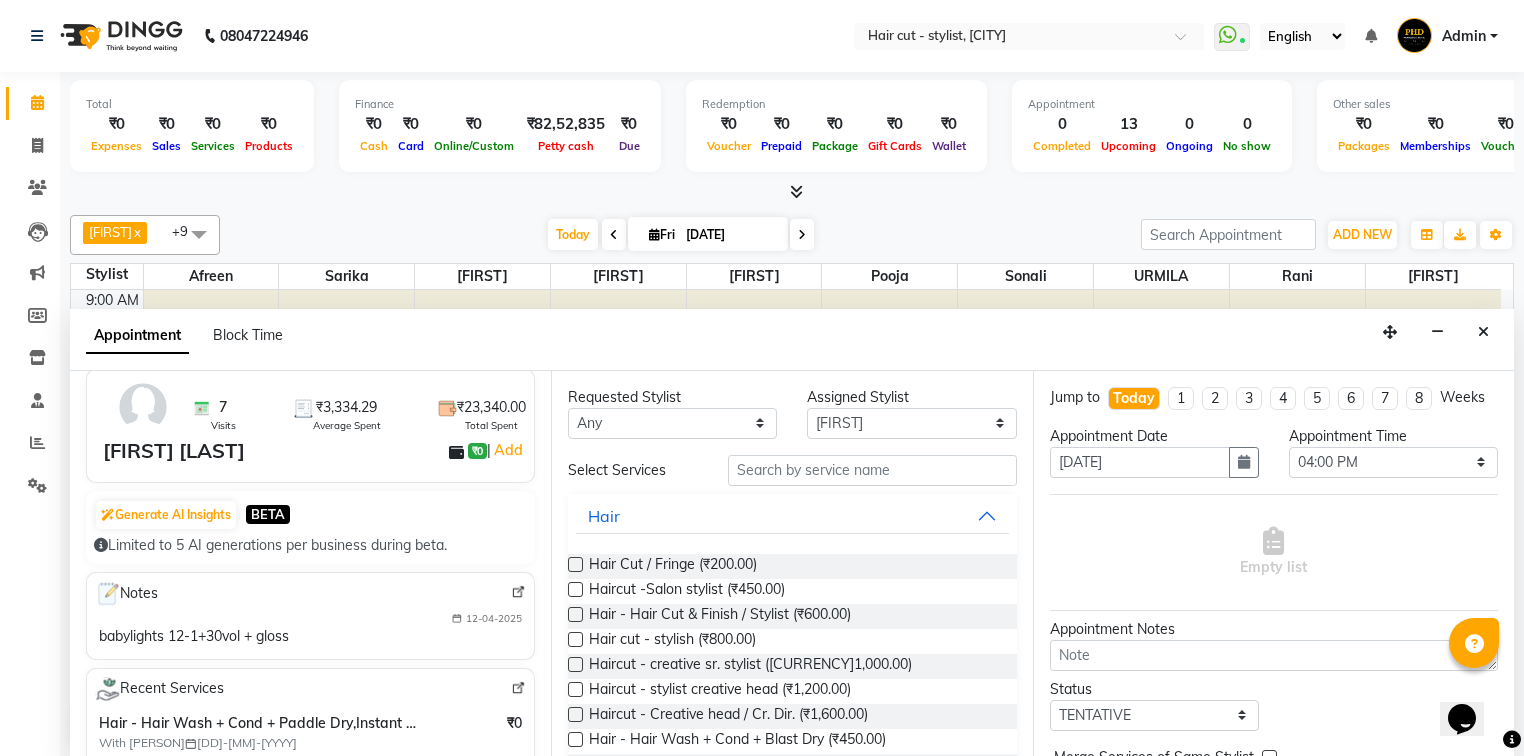 scroll, scrollTop: 80, scrollLeft: 0, axis: vertical 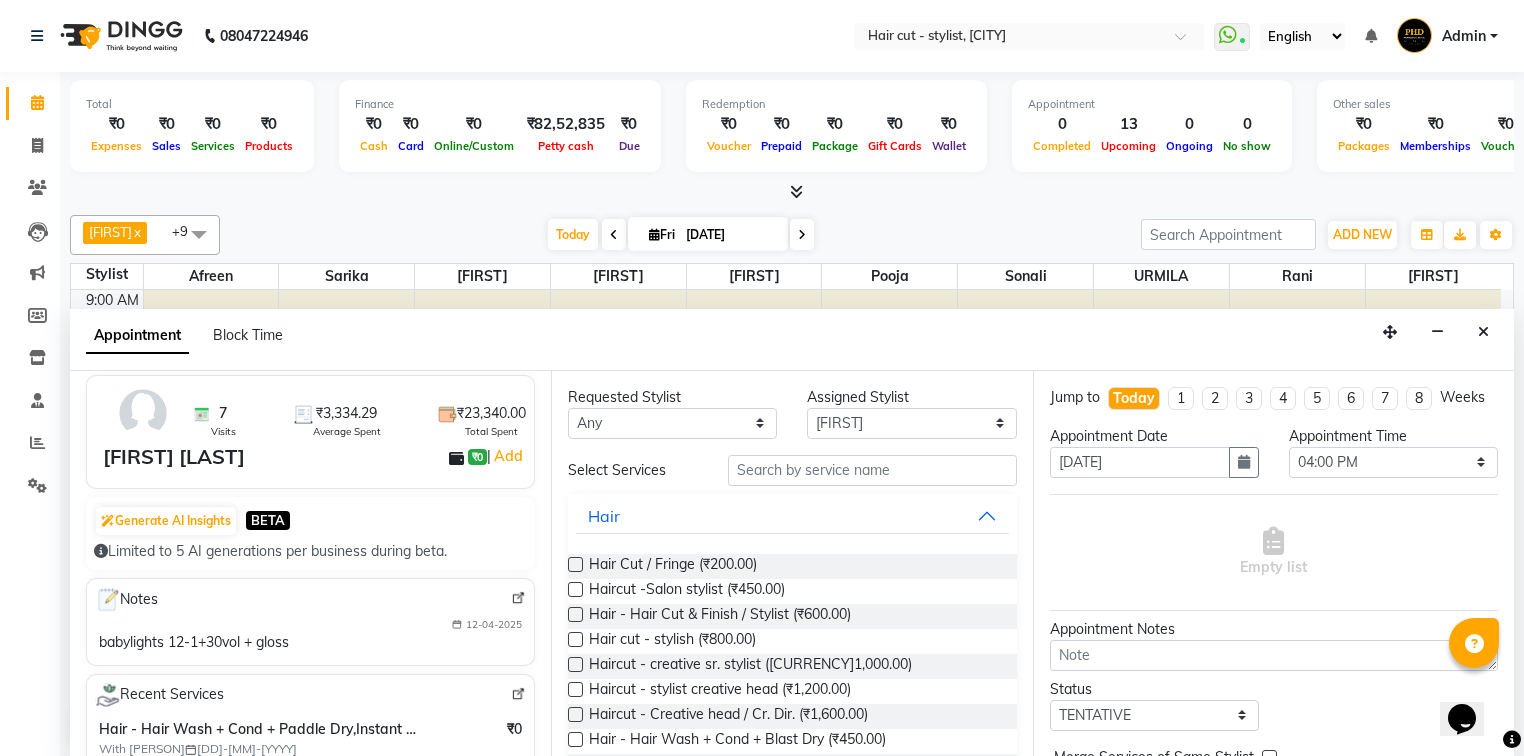 type on "[PHONE]" 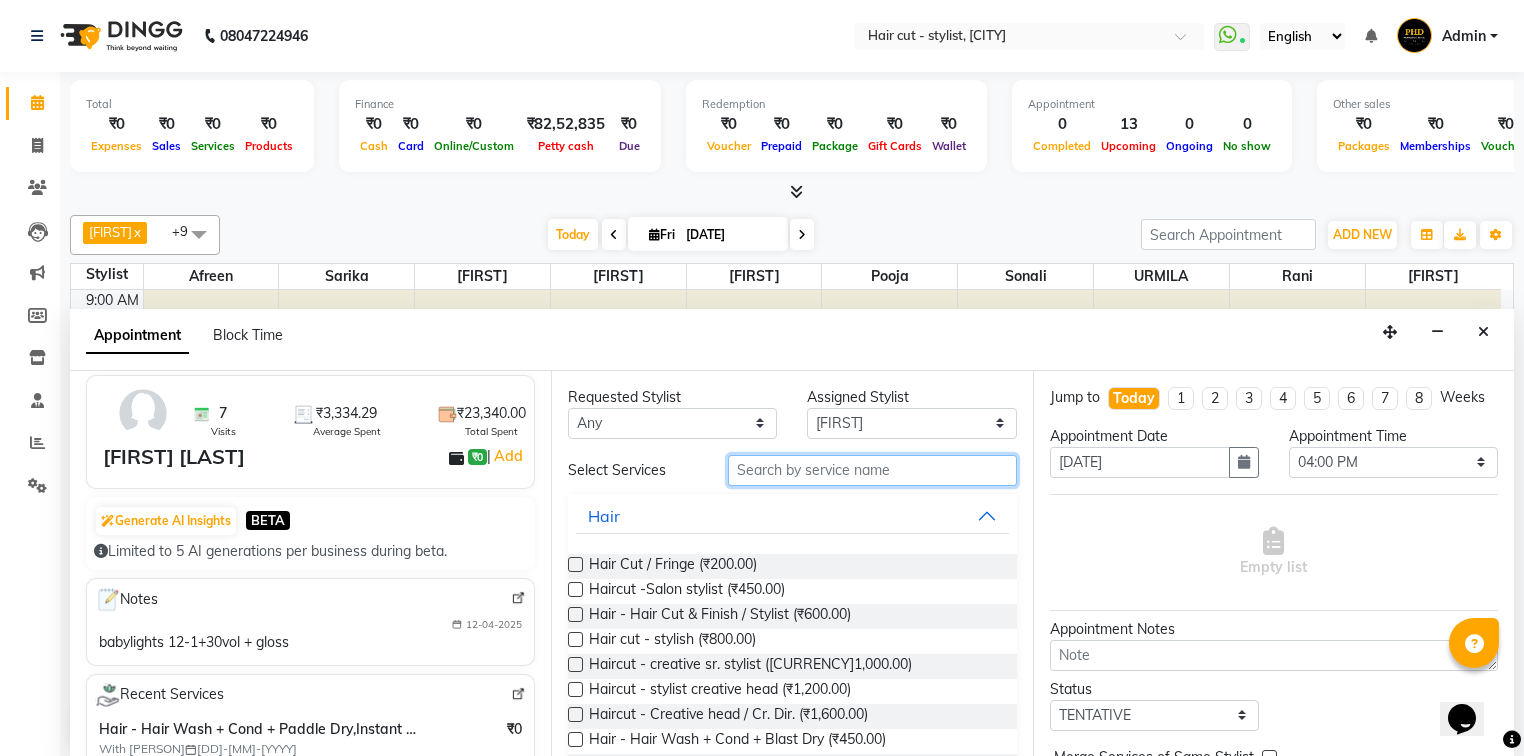 click at bounding box center [872, 470] 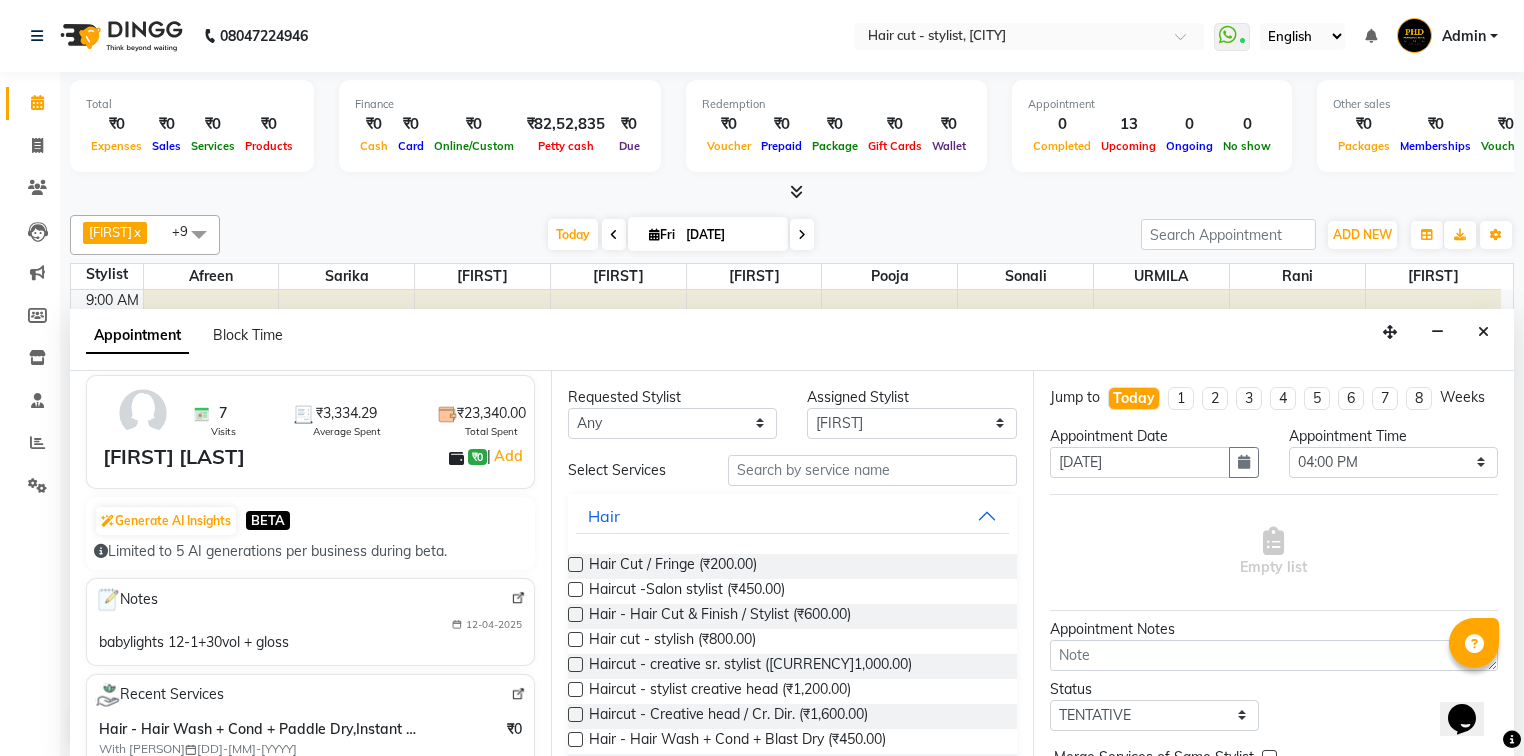 click at bounding box center [575, 714] 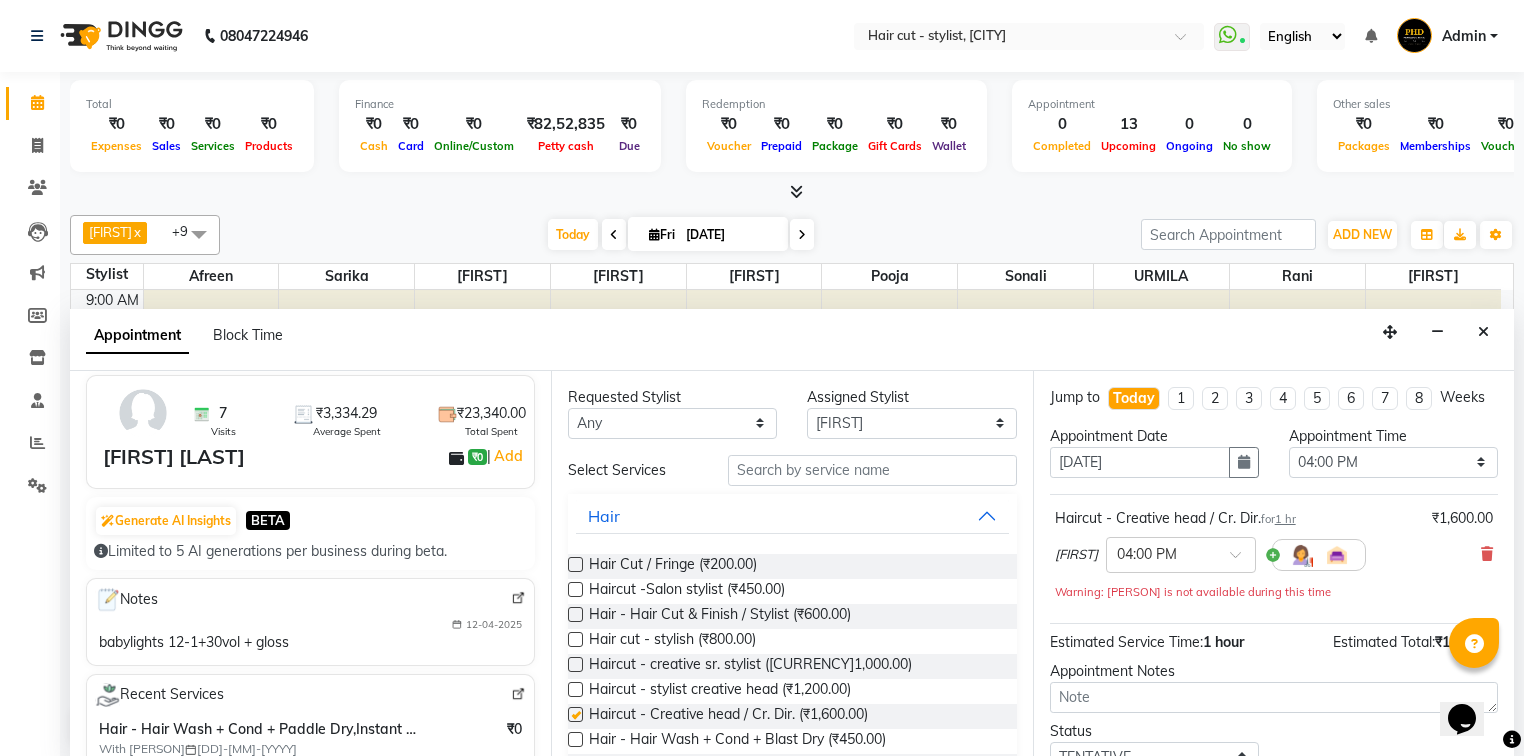 checkbox on "false" 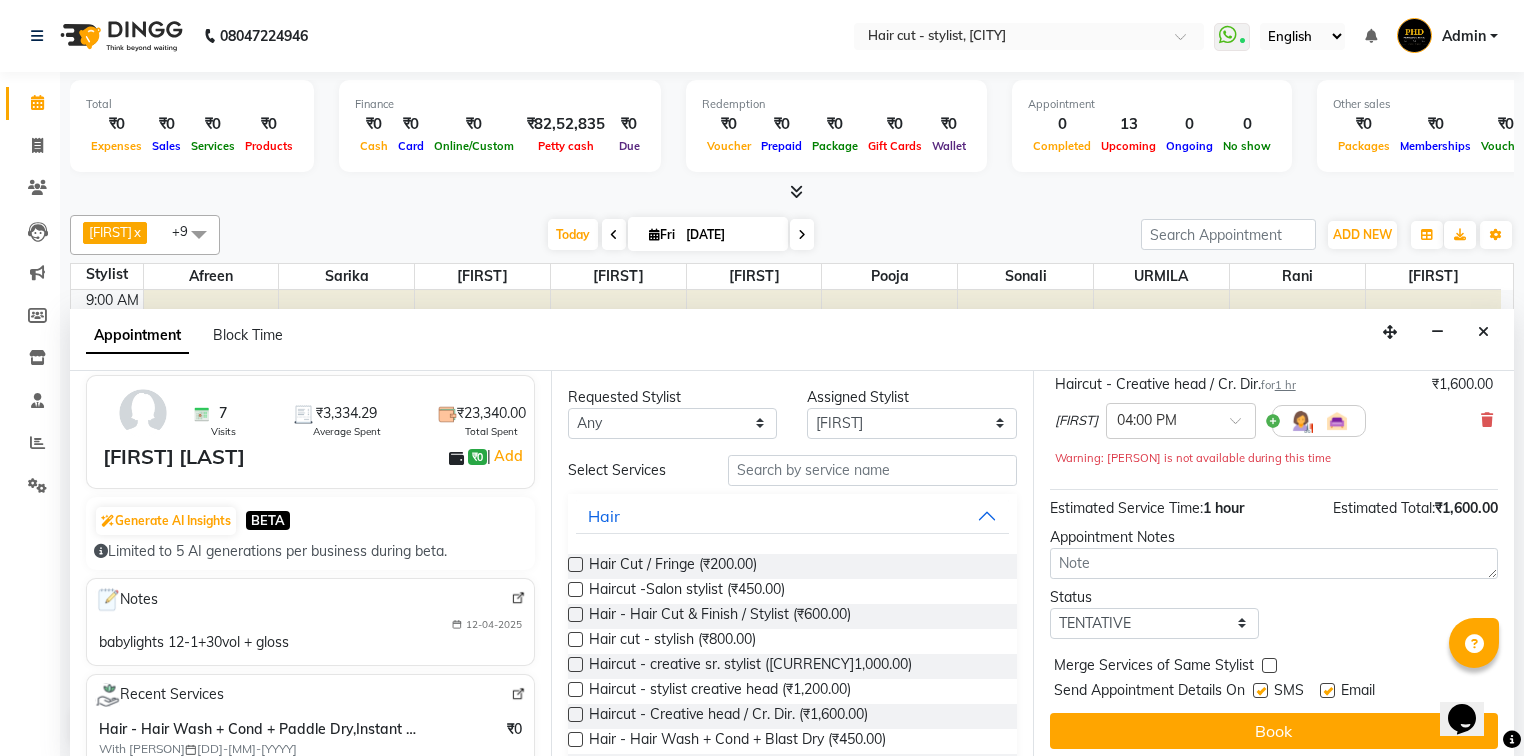 scroll, scrollTop: 139, scrollLeft: 0, axis: vertical 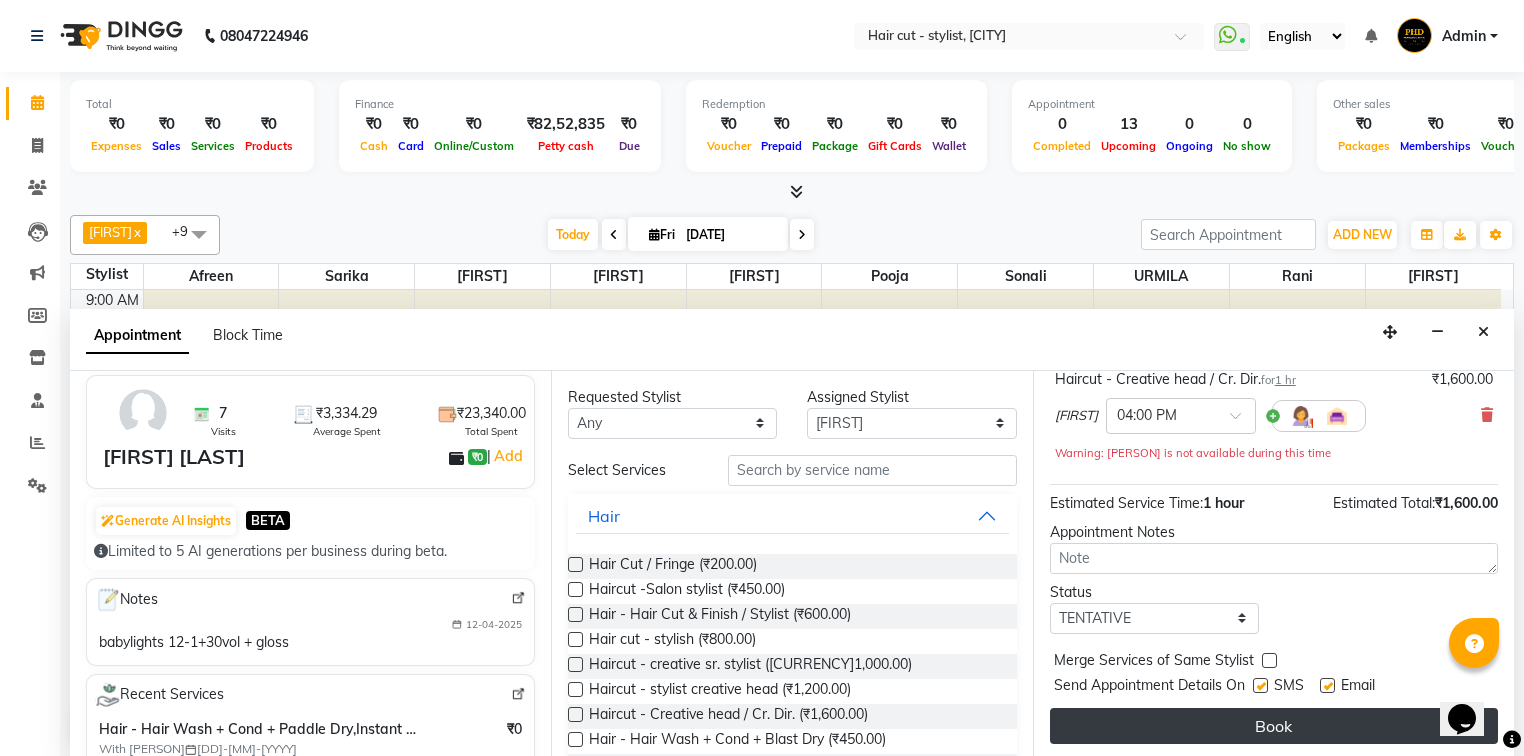 click on "Book" at bounding box center [1274, 726] 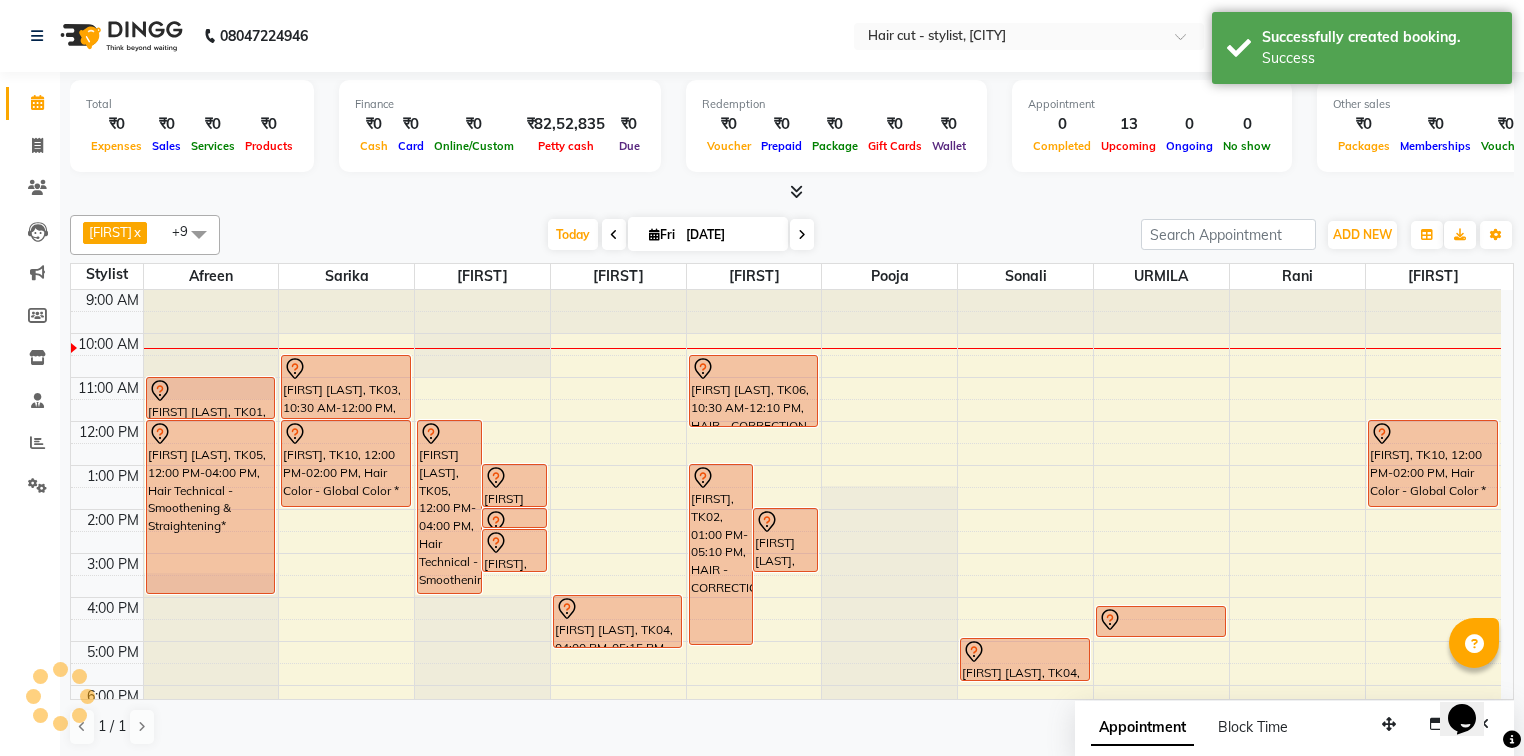 scroll, scrollTop: 0, scrollLeft: 0, axis: both 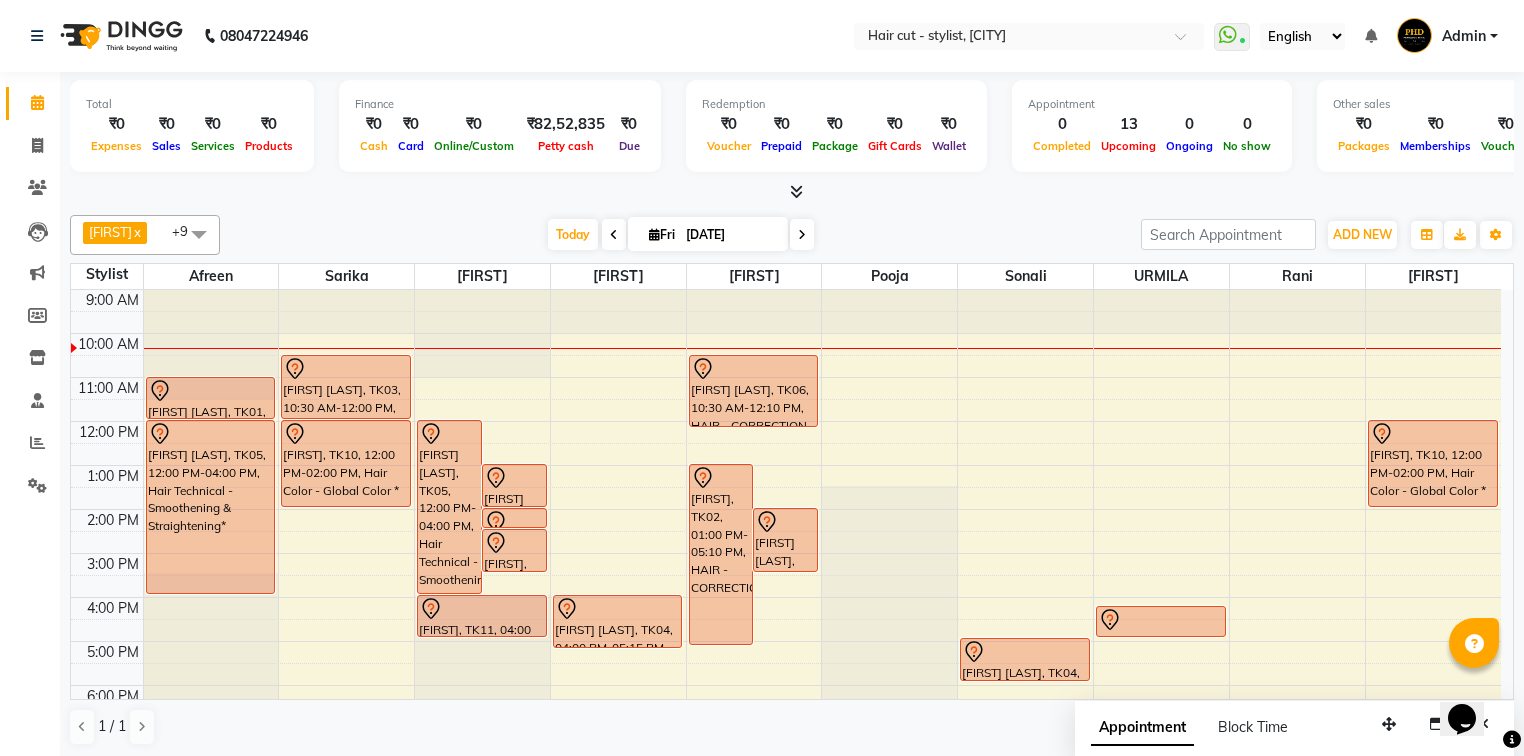 click at bounding box center [802, 234] 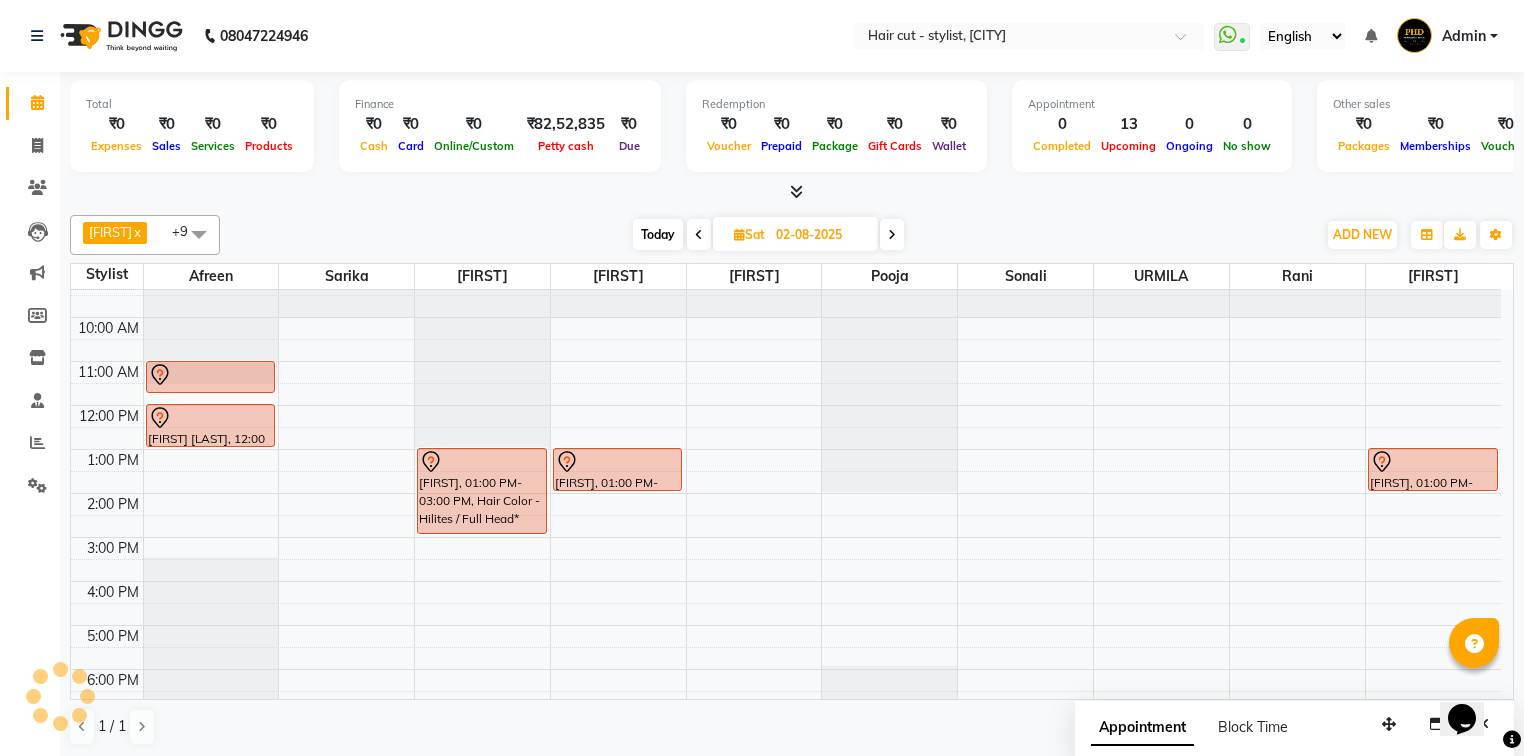 scroll, scrollTop: 0, scrollLeft: 0, axis: both 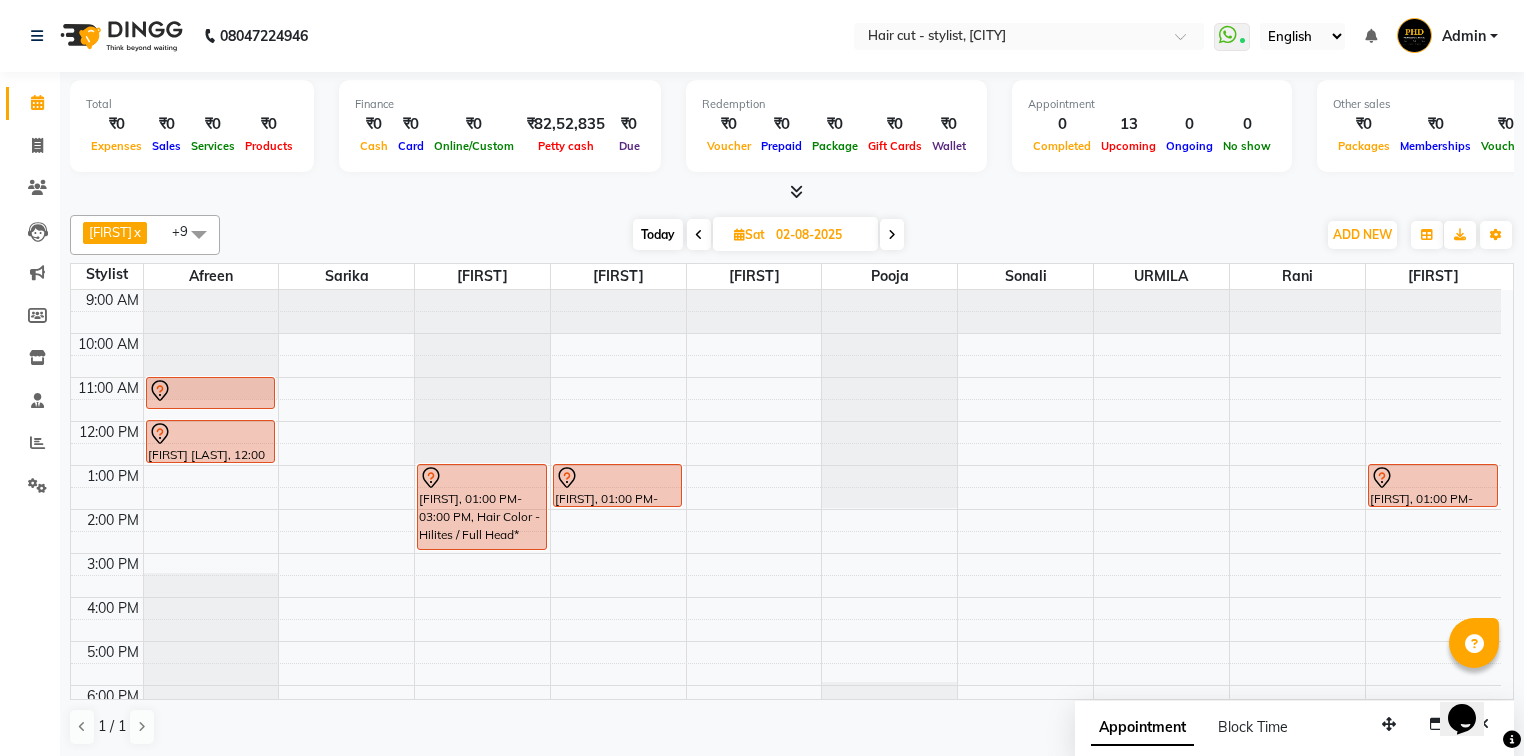 click on "Today" at bounding box center (658, 234) 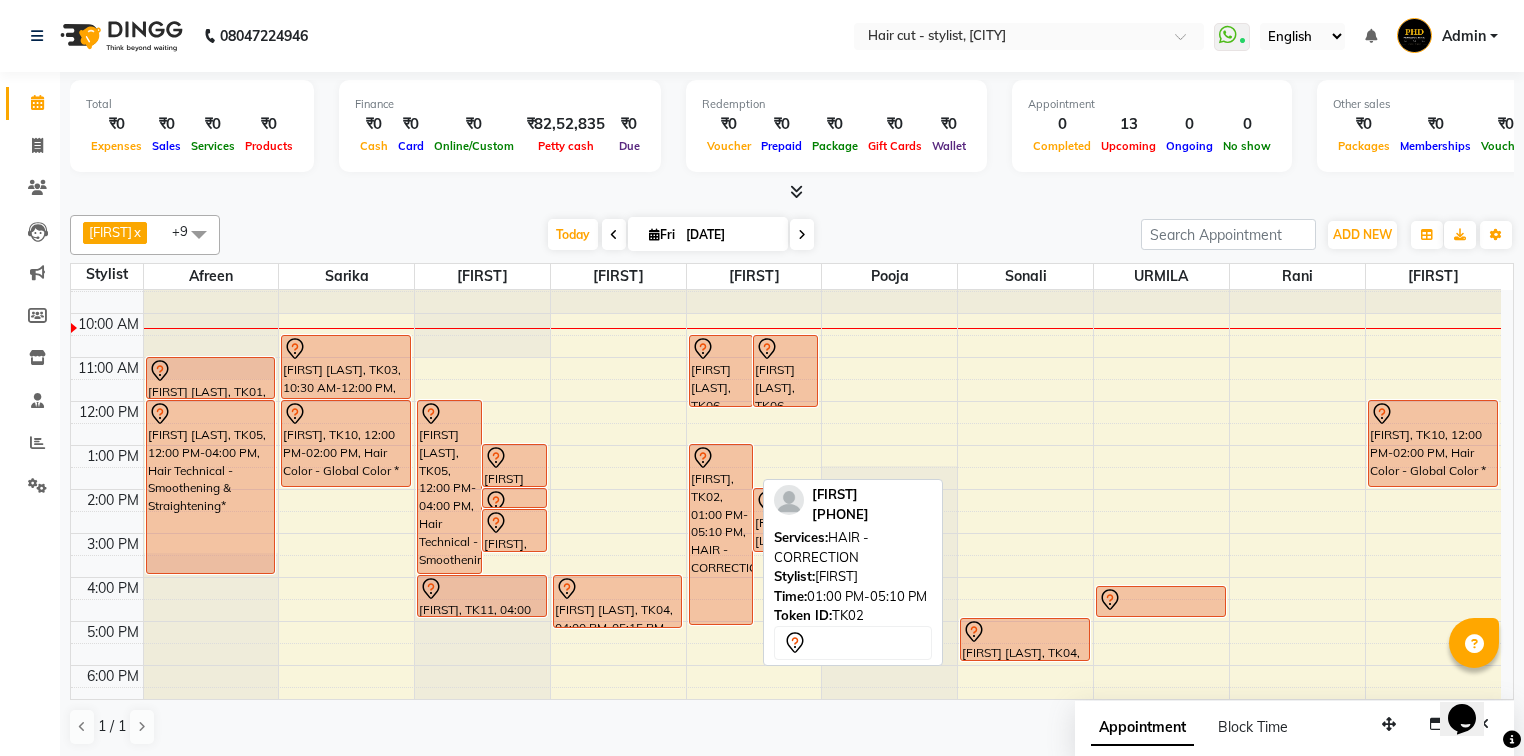 scroll, scrollTop: 0, scrollLeft: 0, axis: both 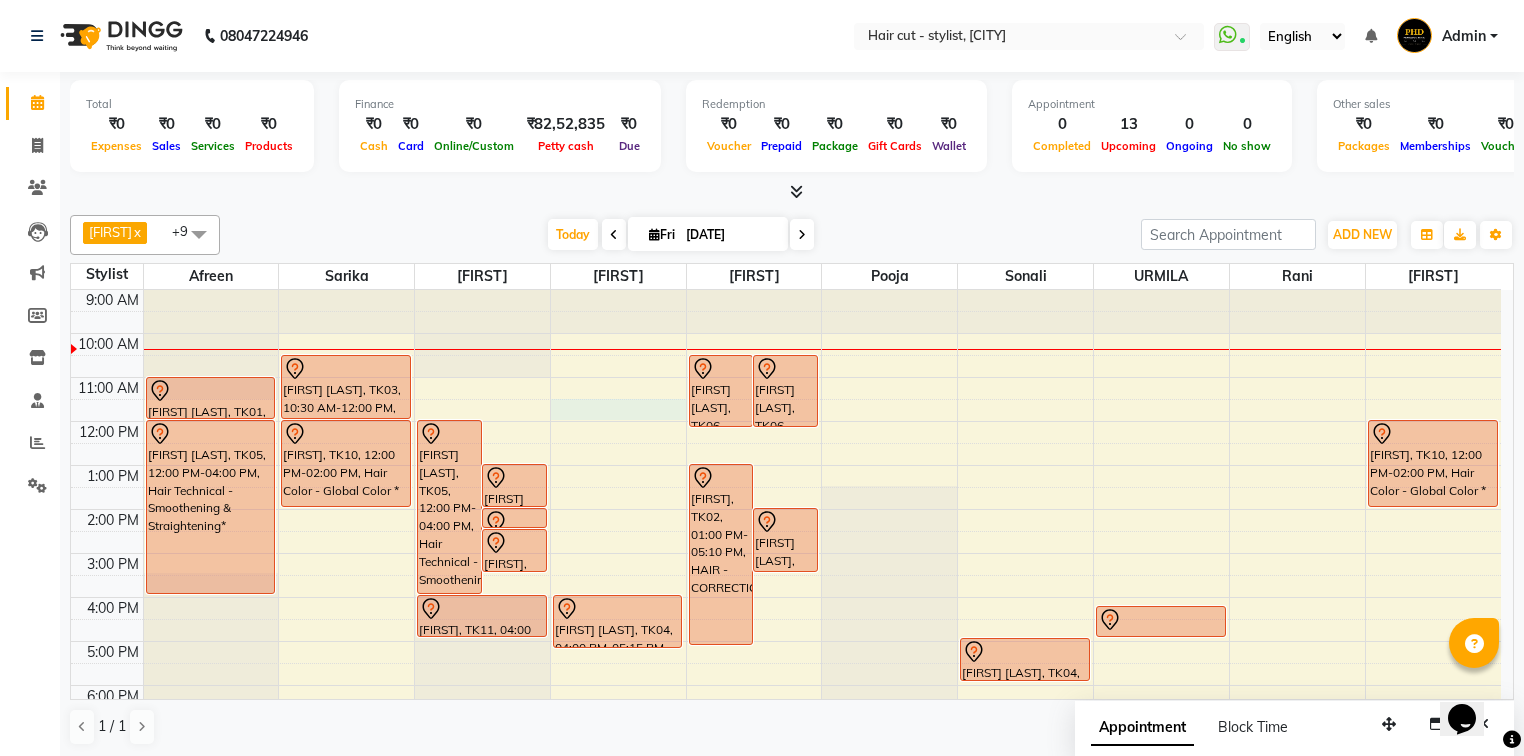 click on "[TIME] [TIME] [TIME] [TIME] [TIME] [TIME] [TIME] [TIME] [TIME] [TIME] [TIME] [TIME]             [FIRST] [LAST], TK01, 11:00 AM-12:00 PM,  Haircut - stylist creative head             [FIRST] [LAST], TK05, 12:00 PM-04:00 PM, Hair Technical - Smoothening & Straightening*             [FIRST] [LAST], TK03, 10:30 AM-12:00 PM, Hair Color - Root Touch Up / AF [1 Inch]             [FIRST], TK10, 12:00 PM-02:00 PM, Hair Color - Global Color *             [FIRST] [LAST], TK05, 12:00 PM-04:00 PM, Hair Technical - Smoothening & Straightening*             [FIRST] [LAST], TK09, 01:00 PM-02:00 PM, Haircut - Creative head   / Cr. Dir.              [FIRST] [LAST], TK07, 02:00 PM-02:30 PM, Hair - free treatment haircut  and wash              [FIRST] [LAST], TK06, 02:30 PM-03:30 PM, Hair - free treatment haircut  and wash              [FIRST] [LAST], TK11, 04:00 PM-05:00 PM, Haircut - Creative head   / Cr. Dir.              [FIRST] [LAST], TK04, 04:00 PM-05:15 PM, Waxing [Reg] - Half Arms Waxing [R]" at bounding box center (786, 553) 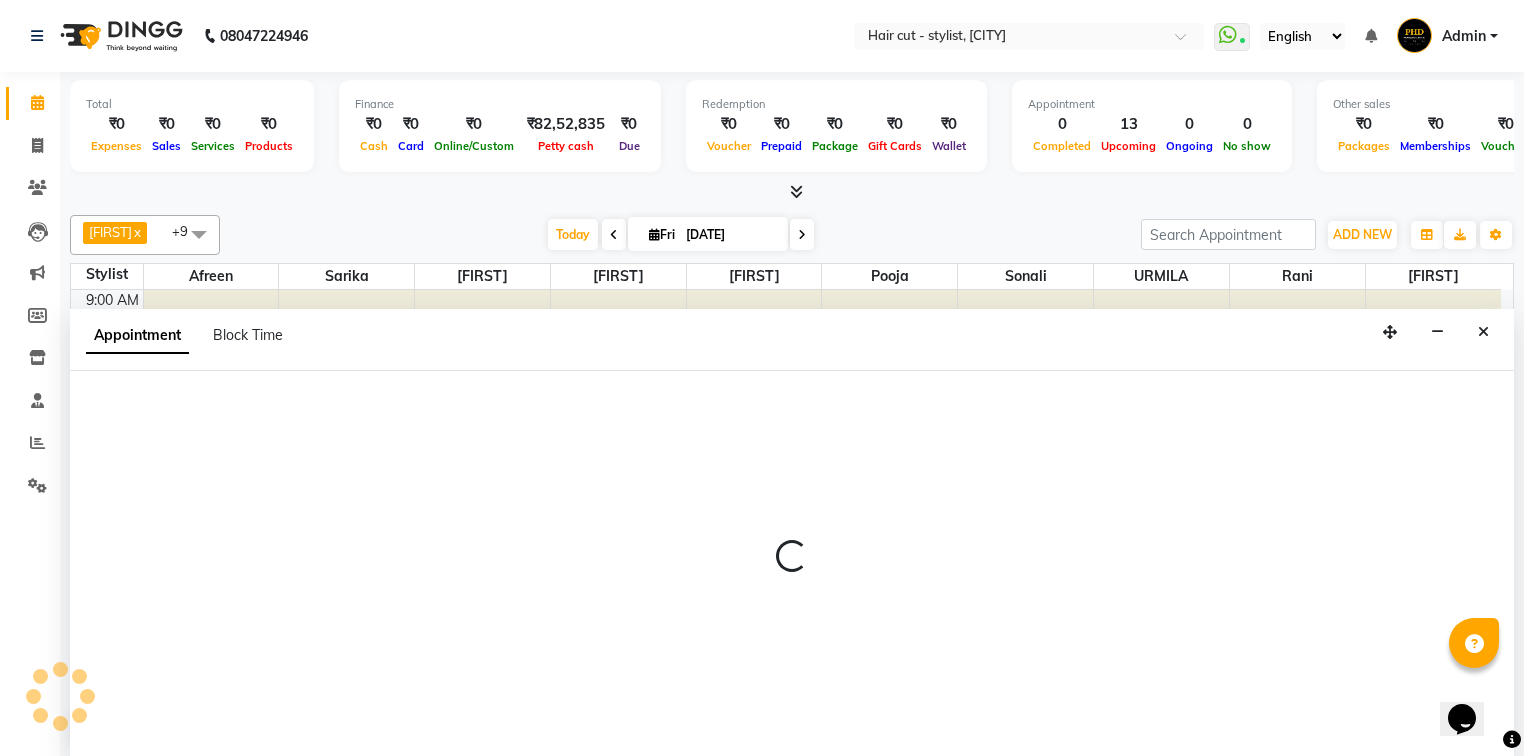scroll, scrollTop: 0, scrollLeft: 0, axis: both 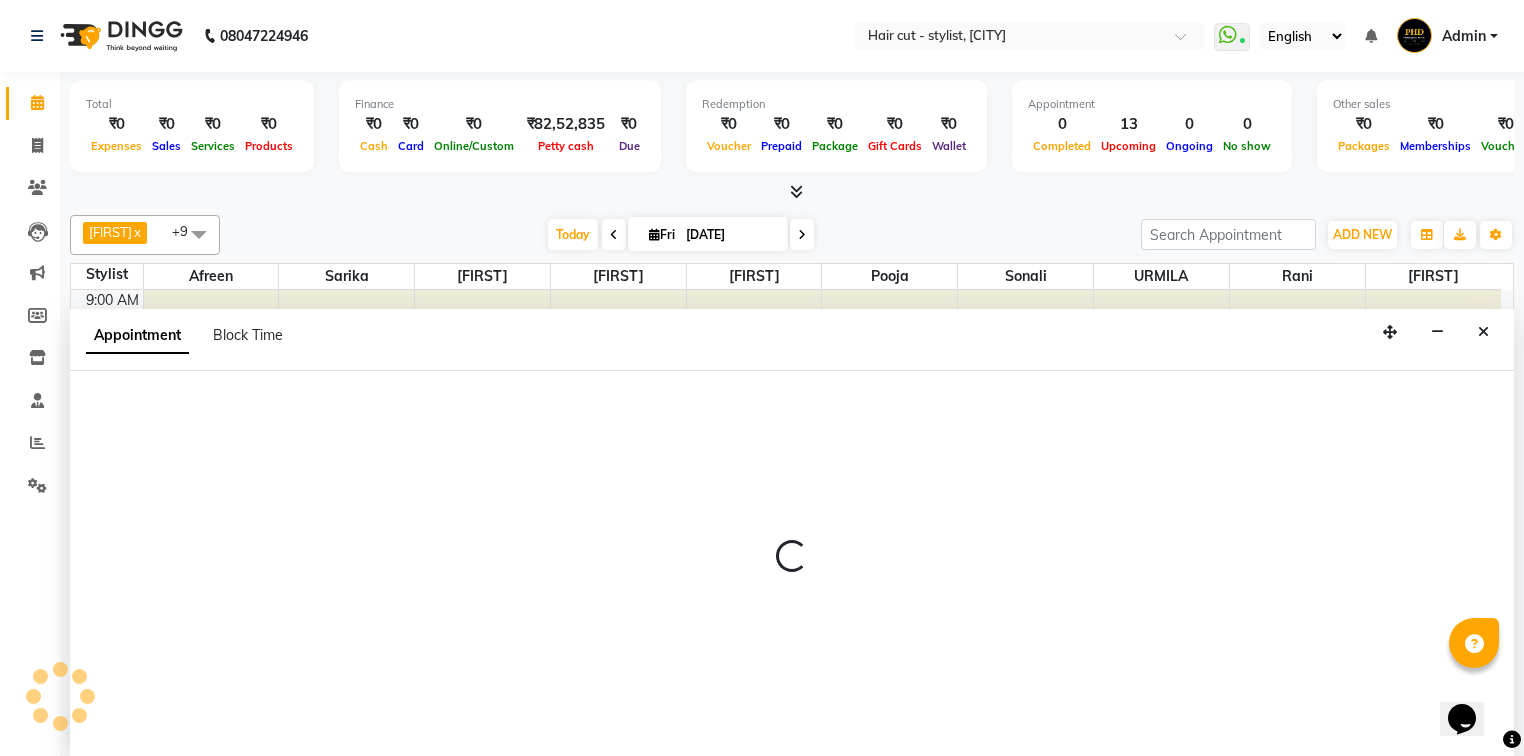 select on "980" 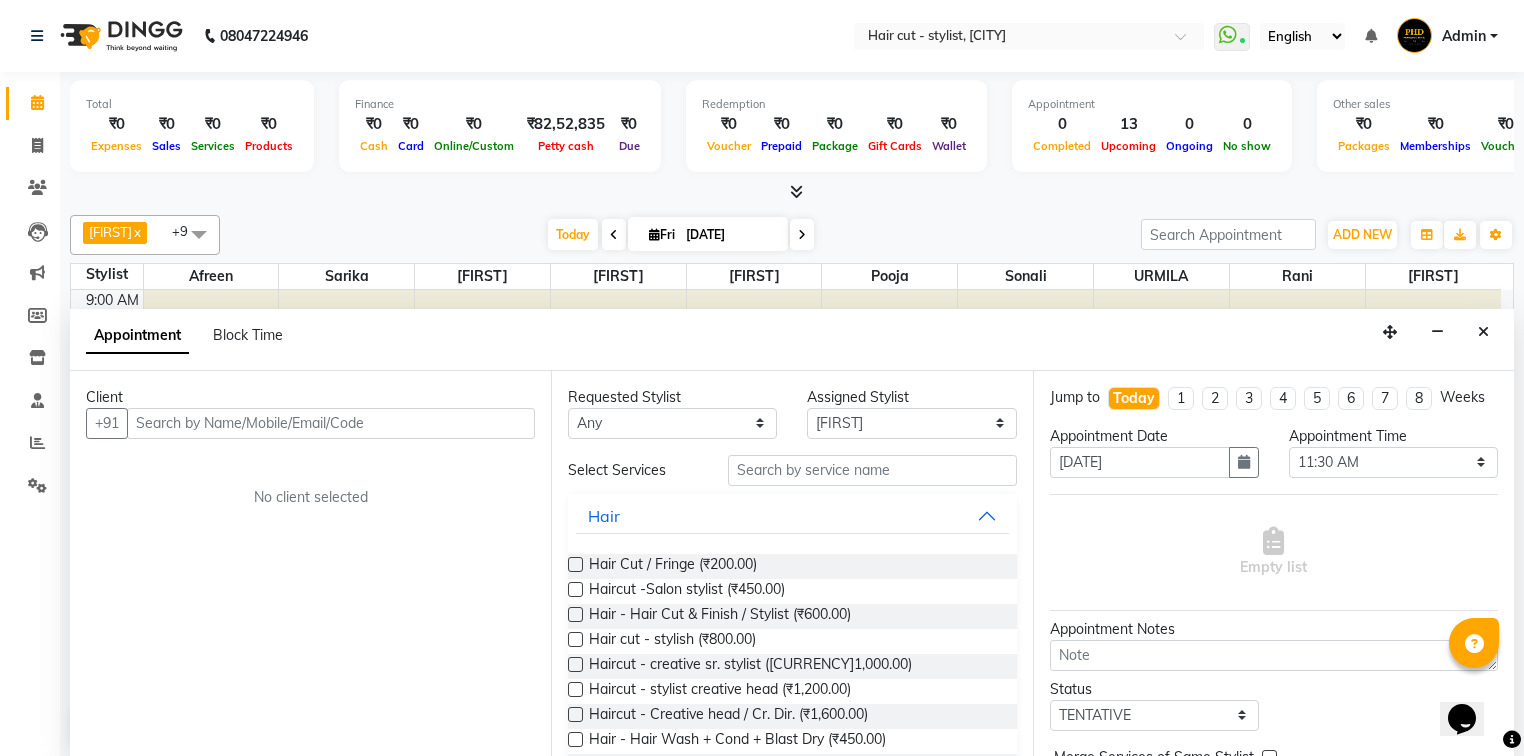 click at bounding box center (331, 423) 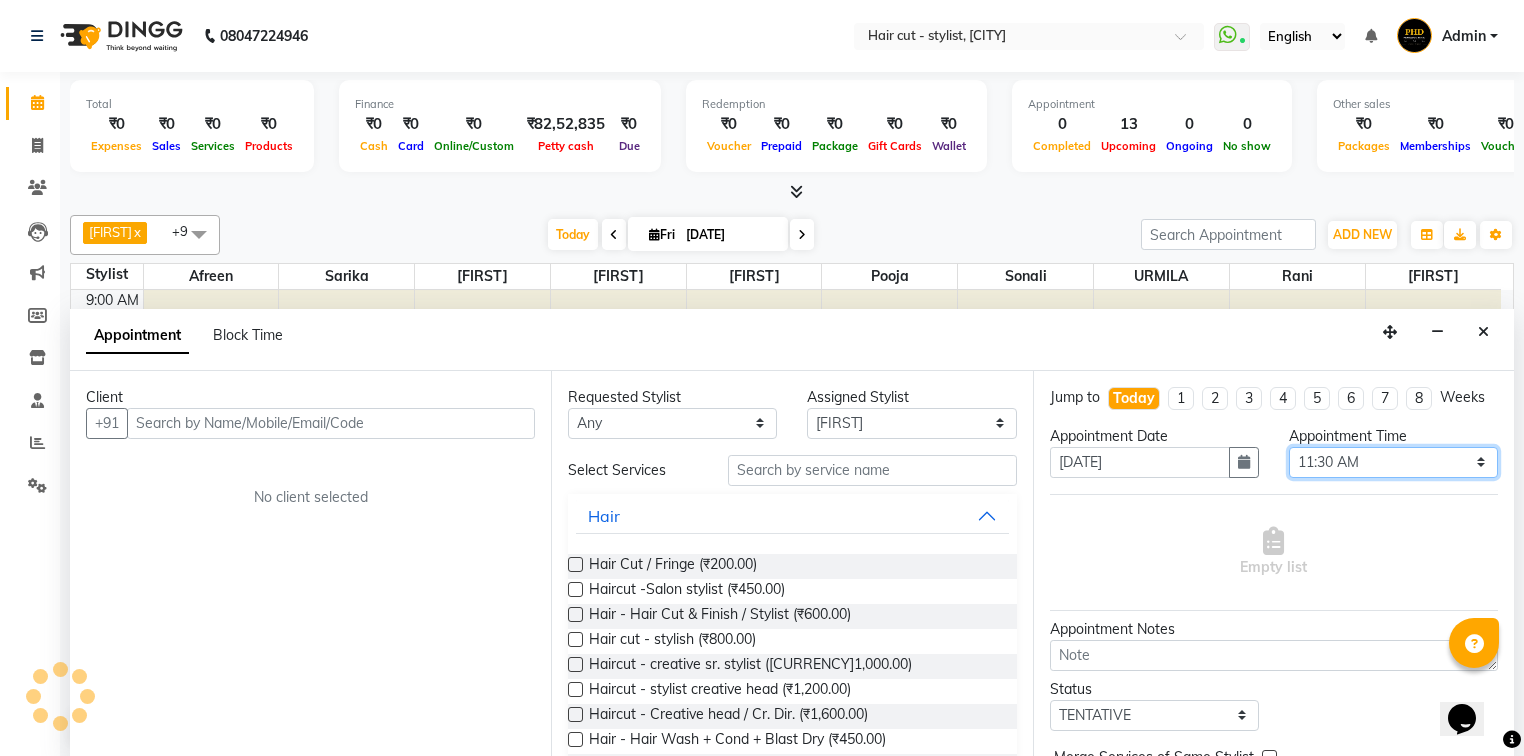 click on "Select 10:00 AM 10:15 AM 10:30 AM 10:45 AM 11:00 AM 11:15 AM 11:30 AM 11:45 AM 12:00 PM 12:15 PM 12:30 PM 12:45 PM 01:00 PM 01:15 PM 01:30 PM 01:45 PM 02:00 PM 02:15 PM 02:30 PM 02:45 PM 03:00 PM 03:15 PM 03:30 PM 03:45 PM 04:00 PM 04:15 PM 04:30 PM 04:45 PM 05:00 PM 05:15 PM 05:30 PM 05:45 PM 06:00 PM 06:15 PM 06:30 PM 06:45 PM 07:00 PM 07:15 PM 07:30 PM 07:45 PM 08:00 PM" at bounding box center (1393, 462) 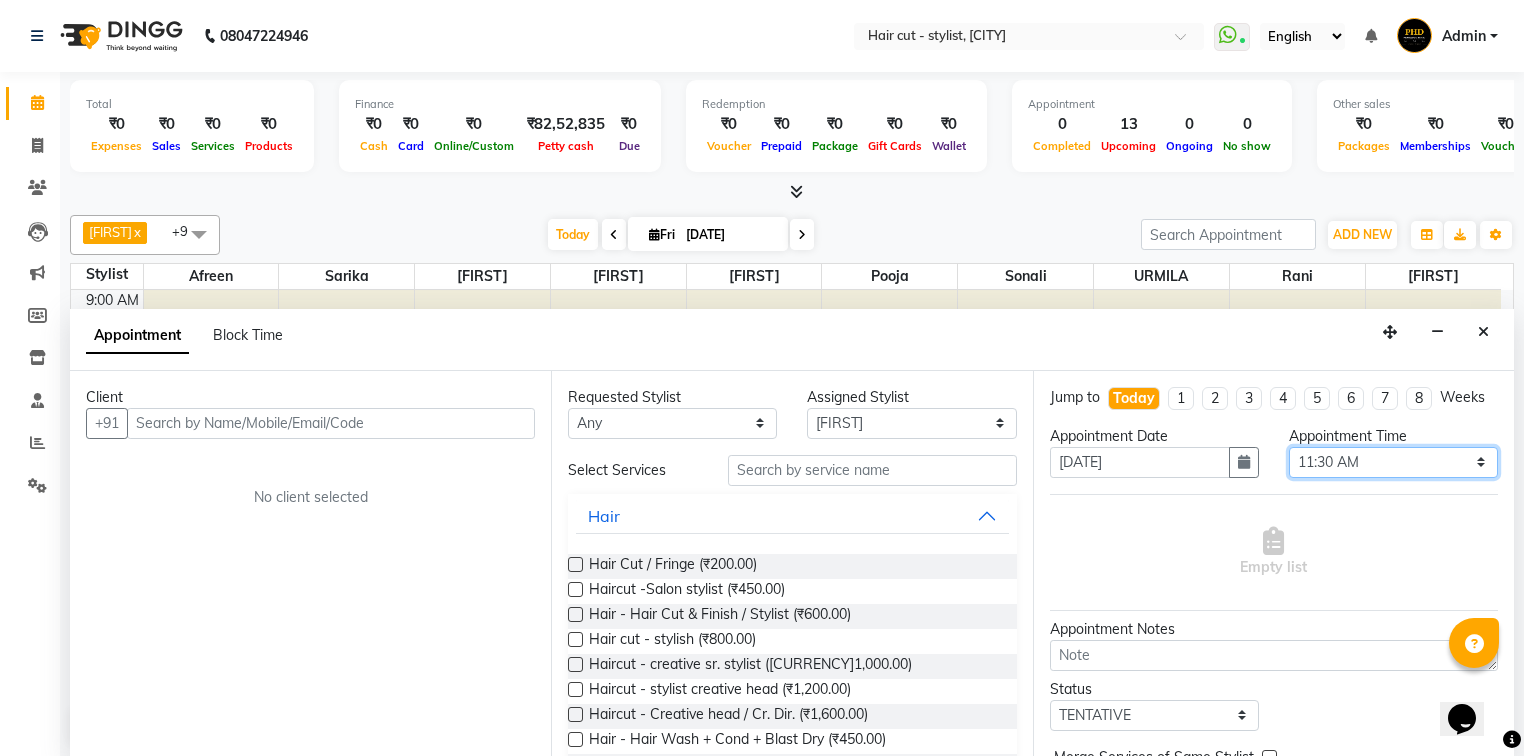select on "705" 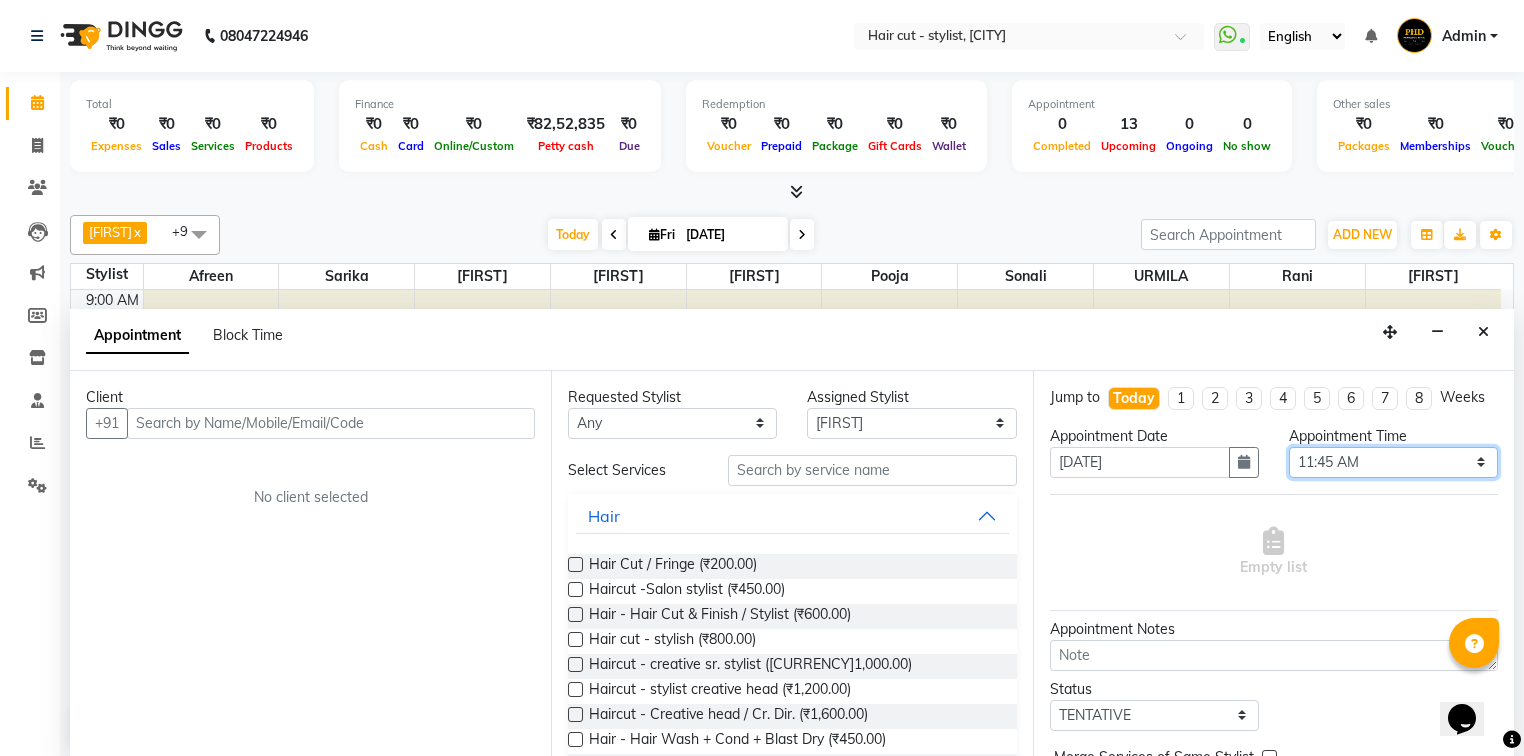 click on "Select 10:00 AM 10:15 AM 10:30 AM 10:45 AM 11:00 AM 11:15 AM 11:30 AM 11:45 AM 12:00 PM 12:15 PM 12:30 PM 12:45 PM 01:00 PM 01:15 PM 01:30 PM 01:45 PM 02:00 PM 02:15 PM 02:30 PM 02:45 PM 03:00 PM 03:15 PM 03:30 PM 03:45 PM 04:00 PM 04:15 PM 04:30 PM 04:45 PM 05:00 PM 05:15 PM 05:30 PM 05:45 PM 06:00 PM 06:15 PM 06:30 PM 06:45 PM 07:00 PM 07:15 PM 07:30 PM 07:45 PM 08:00 PM" at bounding box center (1393, 462) 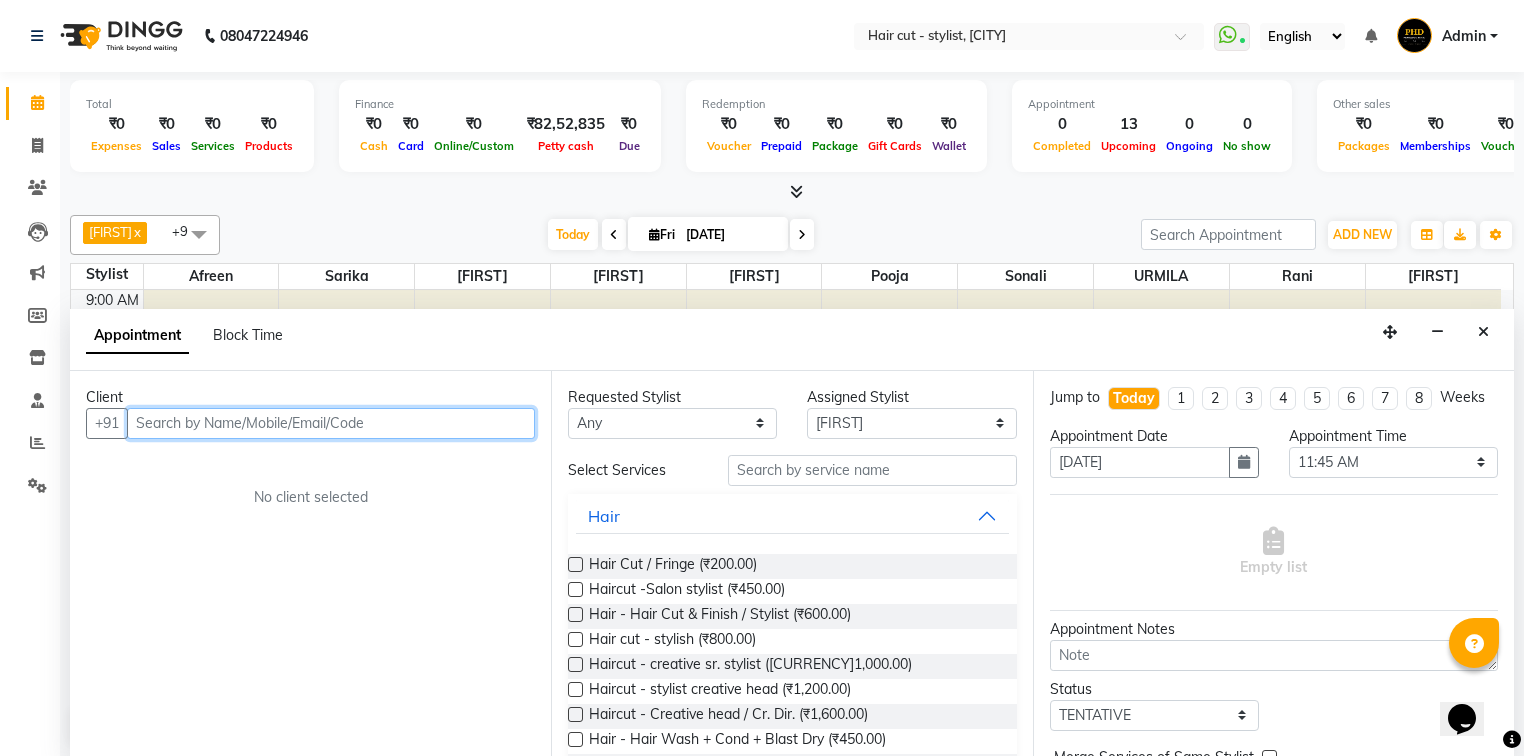 click at bounding box center (331, 423) 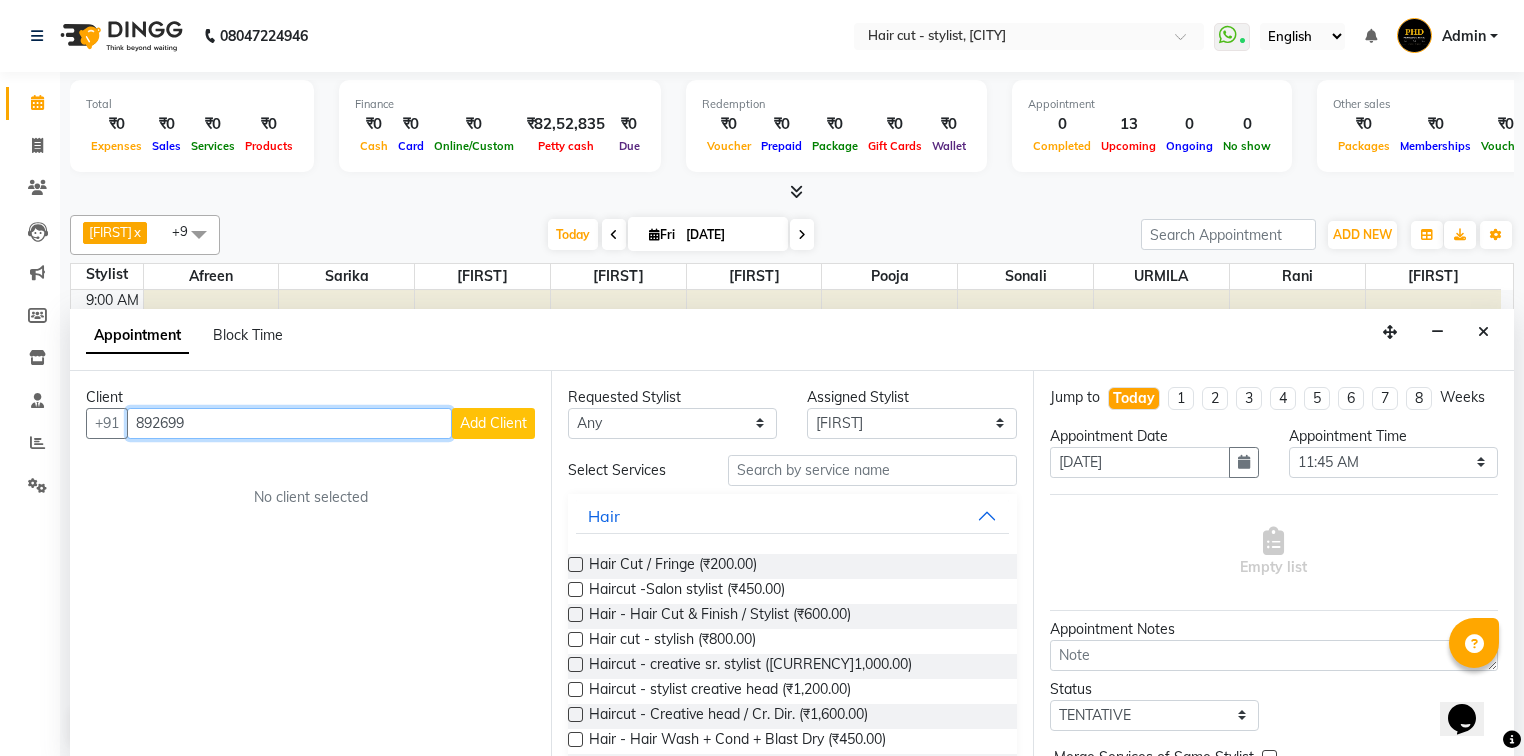 click on "892699" at bounding box center (289, 423) 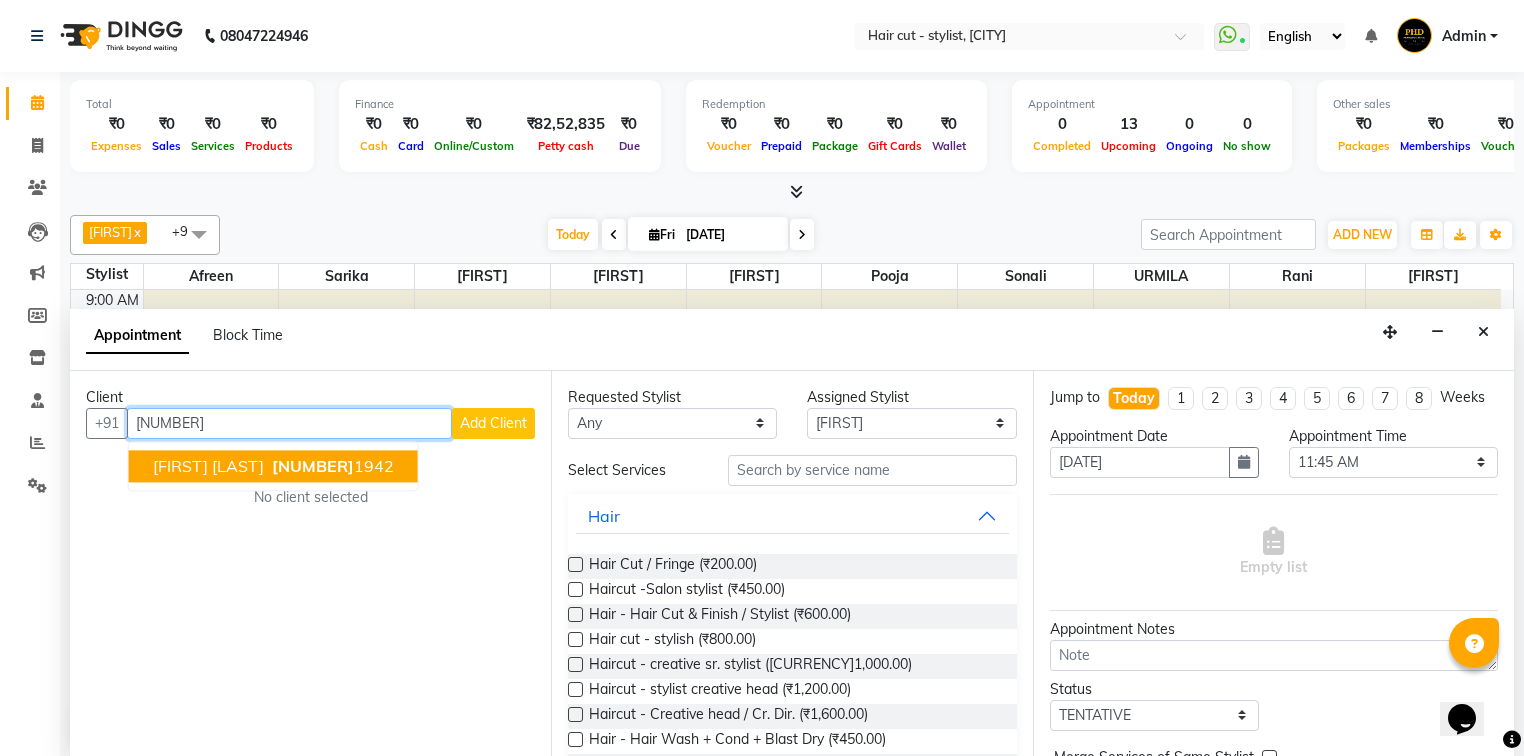 scroll, scrollTop: 0, scrollLeft: 0, axis: both 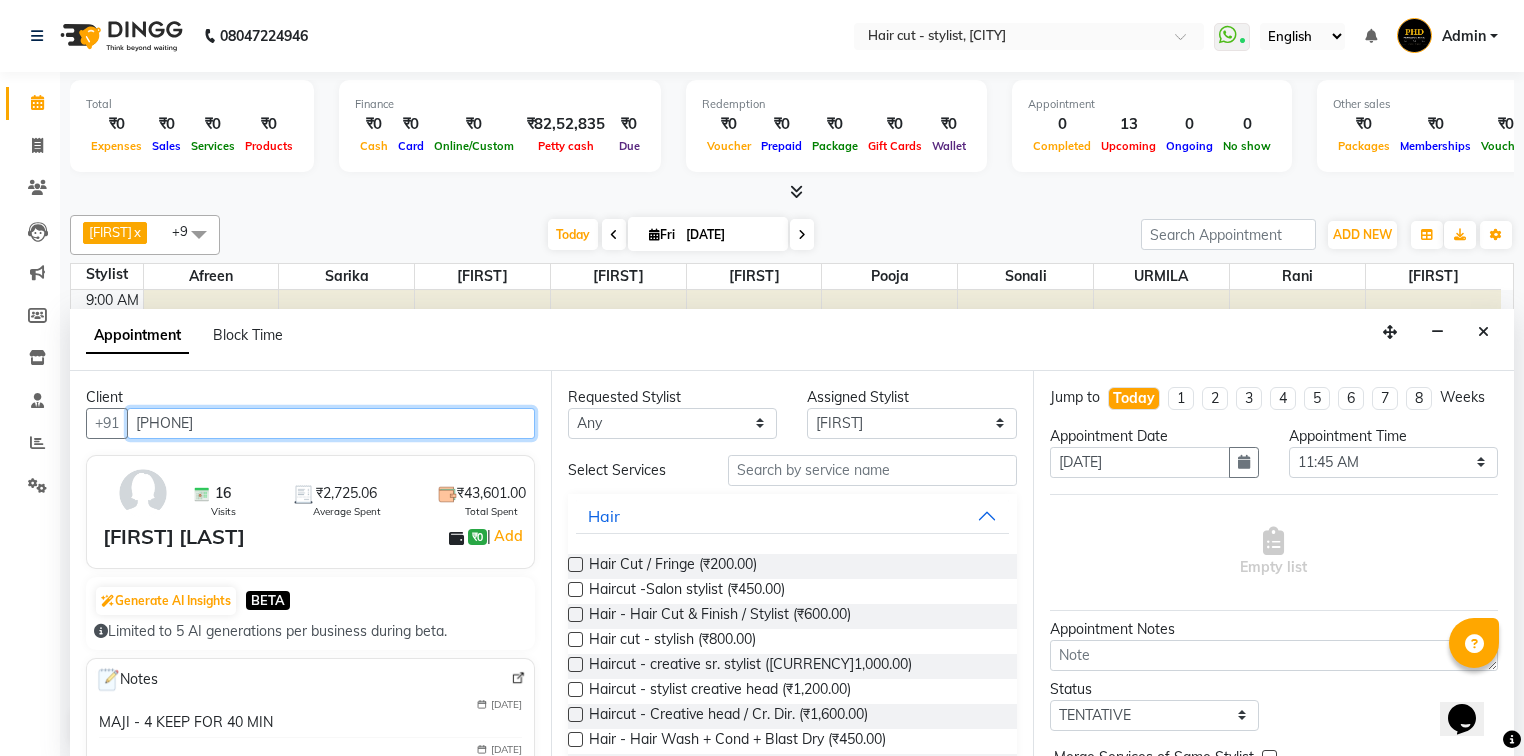type on "[PHONE]" 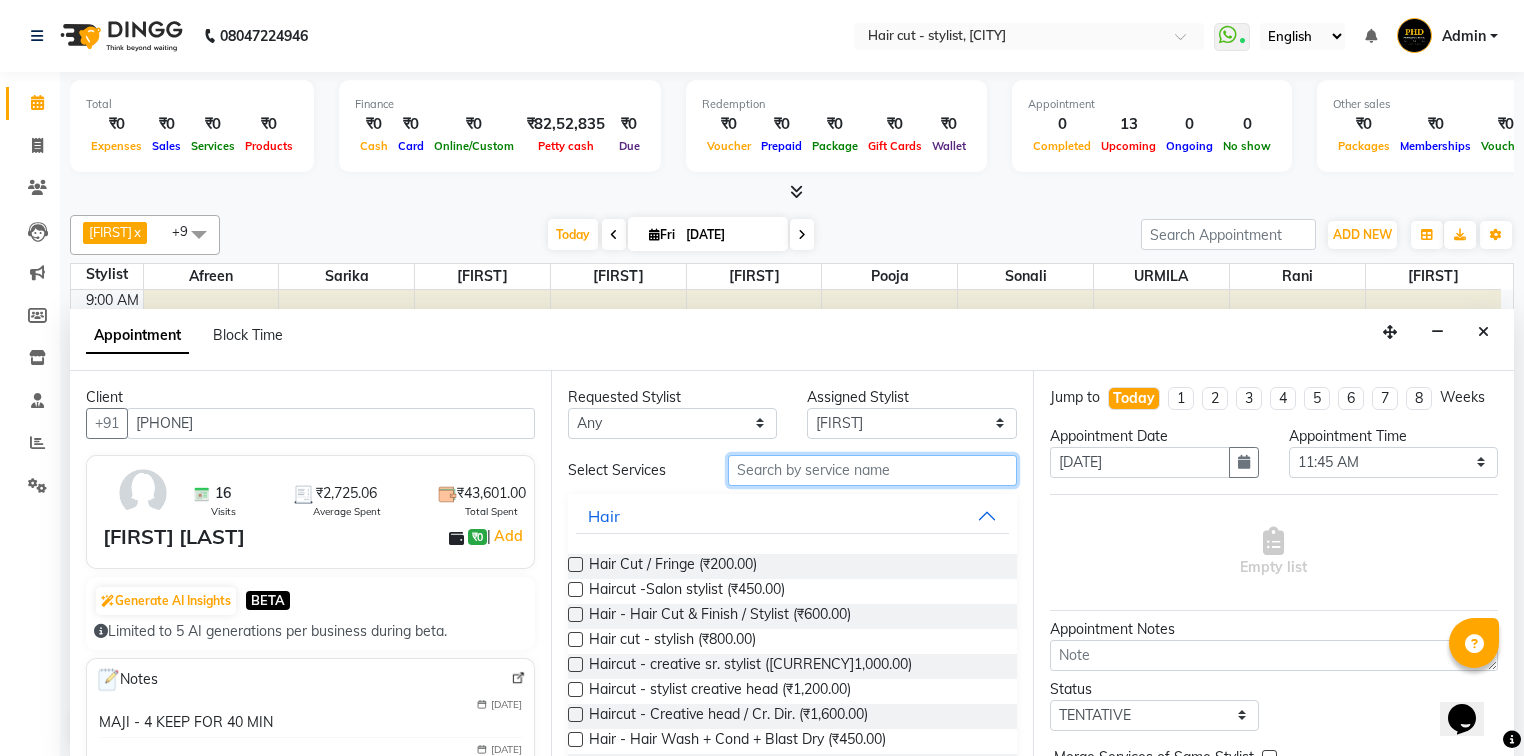 click at bounding box center (872, 470) 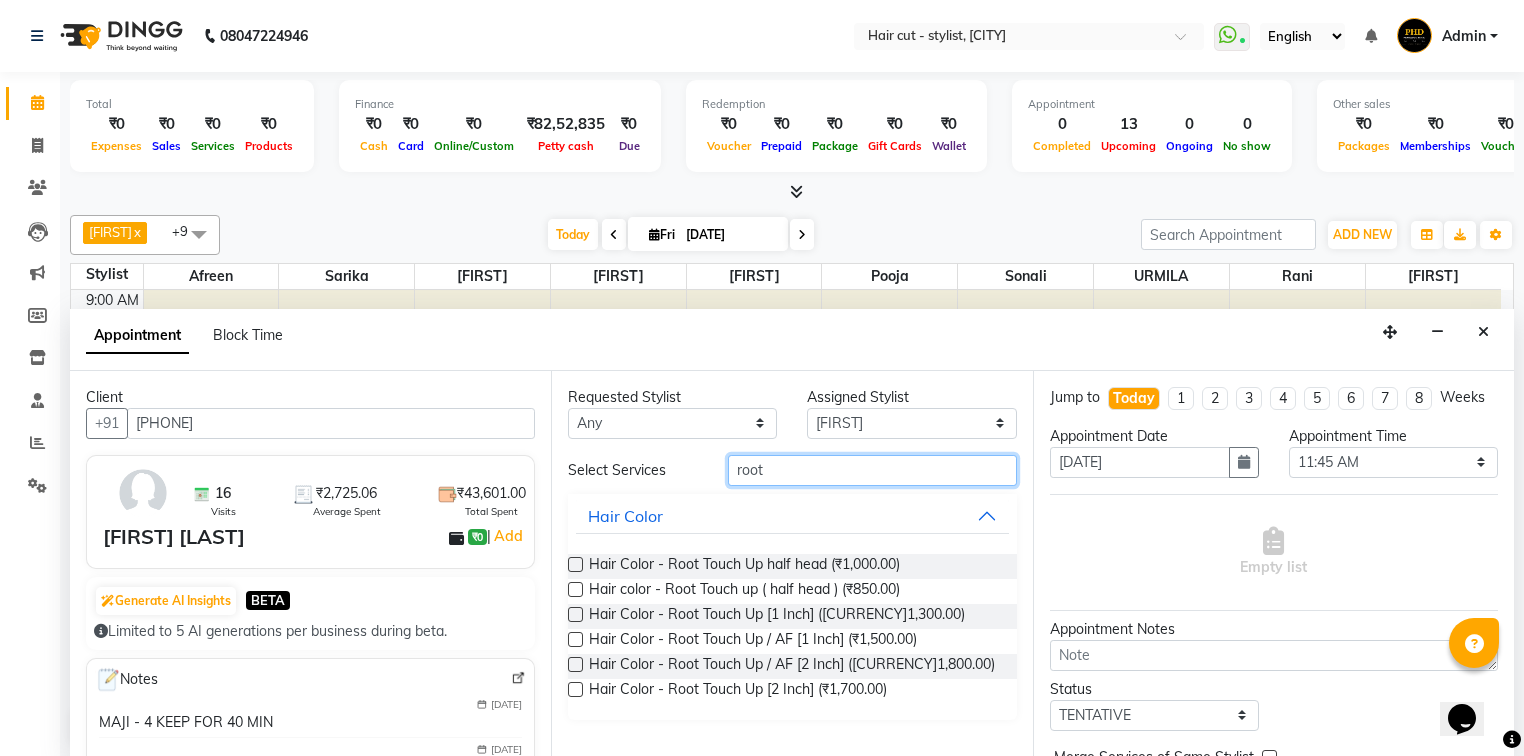 type on "root" 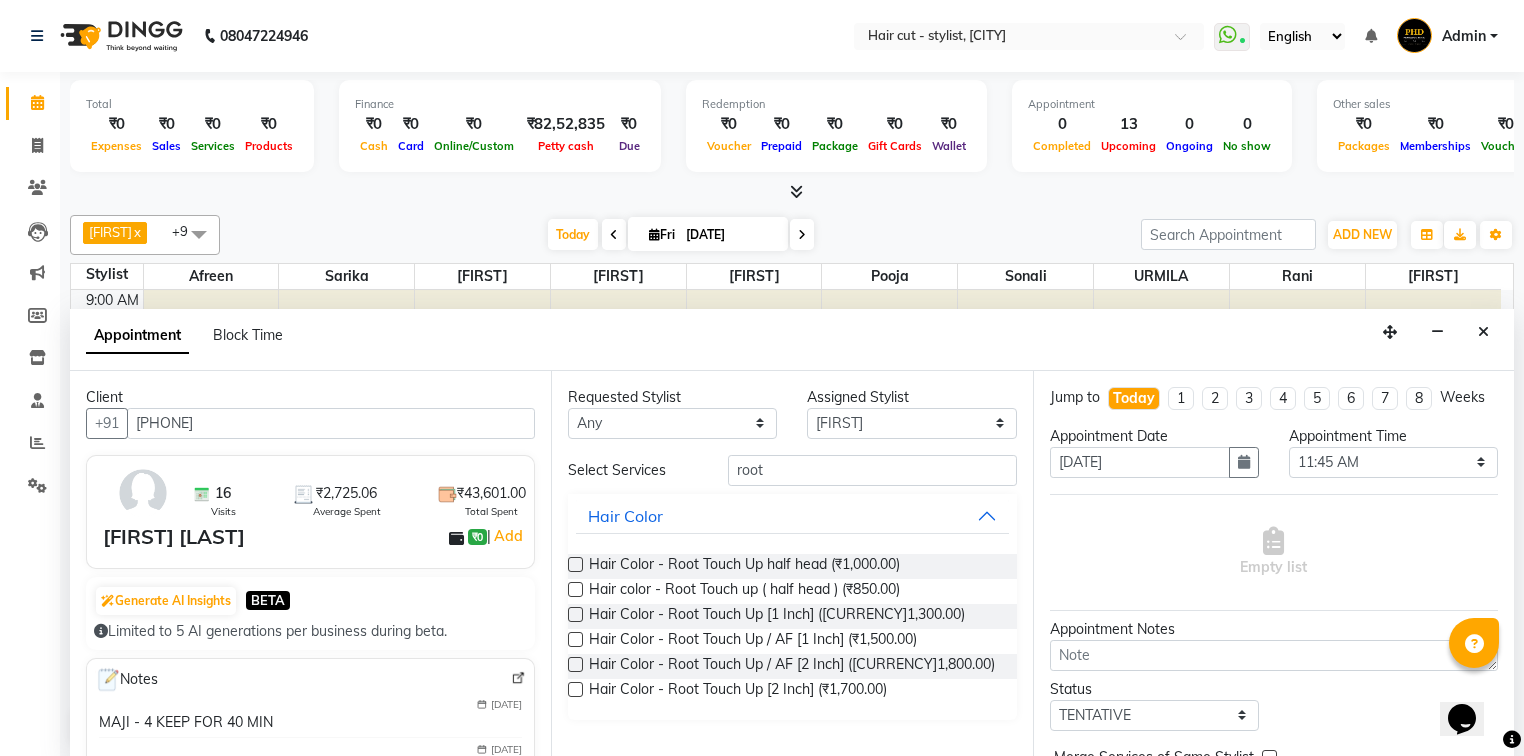 click at bounding box center (575, 639) 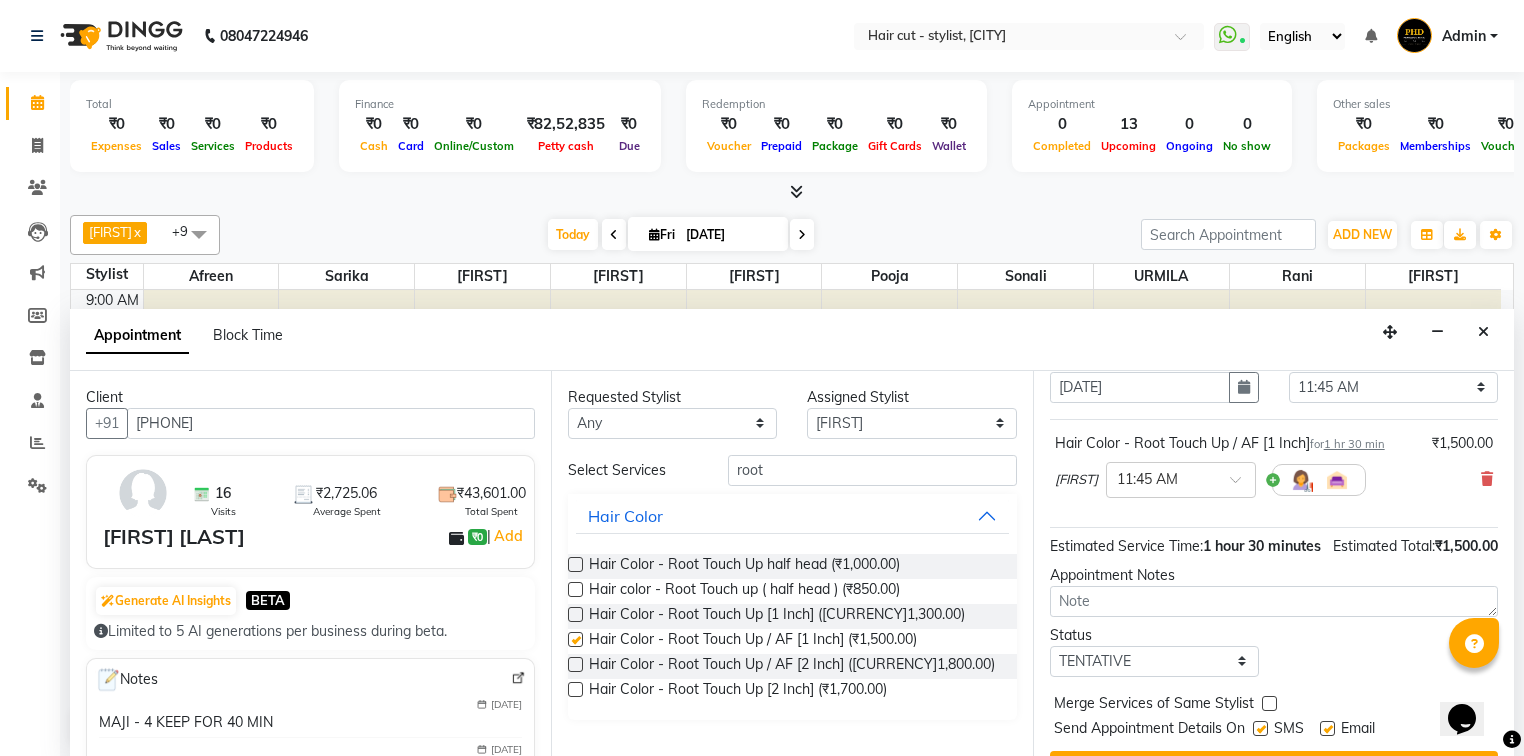 scroll, scrollTop: 139, scrollLeft: 0, axis: vertical 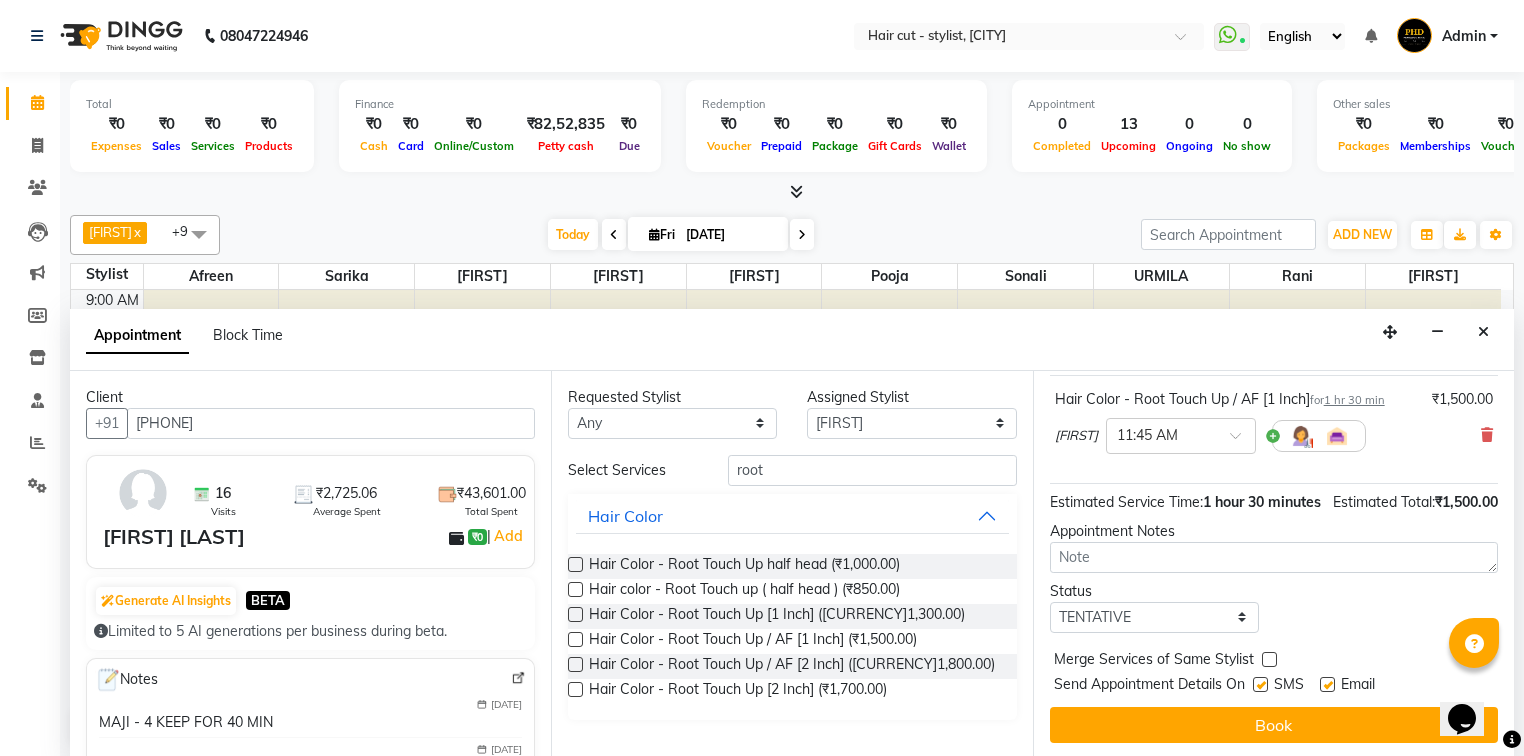 checkbox on "false" 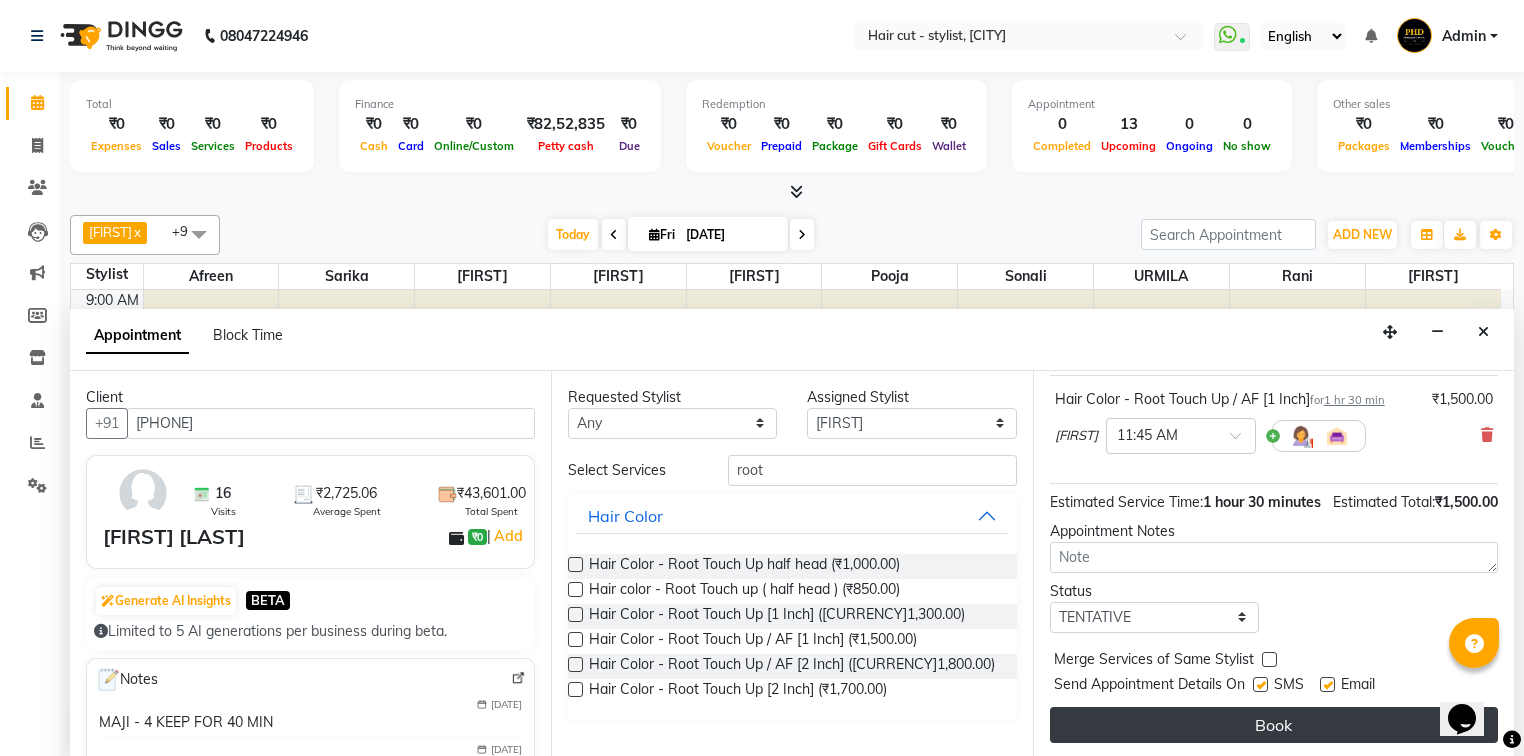 click on "Book" at bounding box center [1274, 725] 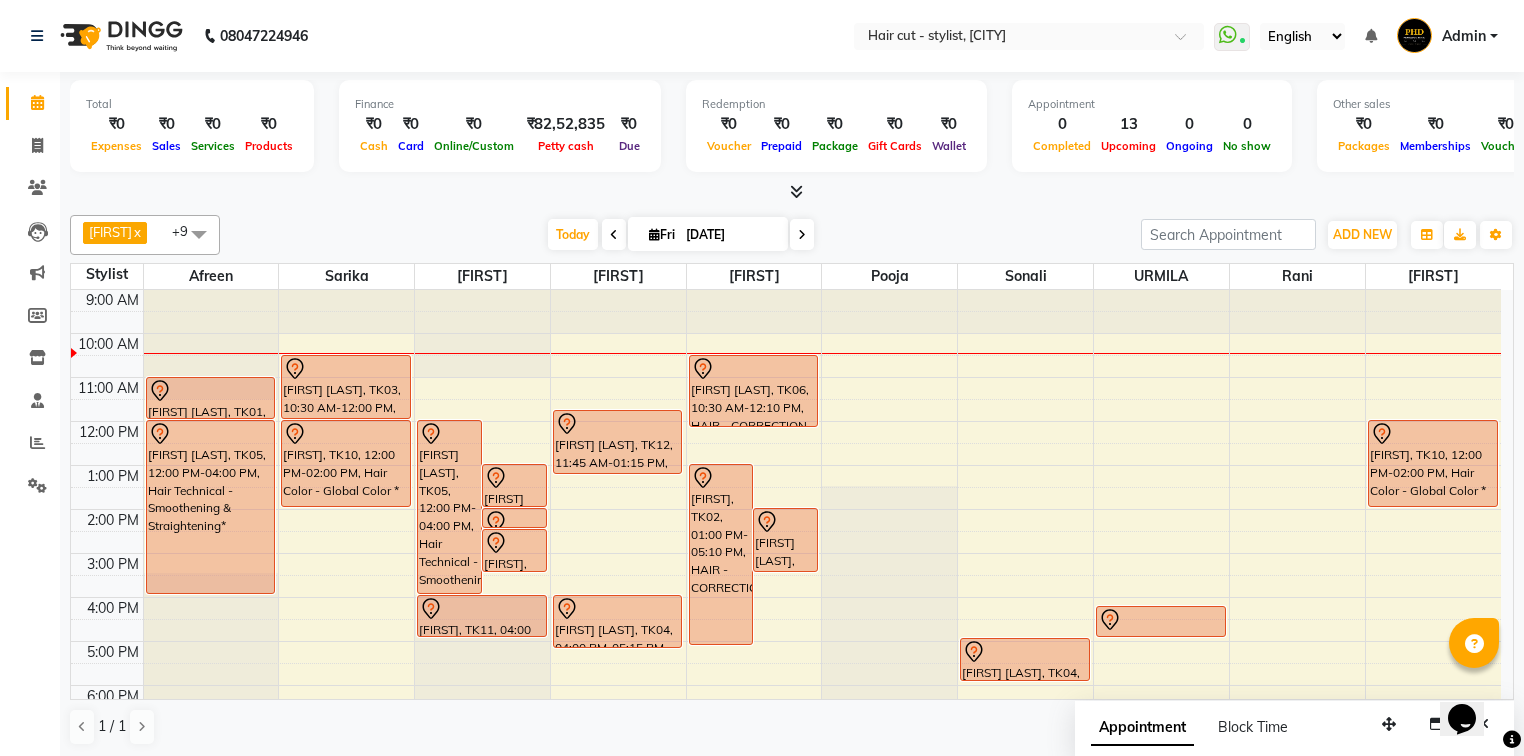 click at bounding box center (614, 234) 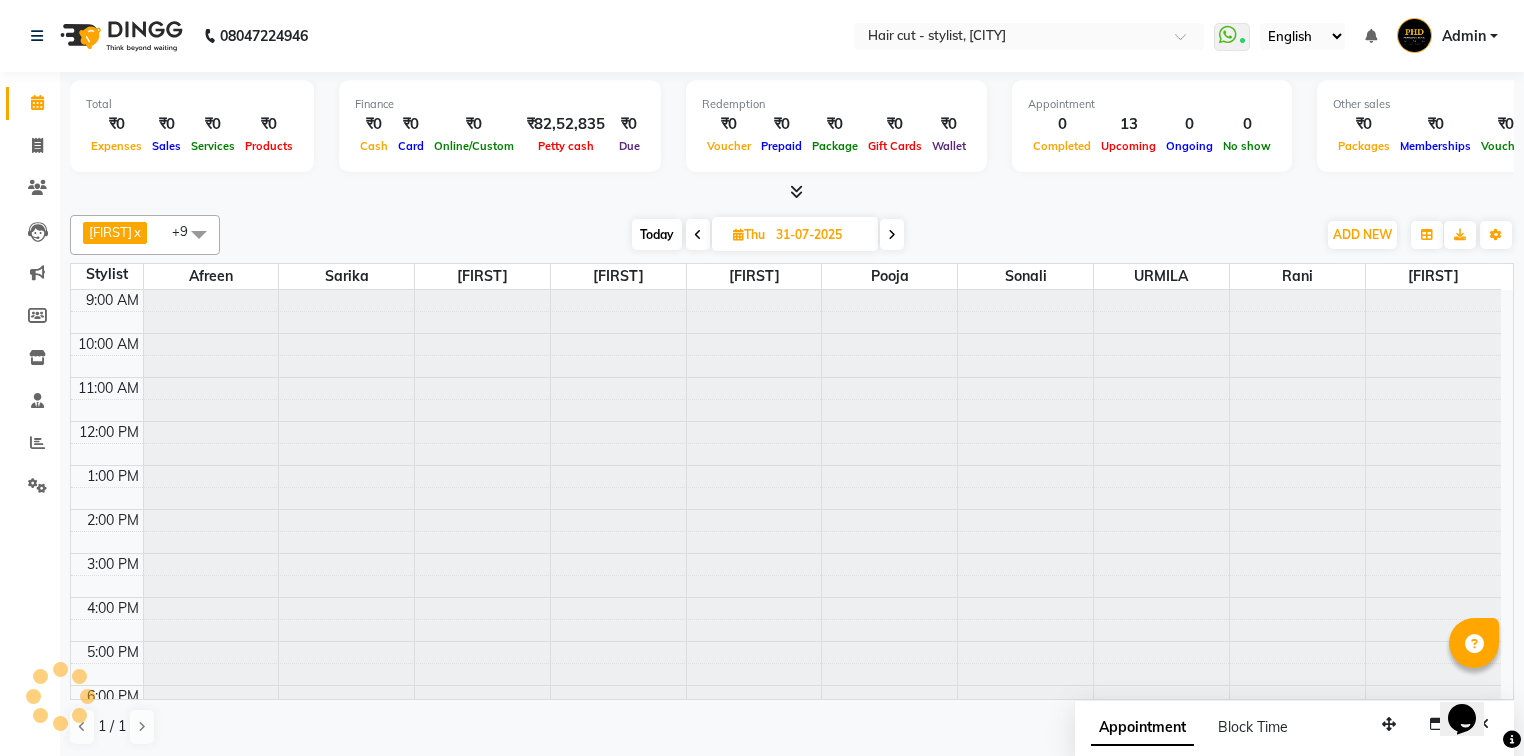 scroll, scrollTop: 44, scrollLeft: 0, axis: vertical 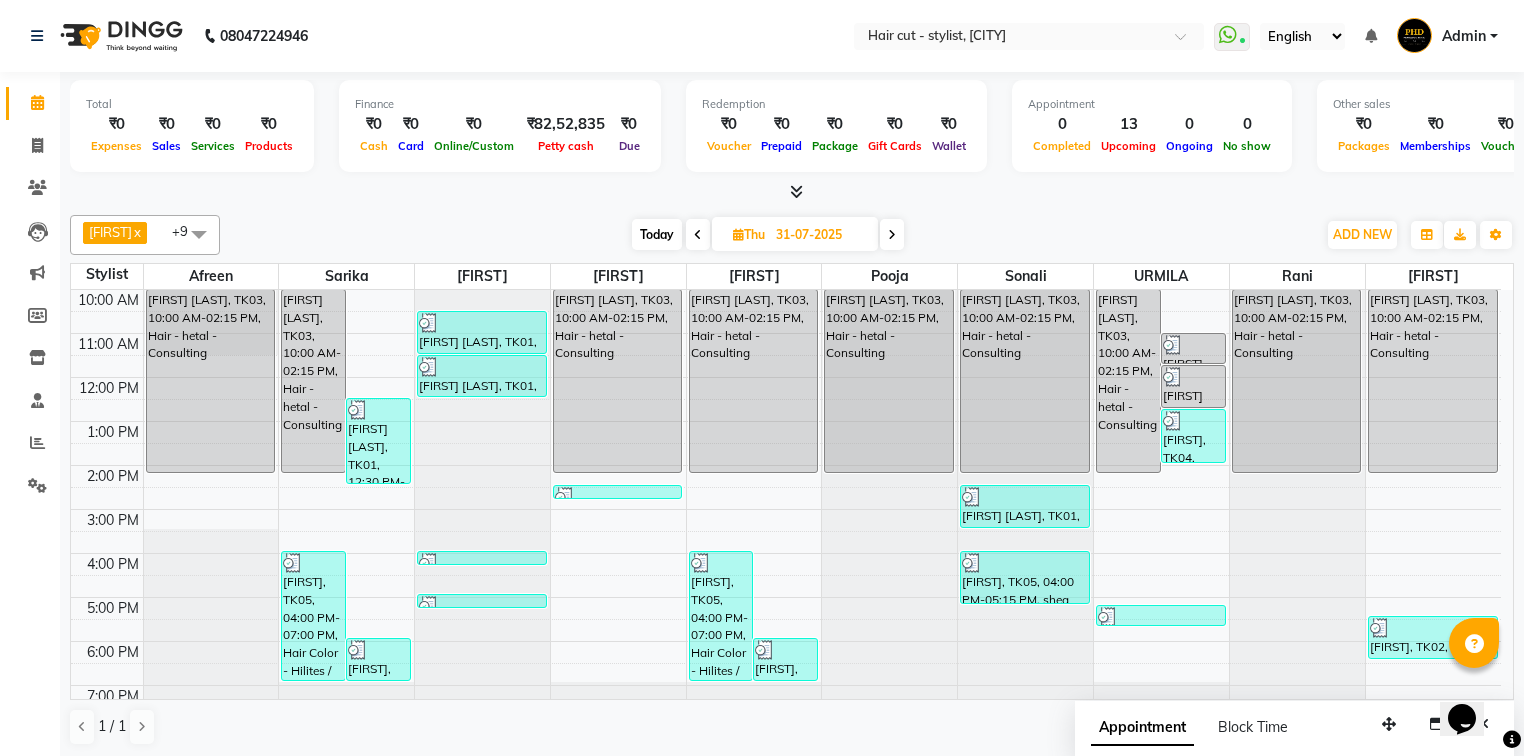 click on "Today" at bounding box center (657, 234) 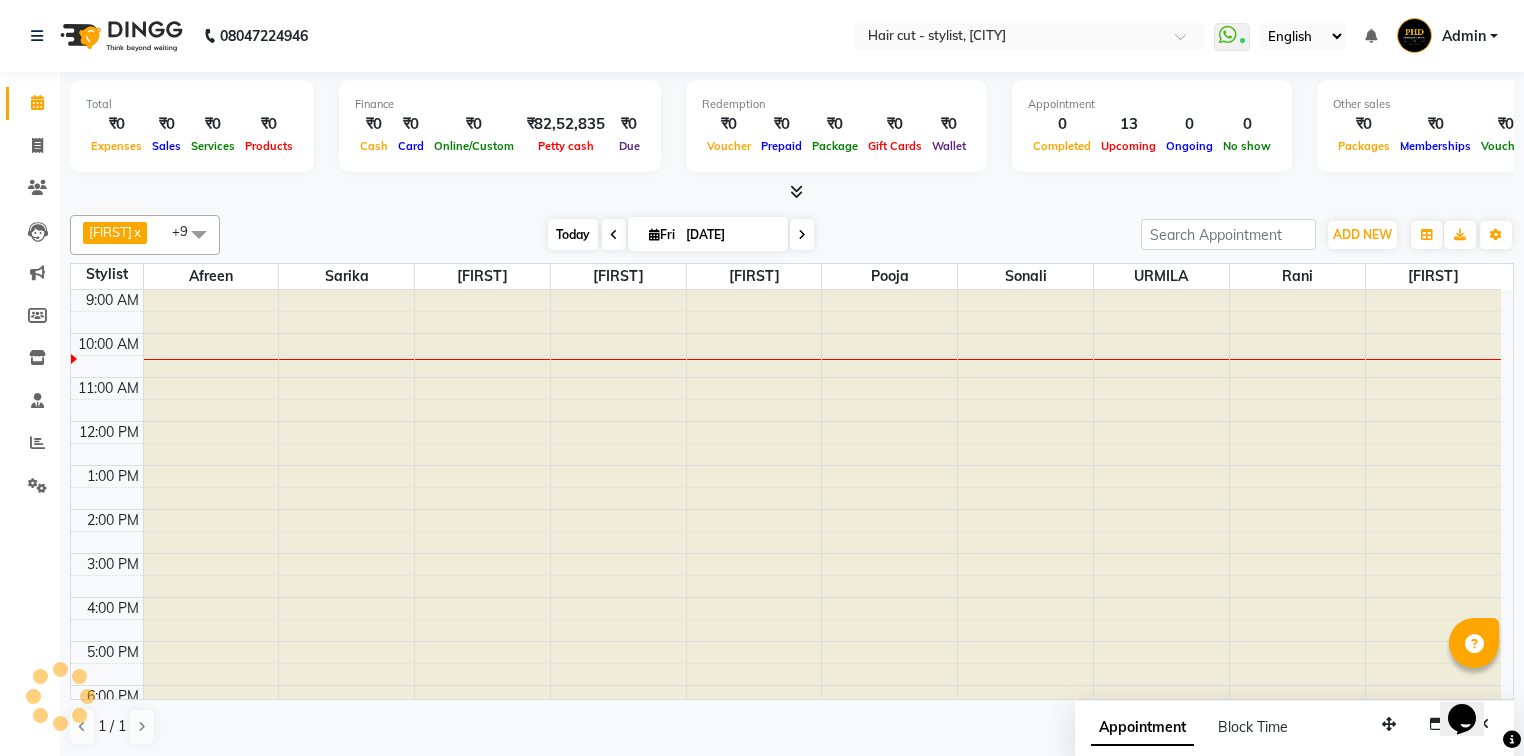scroll, scrollTop: 44, scrollLeft: 0, axis: vertical 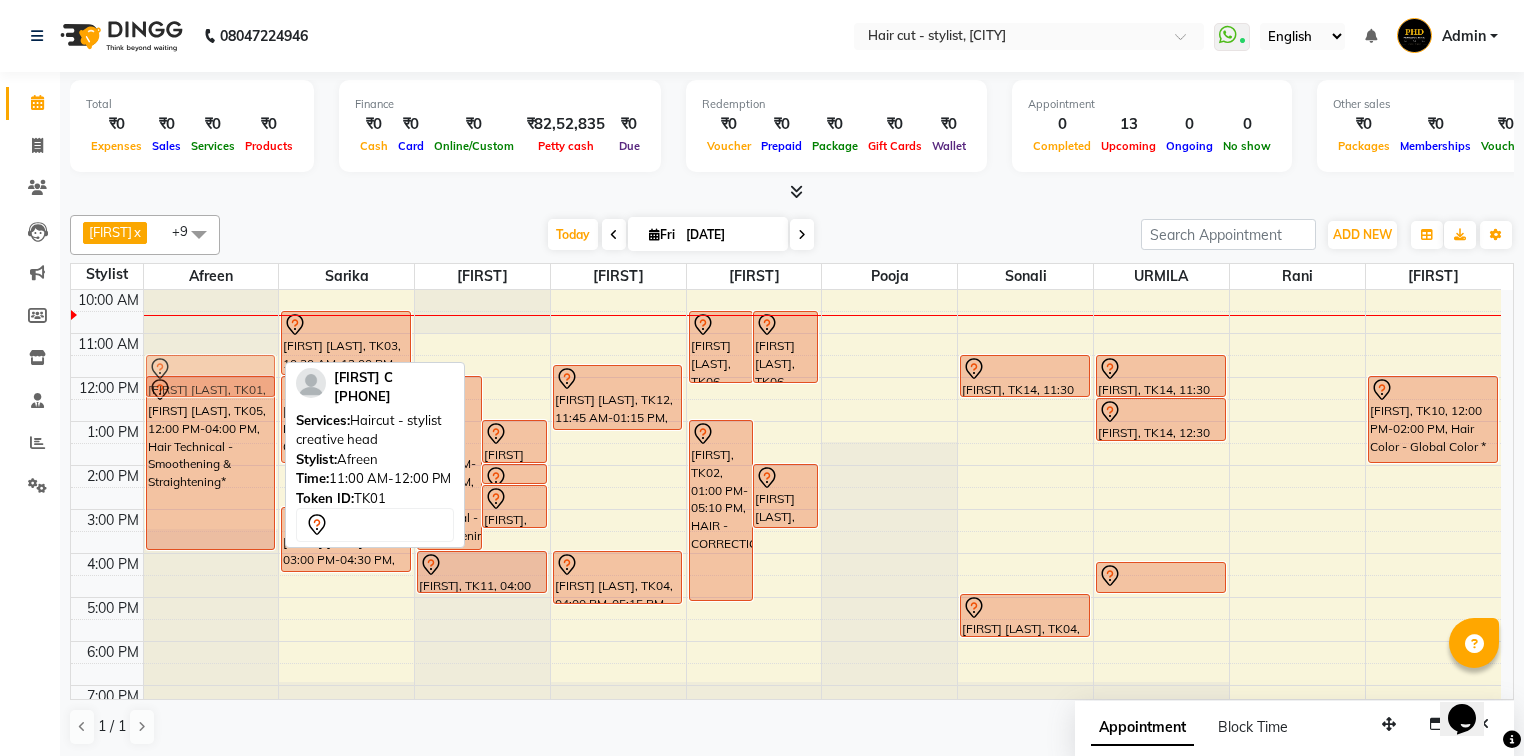 click on "[FIRST], TK01, 11:00 AM-12:00 PM, Haircut - stylist creative head [FIRST] [LAST], TK05, 12:00 PM-04:00 PM, Hair Technical - Smoothening & Straightening* [FIRST], TK01, 11:00 AM-12:00 PM, Haircut - stylist creative head" at bounding box center (211, 509) 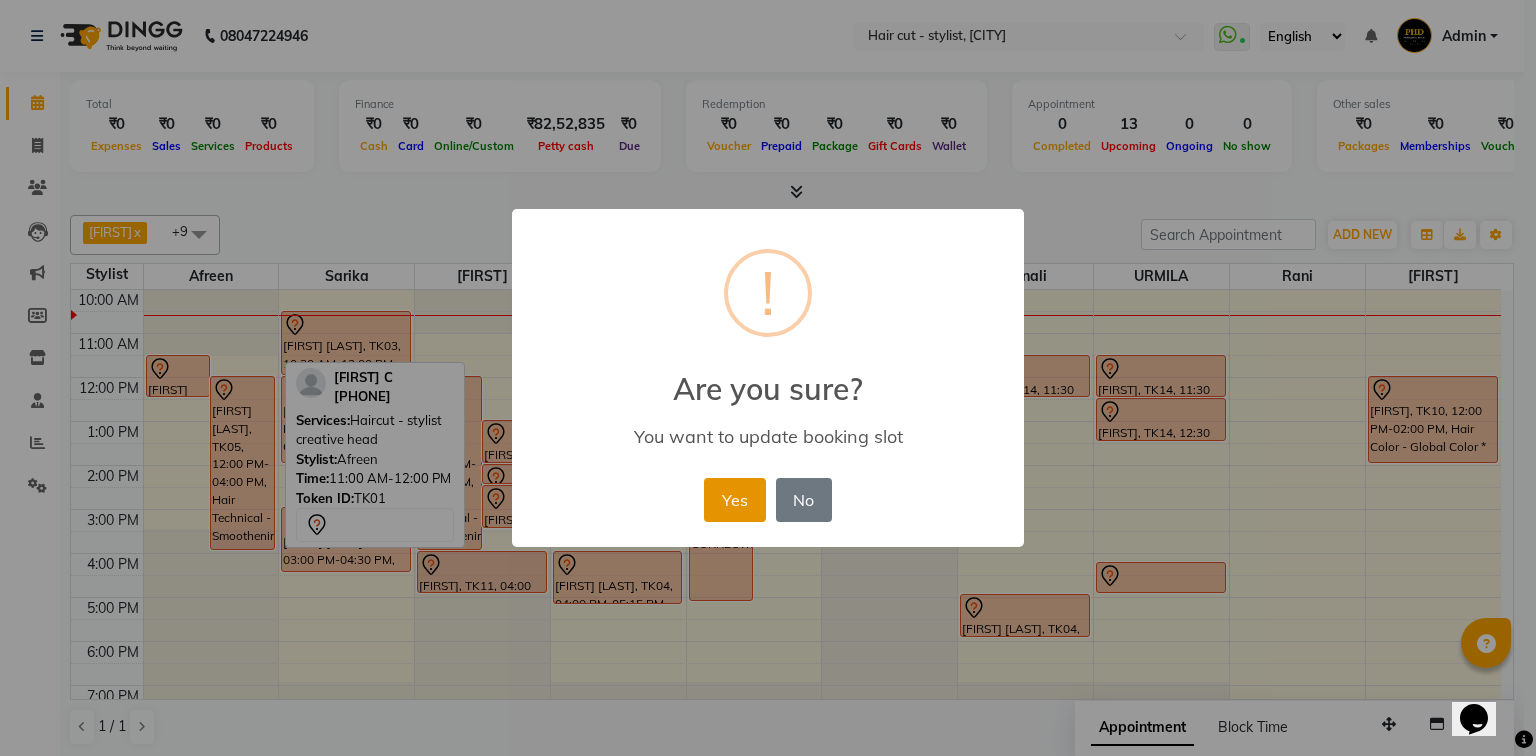 click on "Yes" at bounding box center [734, 500] 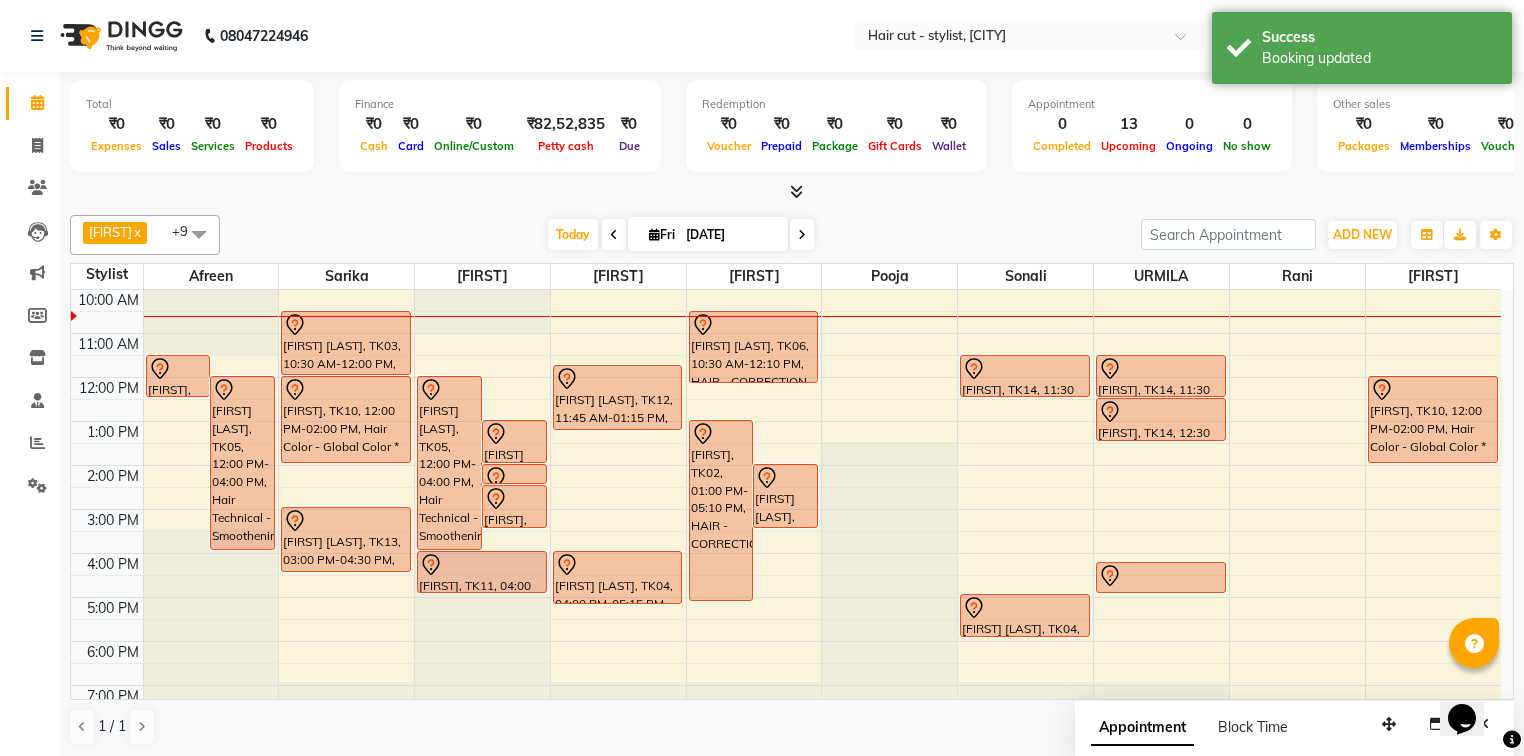 click on "Today [DATE]" at bounding box center (680, 235) 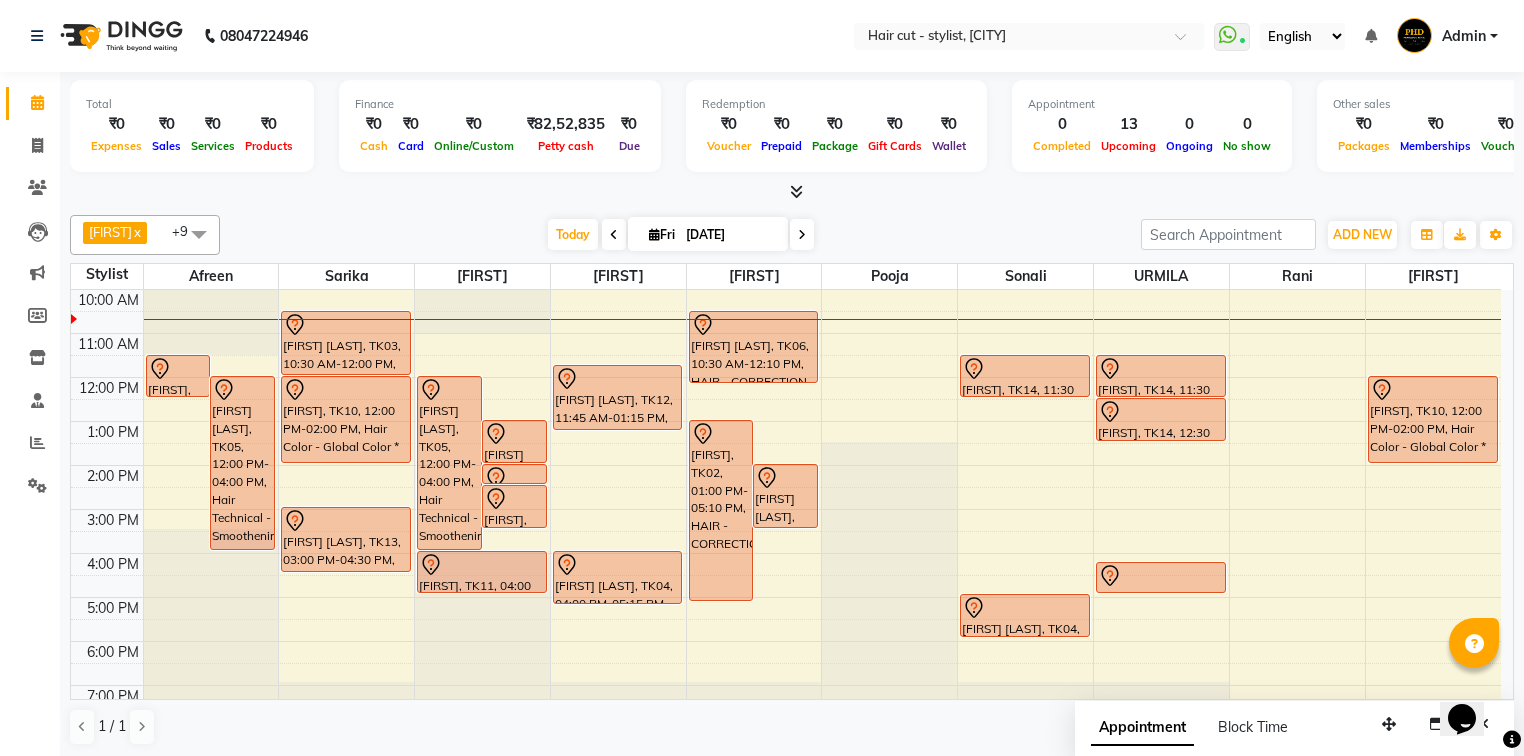 click on "Anita x Hetal x Sarika x pooja x sonia x tejesh x URMILA x rani x Afreen x sonali x +9 Select All Afreen Anita dhara faizan salmani gui Hetal Jeenisha NANDINI pooja Poonam rani Sarika saurabh sonali sonia Supal tejesh URMILA Today Fri [DATE] Toggle Dropdown Add Appointment Add Invoice Add Expense Add Attendance Add Client Add Transaction Toggle Dropdown Add Appointment Add Invoice Add Expense Add Attendance Add Client ADD NEW Toggle Dropdown Add Appointment Add Invoice Add Expense Add Attendance Add Client Add Transaction Anita x Hetal x Sarika x pooja x sonia x tejesh x URMILA x rani x Afreen x sonali x +9 Select All Afreen Anita dhara faizan salmani gui Hetal Jeenisha NANDINI pooja Poonam rani Sarika saurabh sonali sonia Supal tejesh URMILA Group By Staff View Room View View as Vertical Vertical - Week View Horizontal Horizontal - Week View List Toggle Dropdown Calendar Settings Manage Tags Arrange Stylists Reset Stylists Full Screen Zoom" 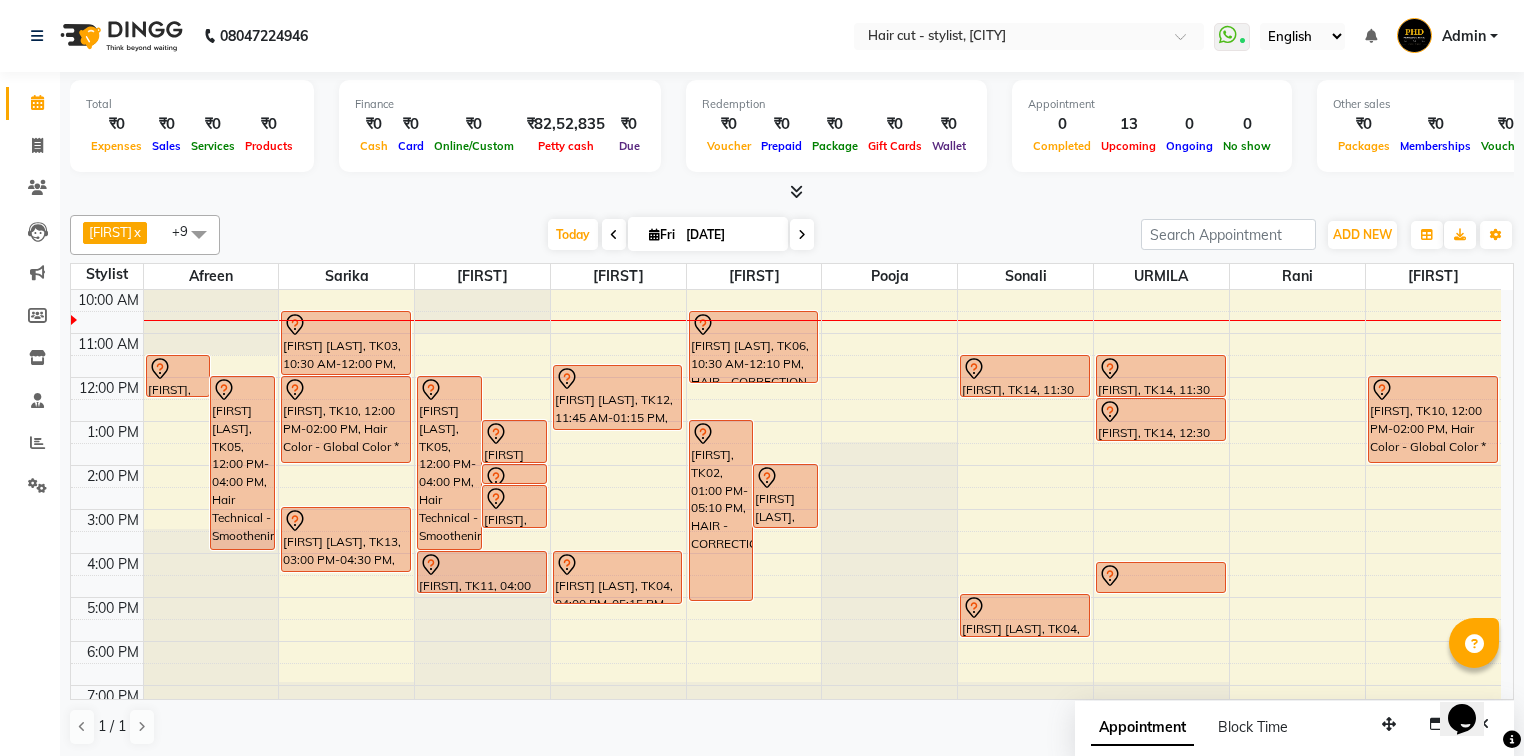 scroll, scrollTop: 0, scrollLeft: 0, axis: both 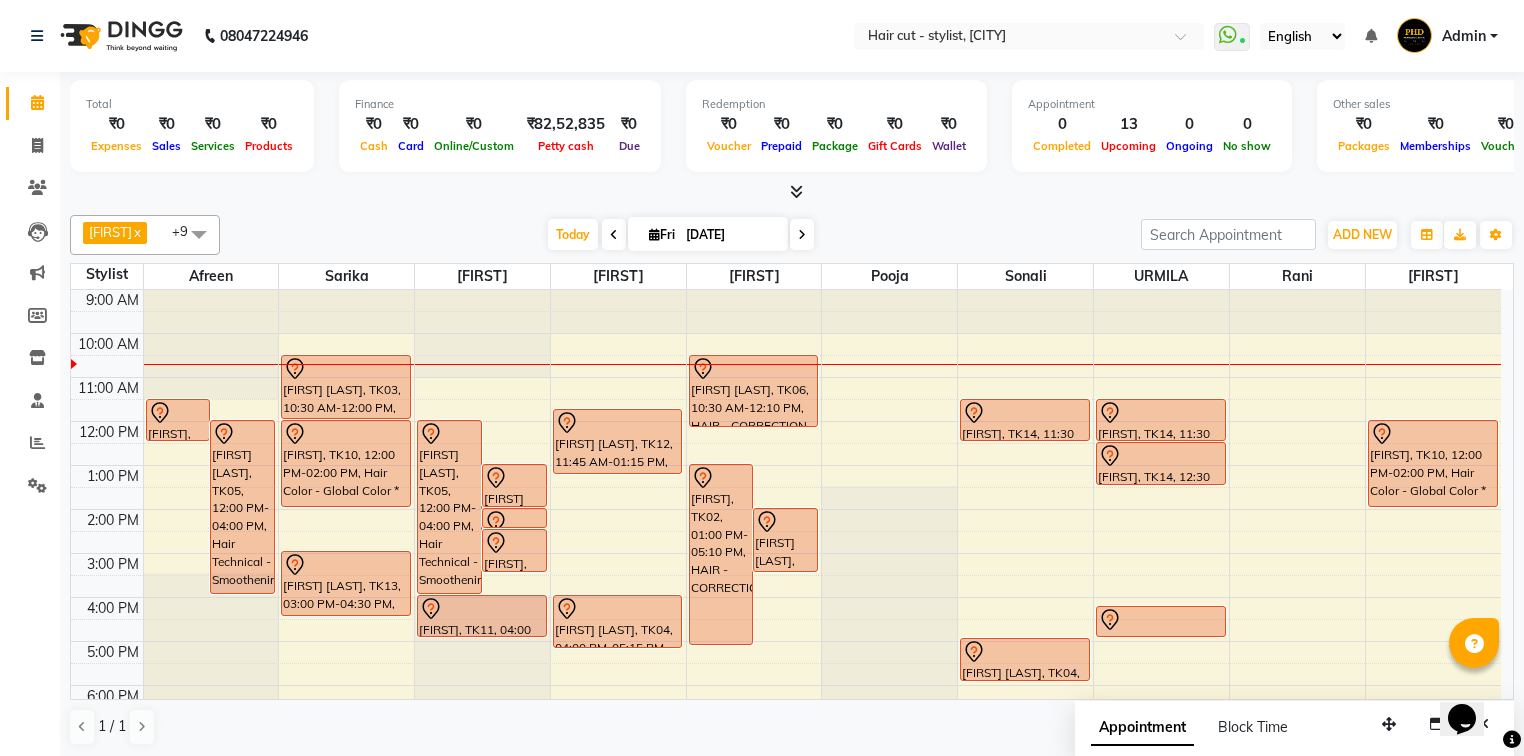click on "Today [DATE]" at bounding box center [680, 235] 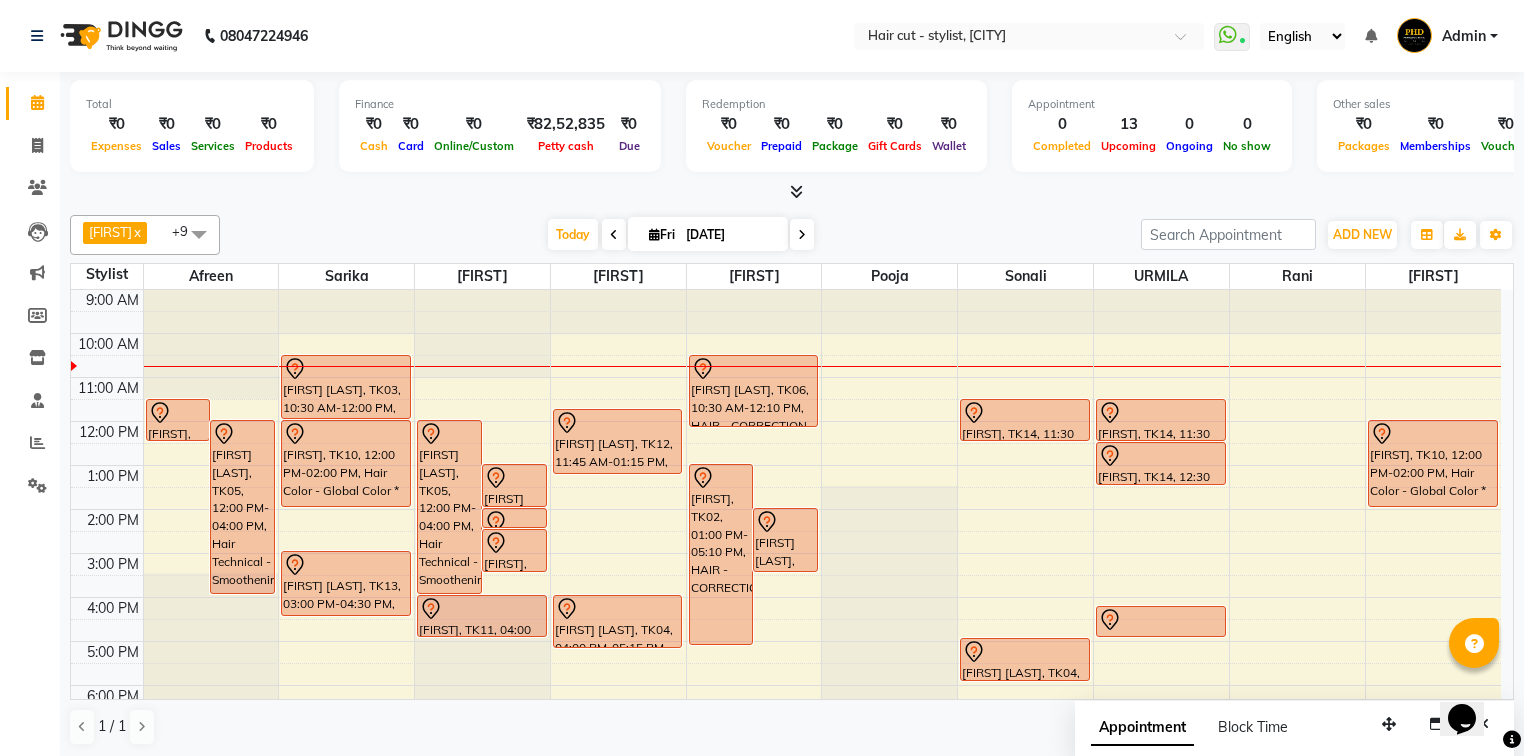 click on "Total  ₹0  Expenses ₹0  Sales ₹0  Services ₹0  Products Finance  ₹0  Cash ₹0  Card ₹0  Online/Custom ₹82,52,835 Petty cash ₹0 Due  Redemption  ₹0 Voucher ₹0 Prepaid ₹0 Package ₹0  Gift Cards ₹0  Wallet  Appointment  0 Completed 13 Upcoming 0 Ongoing 0 No show  Other sales  ₹0  Packages ₹0  Memberships ₹0  Vouchers ₹0  Prepaids ₹0  Gift Cards [FIRST]  x [FIRST]  x [FIRST]  x [FIRST]  x [FIRST]  x [FIRST]  x [FIRST]   x [FIRST]   x [FIRST]  x [FIRST]  x +9 Select All [FIRST] [FIRST] [FIRST] [FIRST] [FIRST] [FIRST] [FIRST] [FIRST] [FIRST] [FIRST] [FIRST] [FIRST] [FIRST] [FIRST] [FIRST] [FIRST] [FIRST] [FIRST] [FIRST] [FIRST] [FIRST] [FIRST] Today  Fri 01-08-2025 Toggle Dropdown Add Appointment Add Invoice Add Expense Add Attendance Add Client Add Transaction Toggle Dropdown Add Appointment Add Invoice Add Expense Add Attendance Add Client ADD NEW Toggle Dropdown Add Appointment Add Invoice Add Expense Add Attendance Add Client Add Transaction [FIRST]  x [FIRST]  x [FIRST]  x [FIRST]  x [FIRST]  x [FIRST]  x [FIRST]   x [FIRST]   x [FIRST]  x [FIRST]  x" 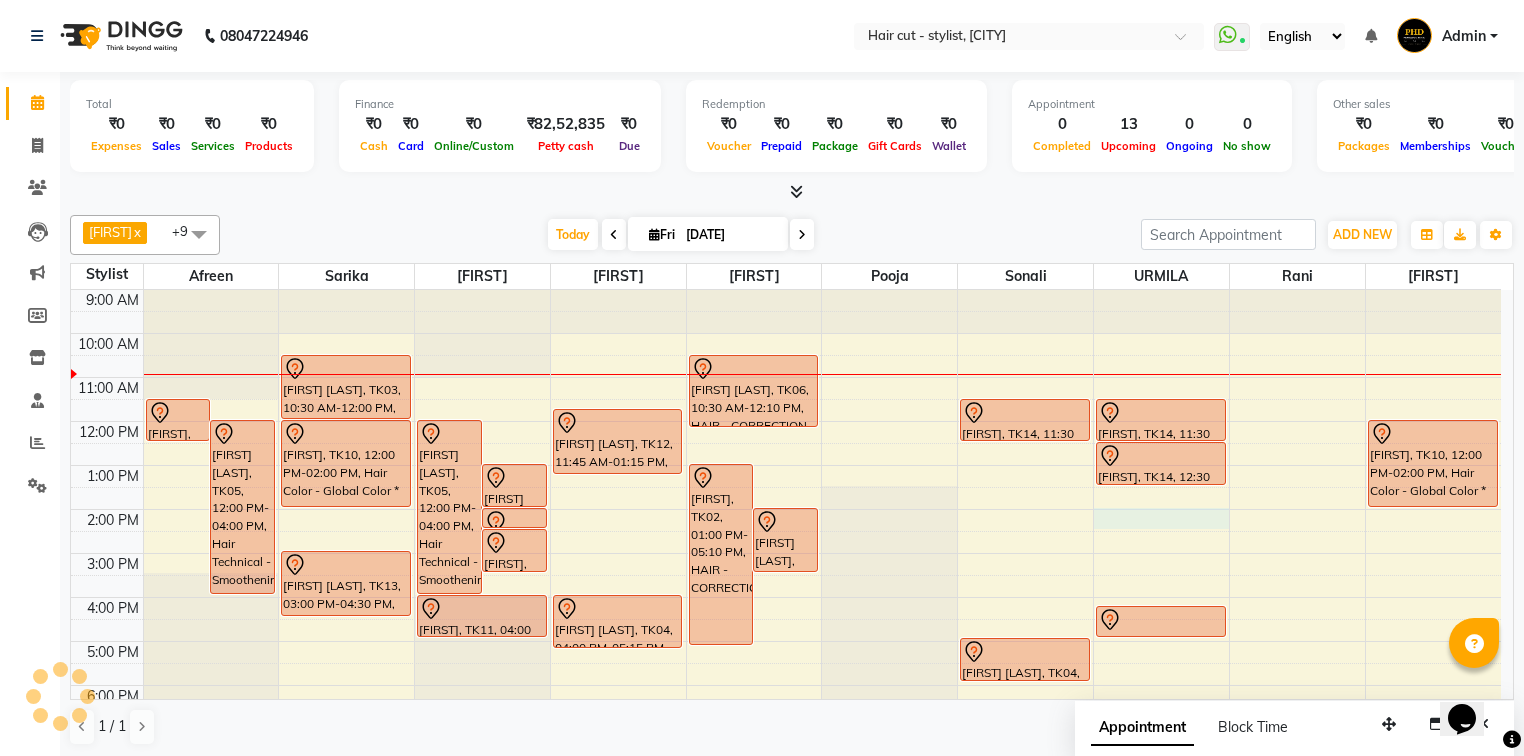 click on "9:00 AM 10:00 AM 11:00 AM 12:00 PM 1:00 PM 2:00 PM 3:00 PM 4:00 PM 5:00 PM 6:00 PM 7:00 PM 8:00 PM [FIRST] C, TK01, 11:30 AM-12:30 PM, Haircut - stylist creative head [FIRST] Awhale, TK05, 12:00 PM-04:00 PM, Hair Technical - Smoothening & Straightening* [FIRST] D, TK03, 10:30 AM-12:00 PM, Hair Color - Root Touch Up / AF [1 Inch] [FIRST], TK10, 12:00 PM-02:00 PM, Hair Color - Global Color * [FIRST] RAIJADE, TK13, 03:00 PM-04:30 PM, Hair Color - Root Touch Up / AF [1 Inch] [FIRST] Awhale, TK05, 12:00 PM-04:00 PM, Hair Technical - Smoothening & Straightening* [FIRST] MANDOT, TK09, 01:00 PM-02:00 PM, Haircut - Creative head / Cr. Dir. [FIRST] DHOKA, TK07, 02:00 PM-02:30 PM, Hair - free treatment haircut and wash [FIRST] MENON, TK06, 02:30 PM-03:30 PM, Hair - free treatment haircut and wash [FIRST] BHANDARI, TK11, 04:00 PM-05:00 PM, Haircut - Creative head / Cr. Dir." at bounding box center (786, 553) 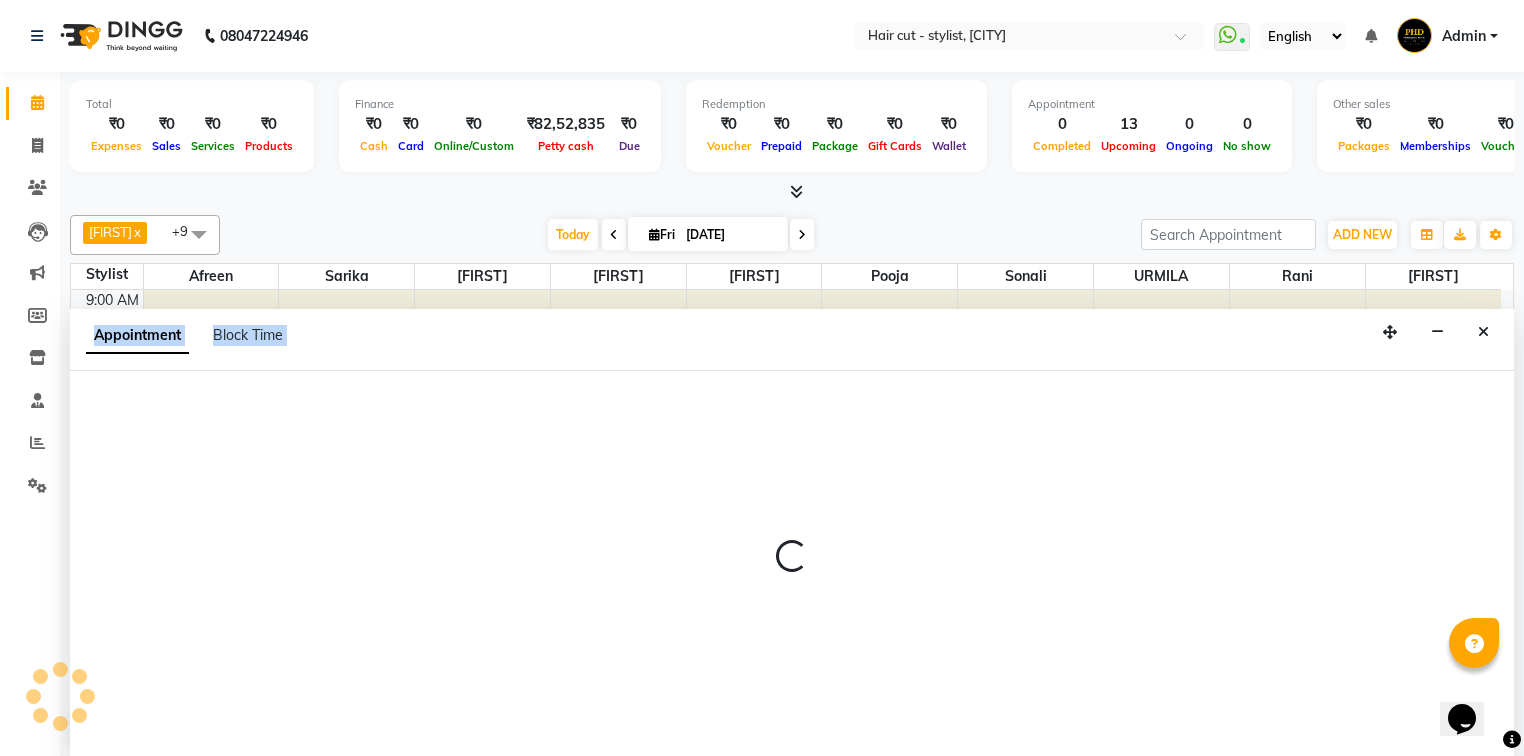 scroll, scrollTop: 0, scrollLeft: 0, axis: both 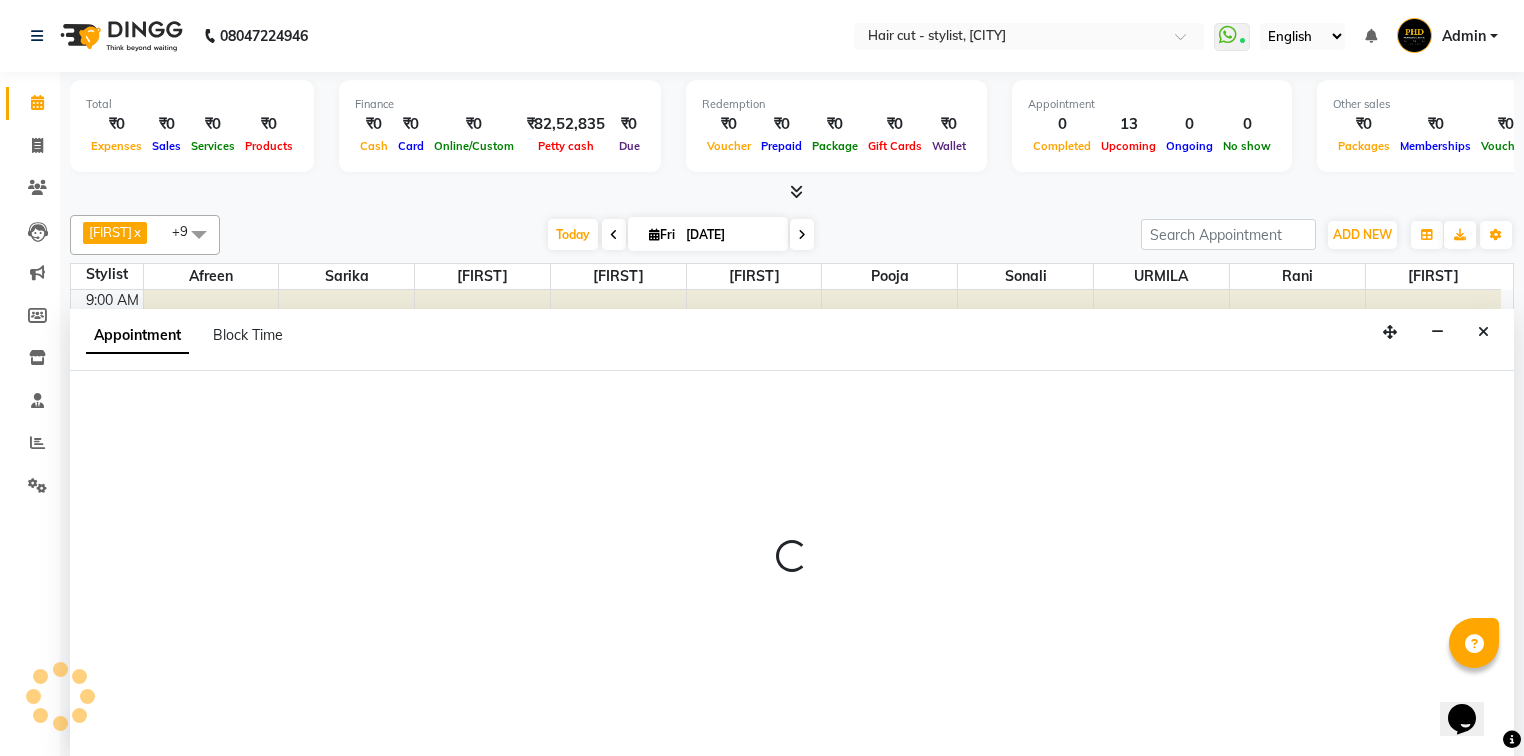 select on "[NUMBER]" 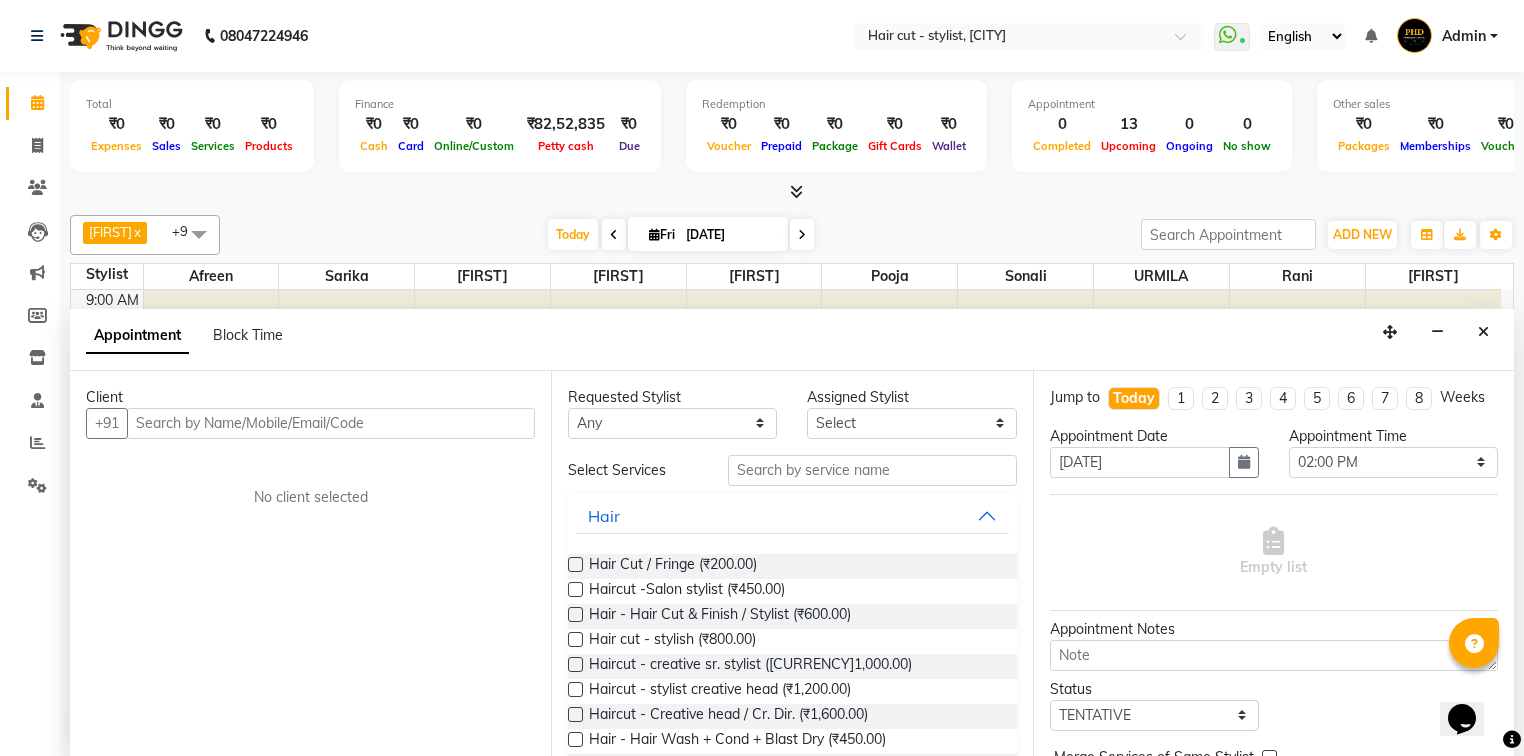 click at bounding box center [331, 423] 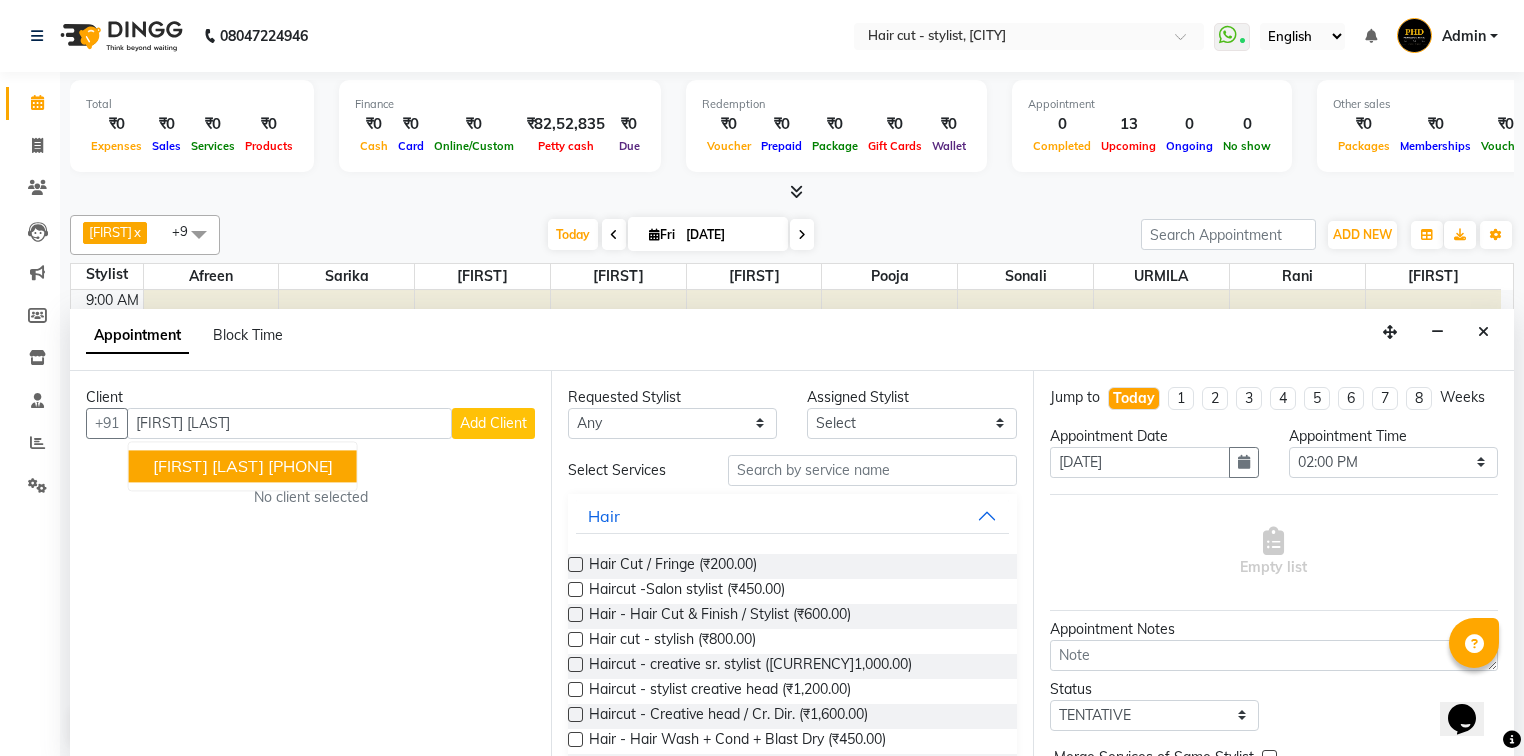 click on "[FIRST] [LAST]" at bounding box center [208, 466] 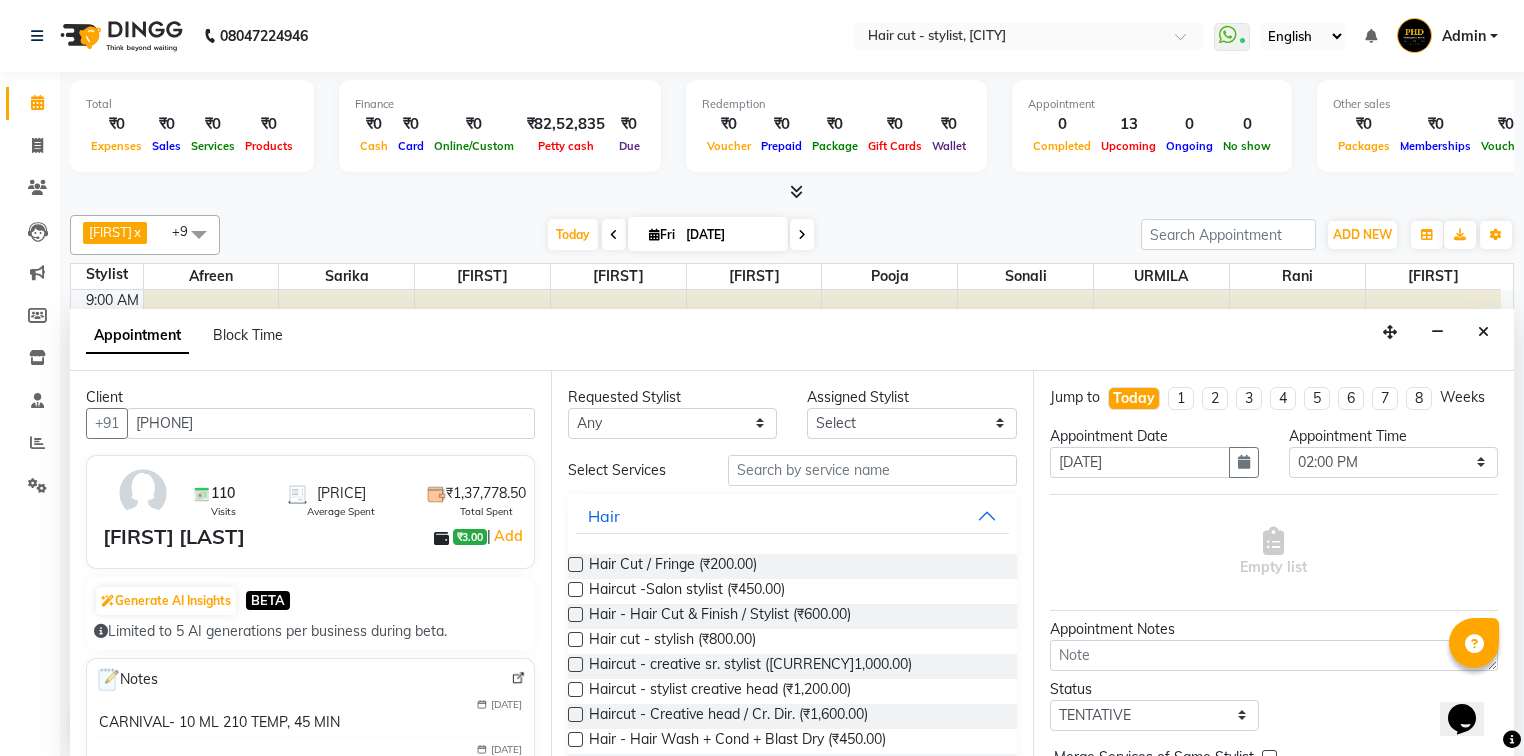 type on "[PHONE]" 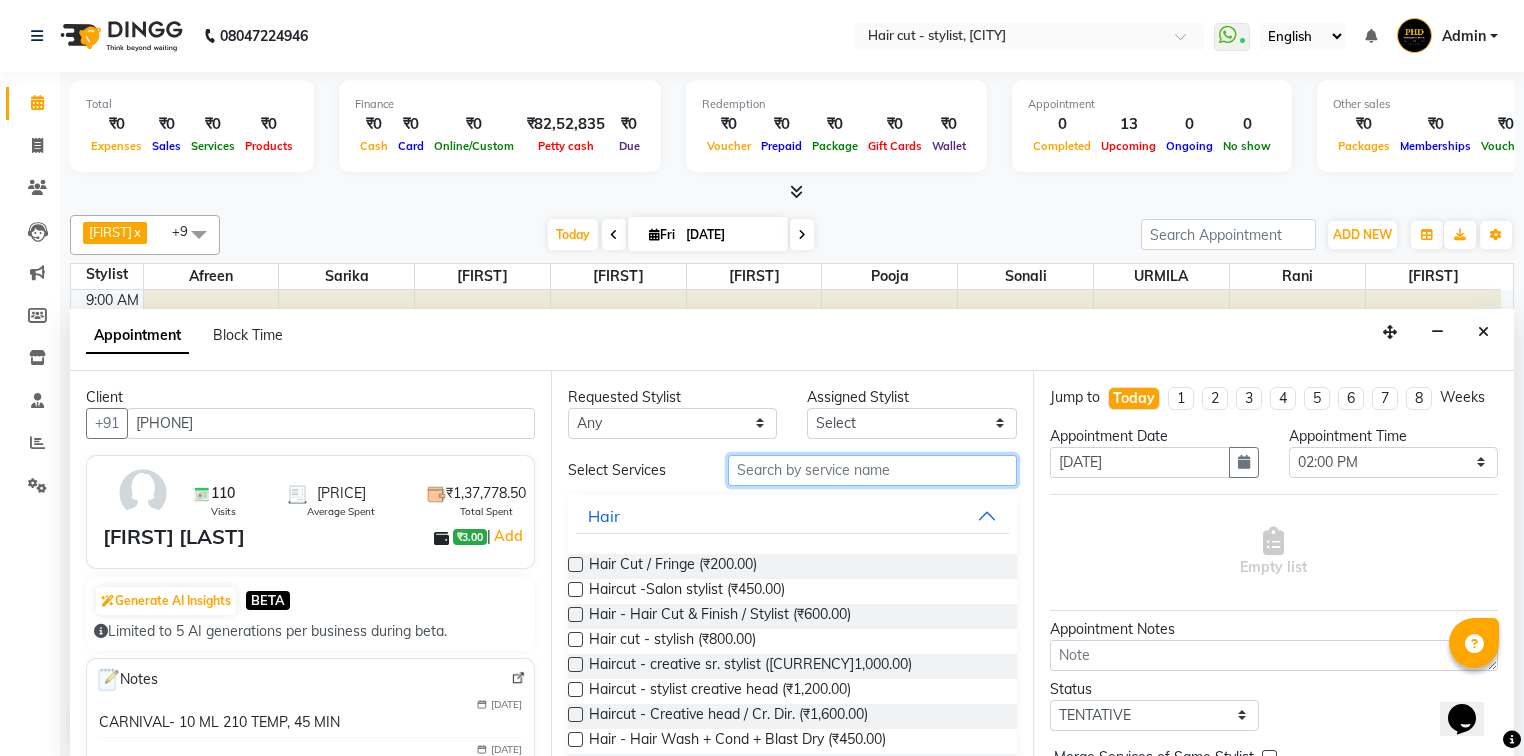click at bounding box center (872, 470) 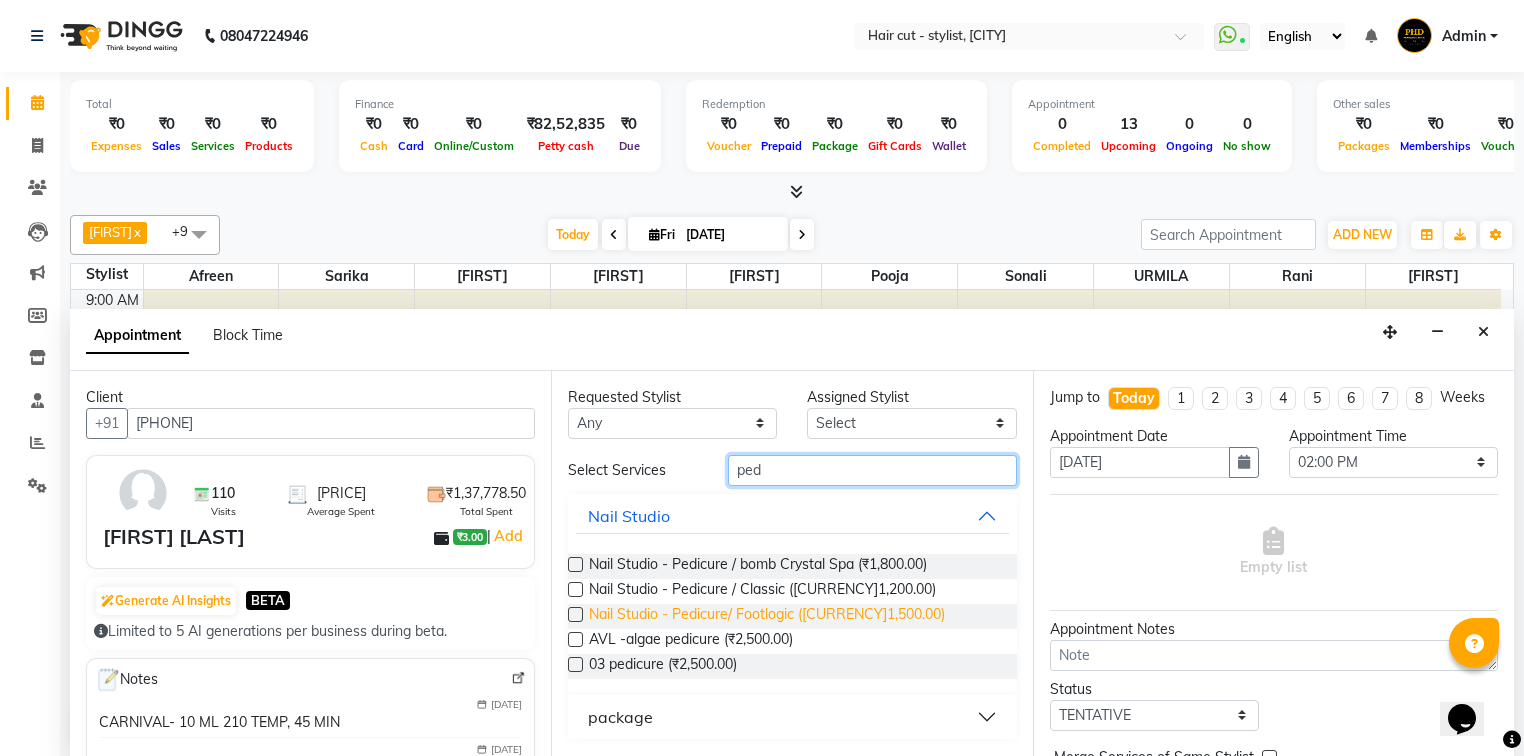 type on "ped" 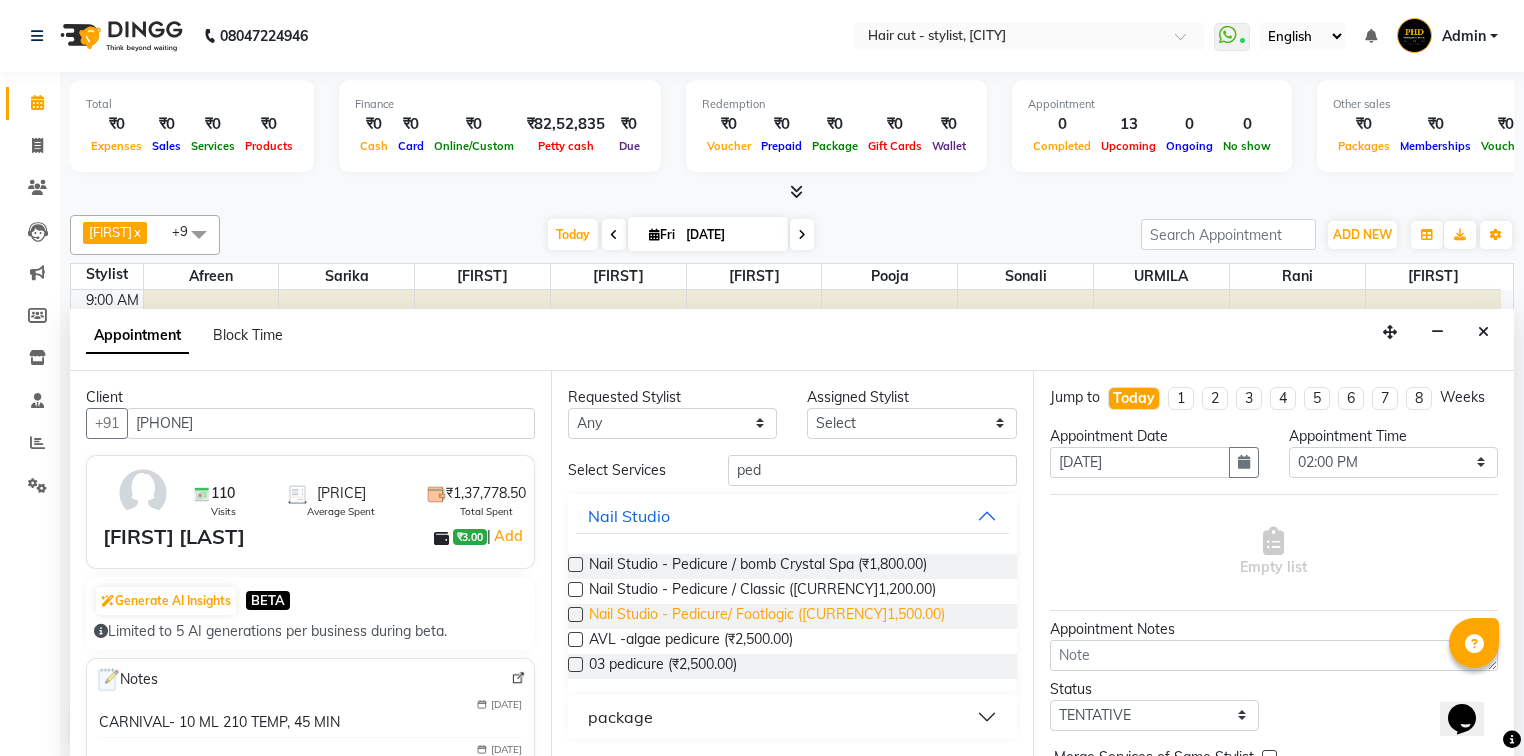 click on "Nail Studio - Pedicure/ Footlogic ([CURRENCY]1,500.00)" at bounding box center [767, 616] 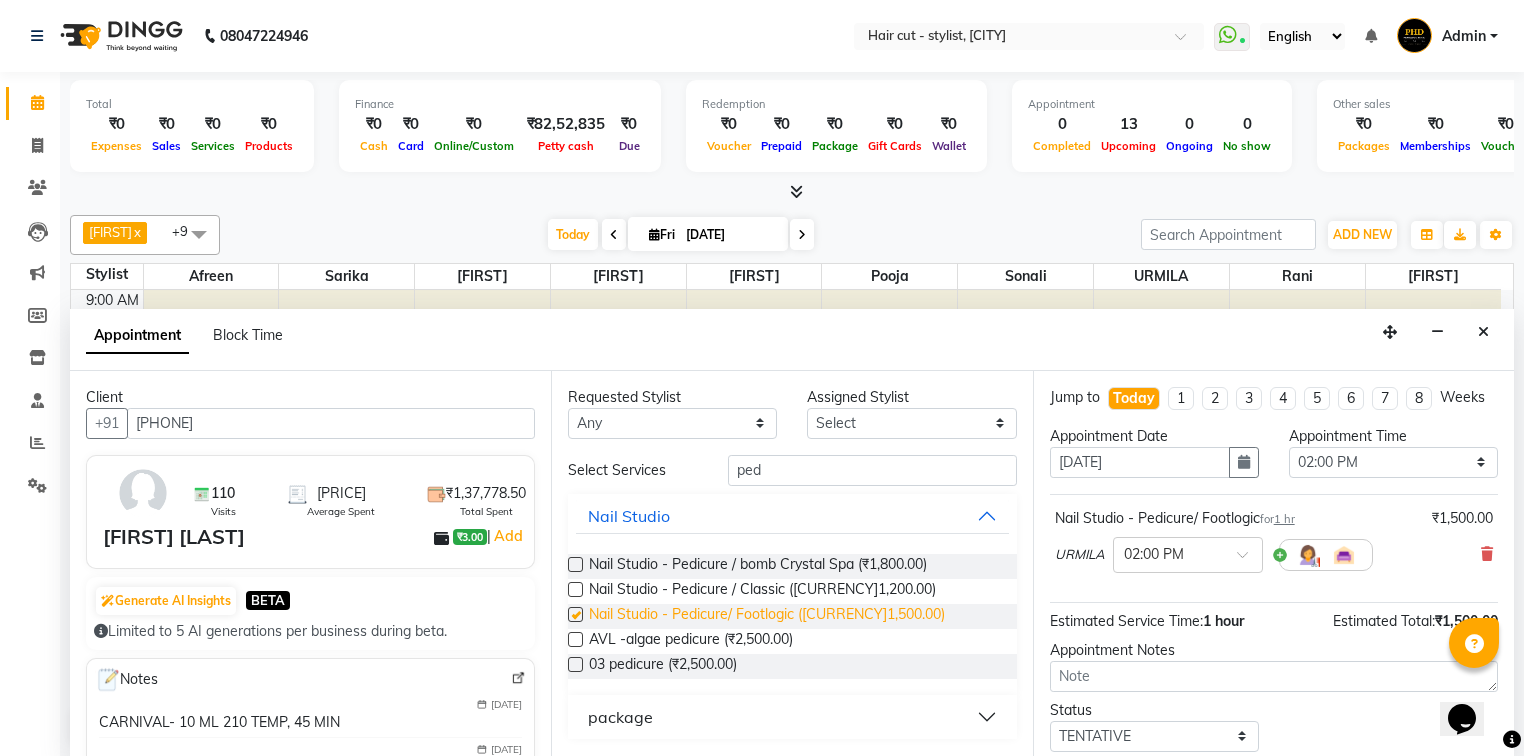 checkbox on "false" 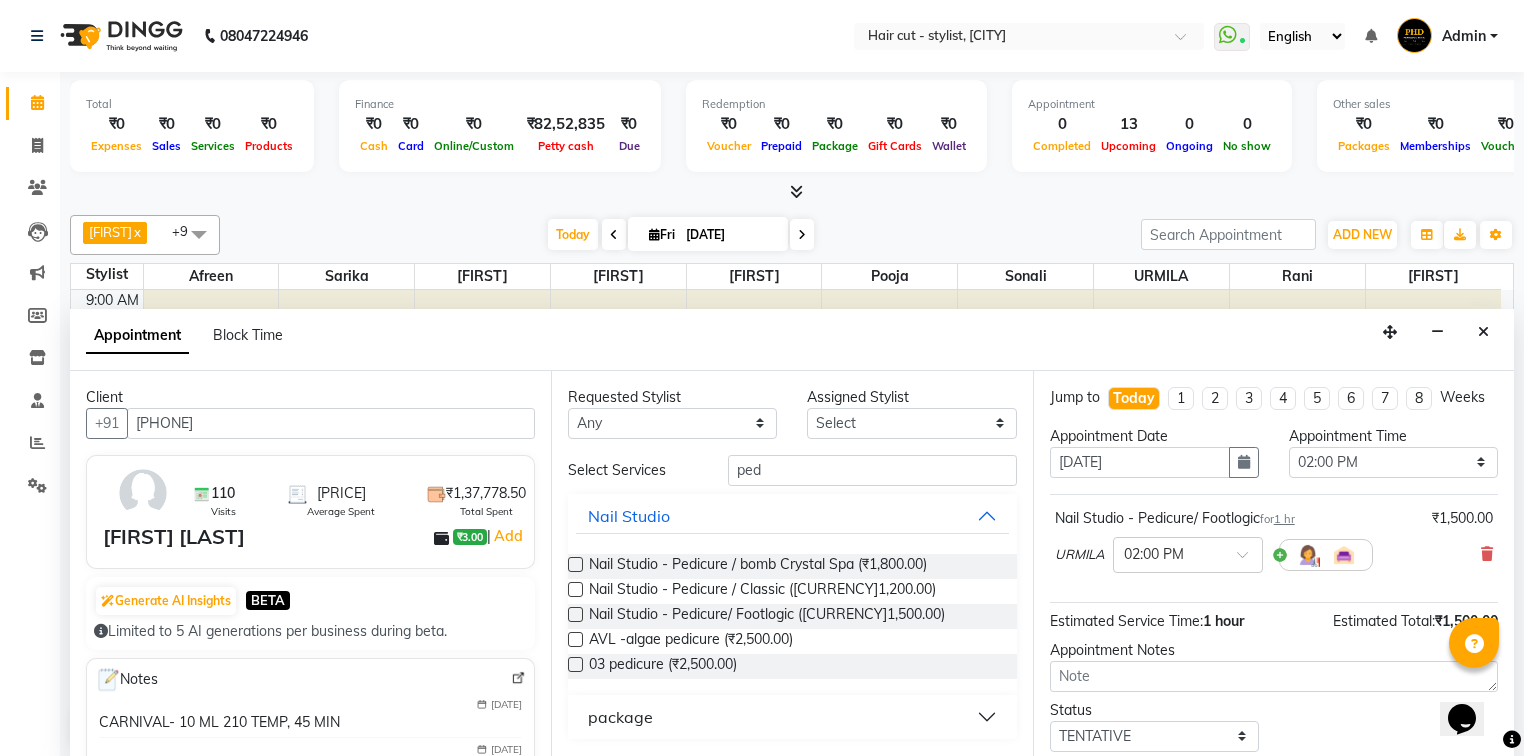 scroll, scrollTop: 118, scrollLeft: 0, axis: vertical 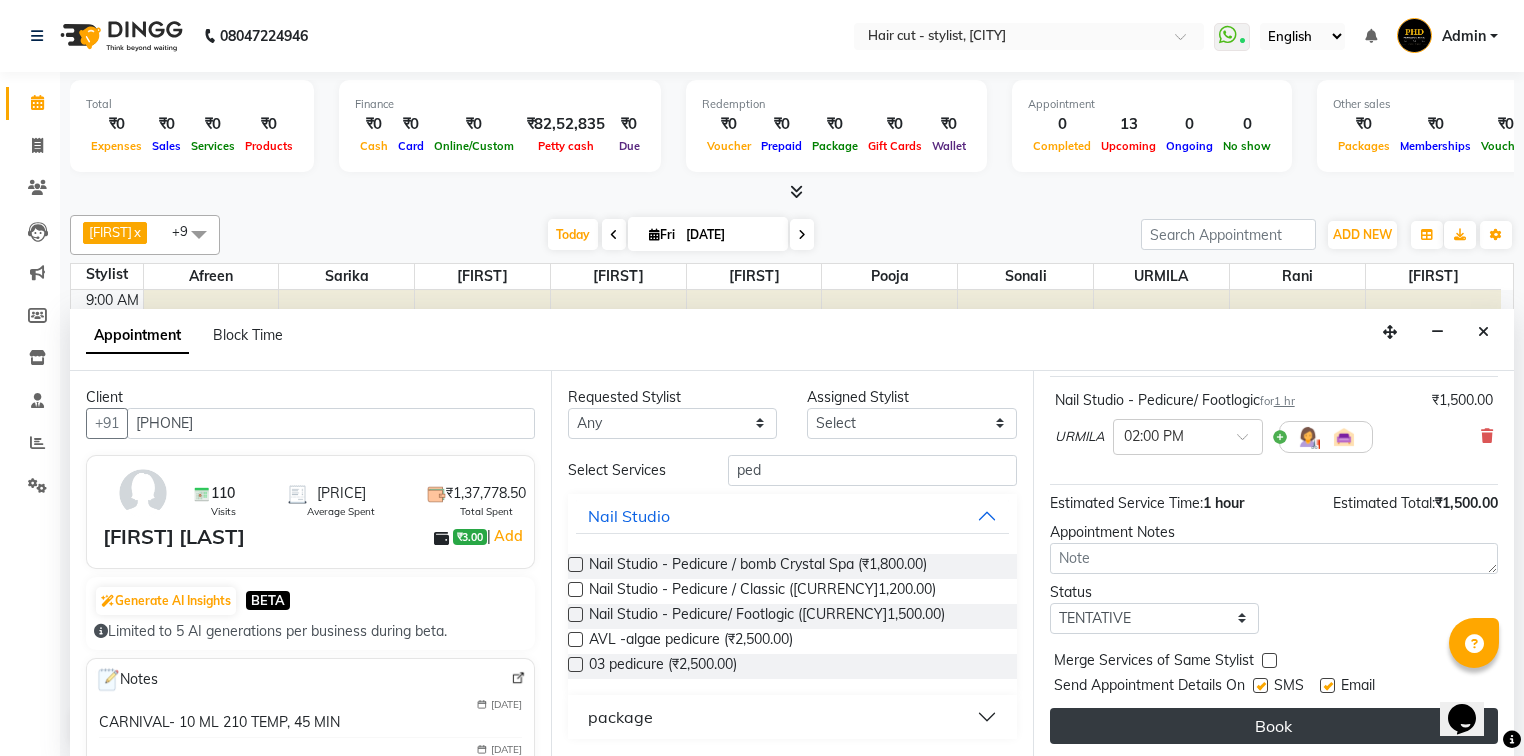 click on "Book" at bounding box center [1274, 726] 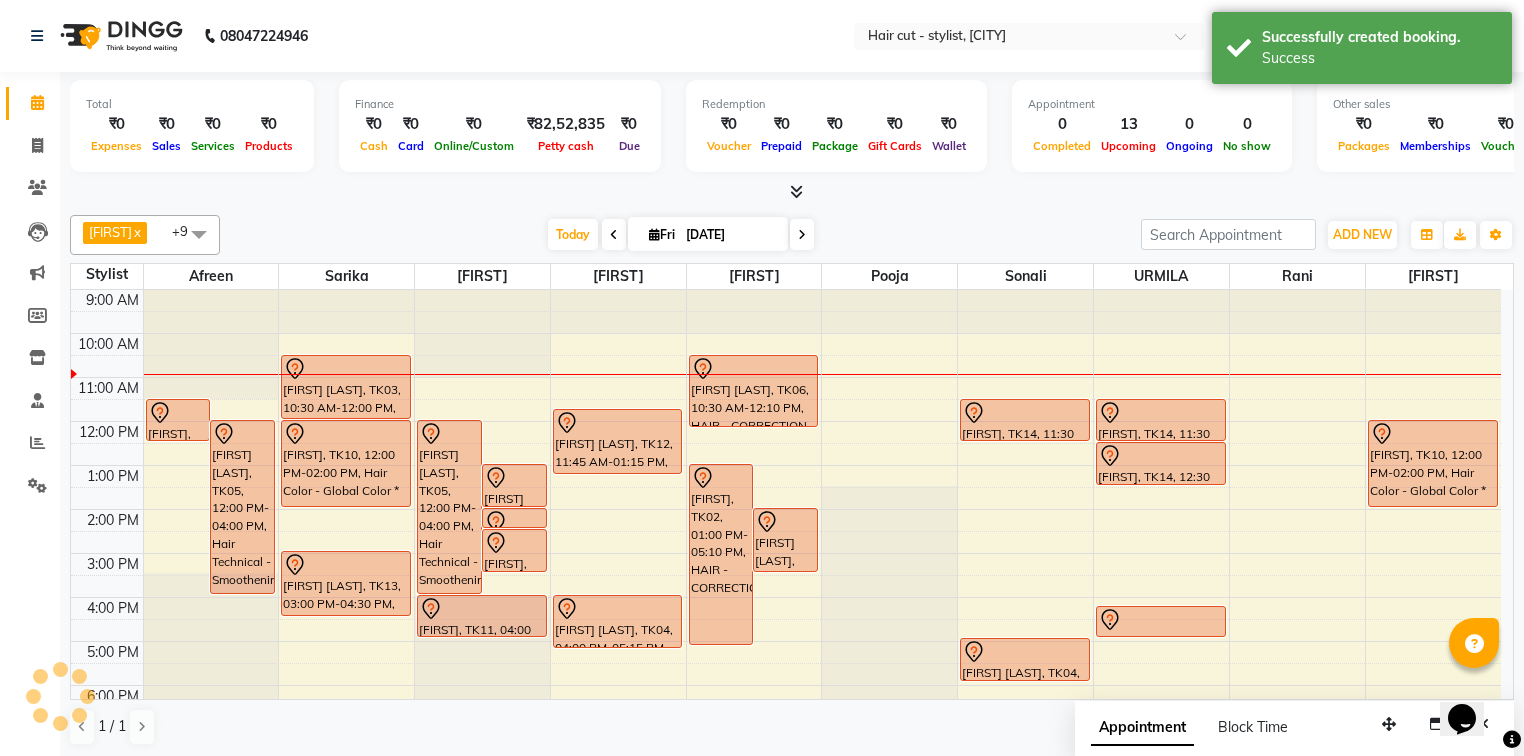 scroll, scrollTop: 0, scrollLeft: 0, axis: both 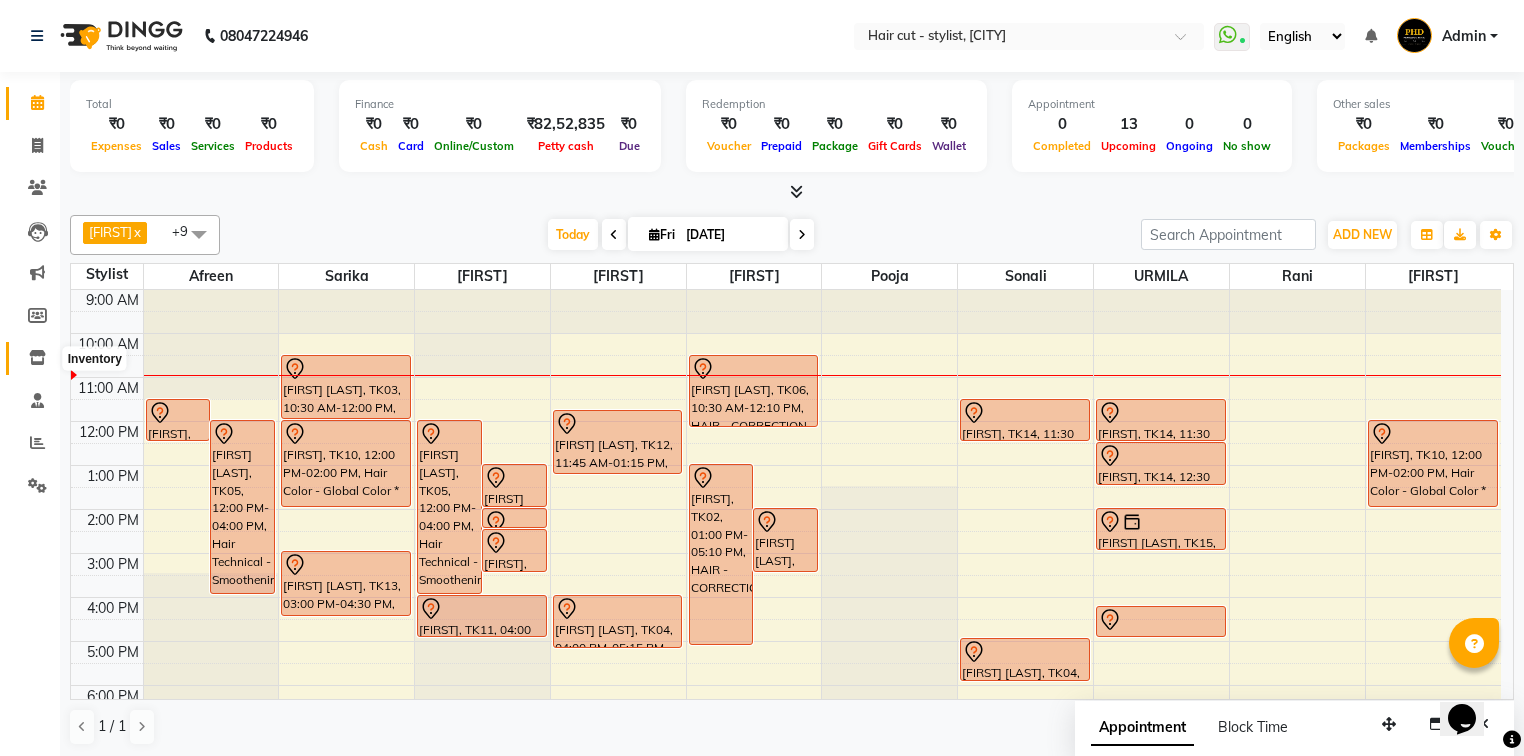 click 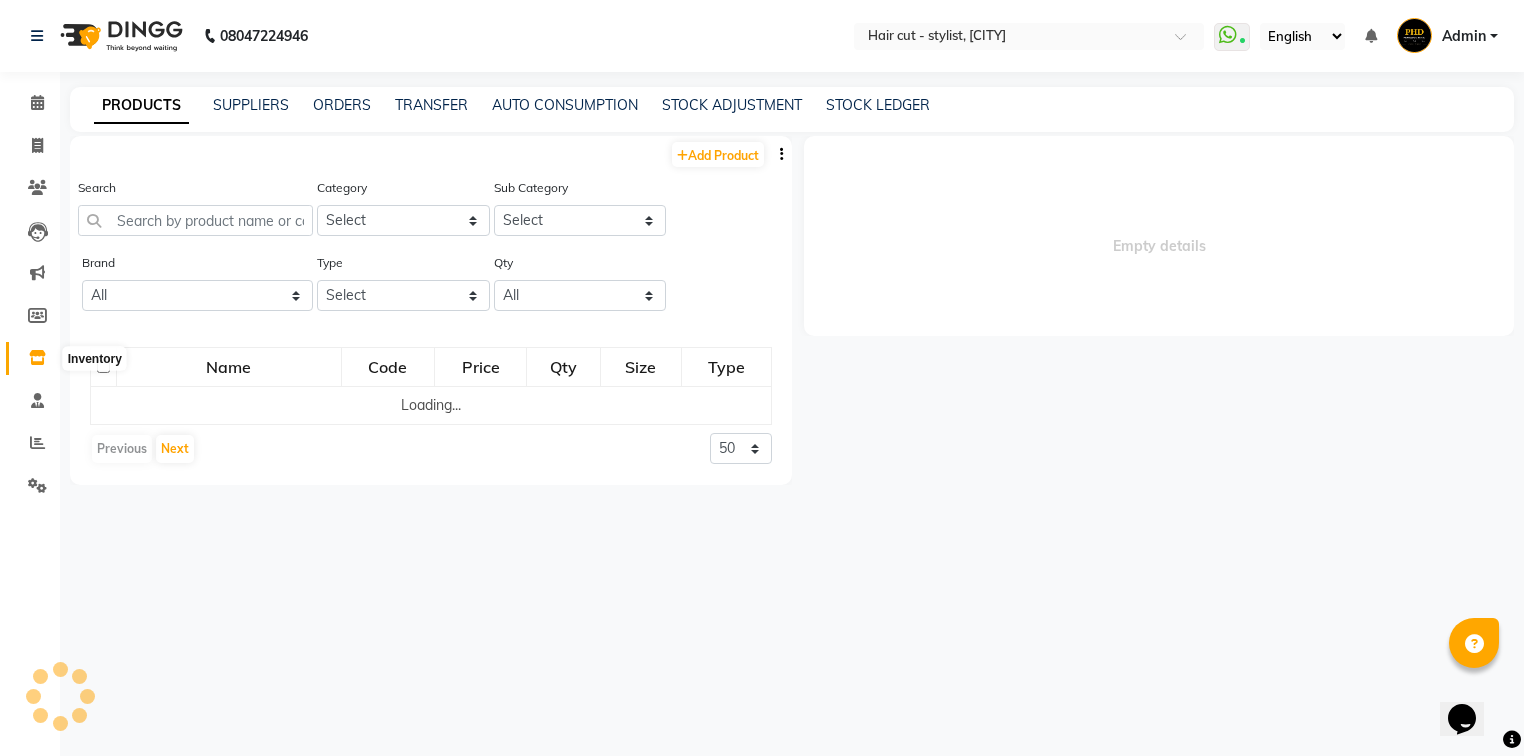 select 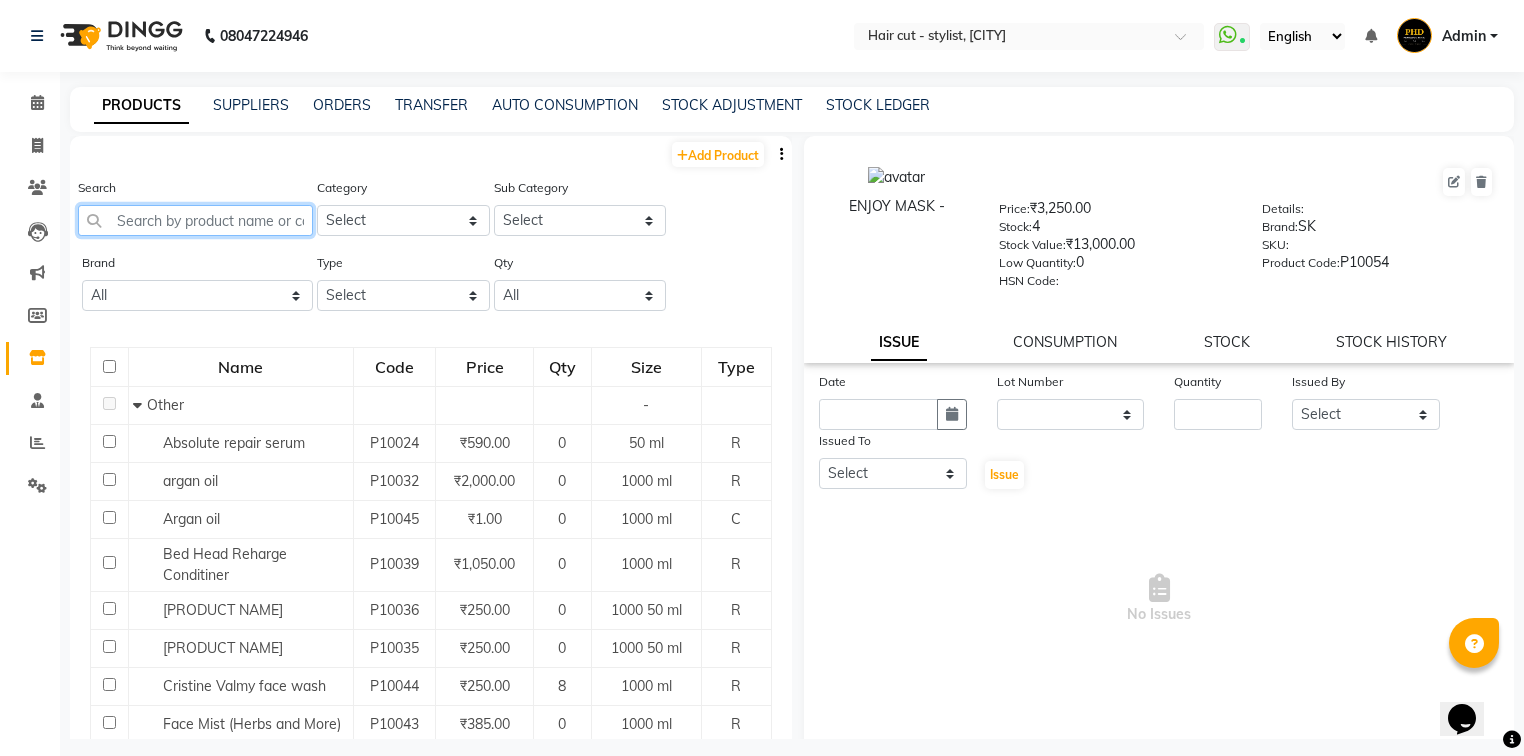 click 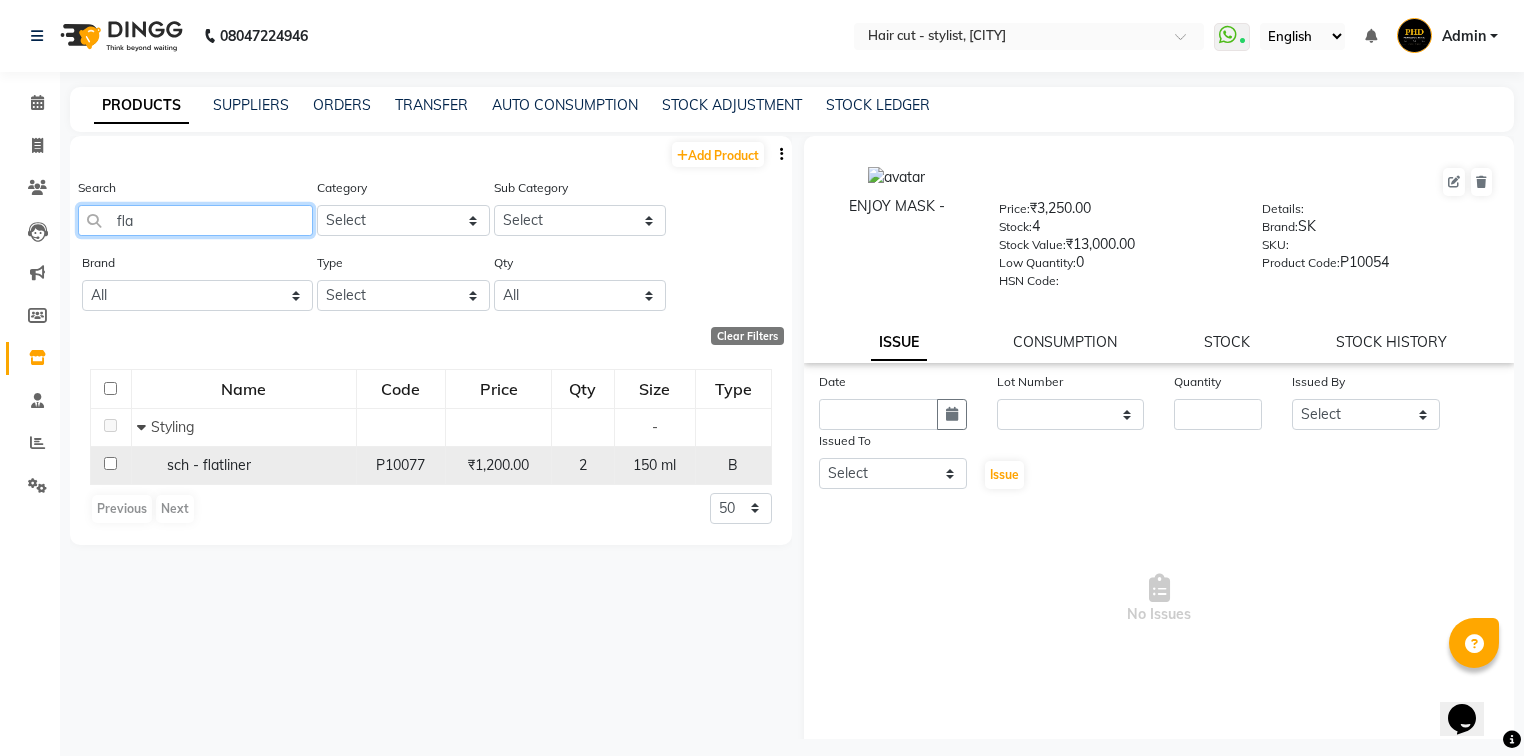 type on "fla" 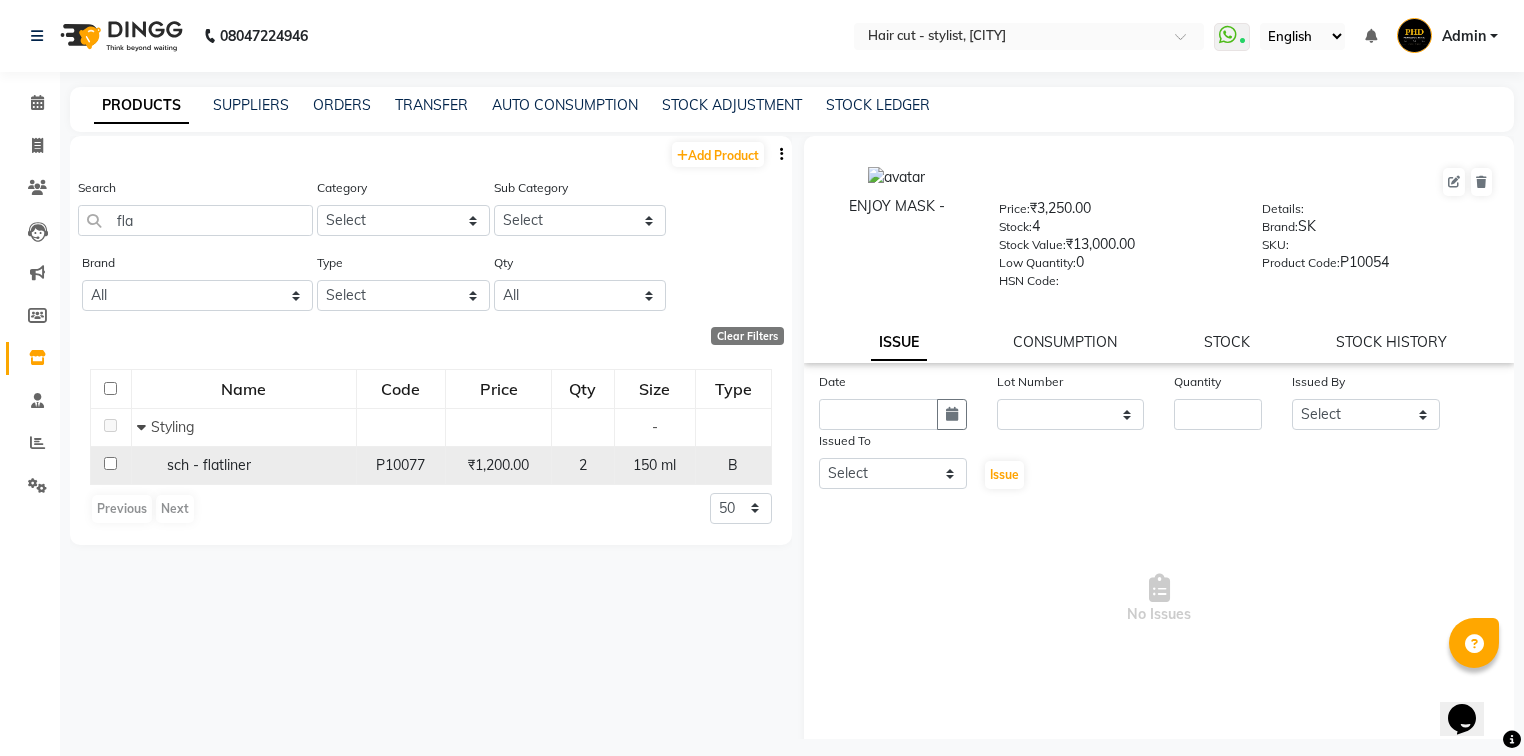 click on "sch - flatliner" 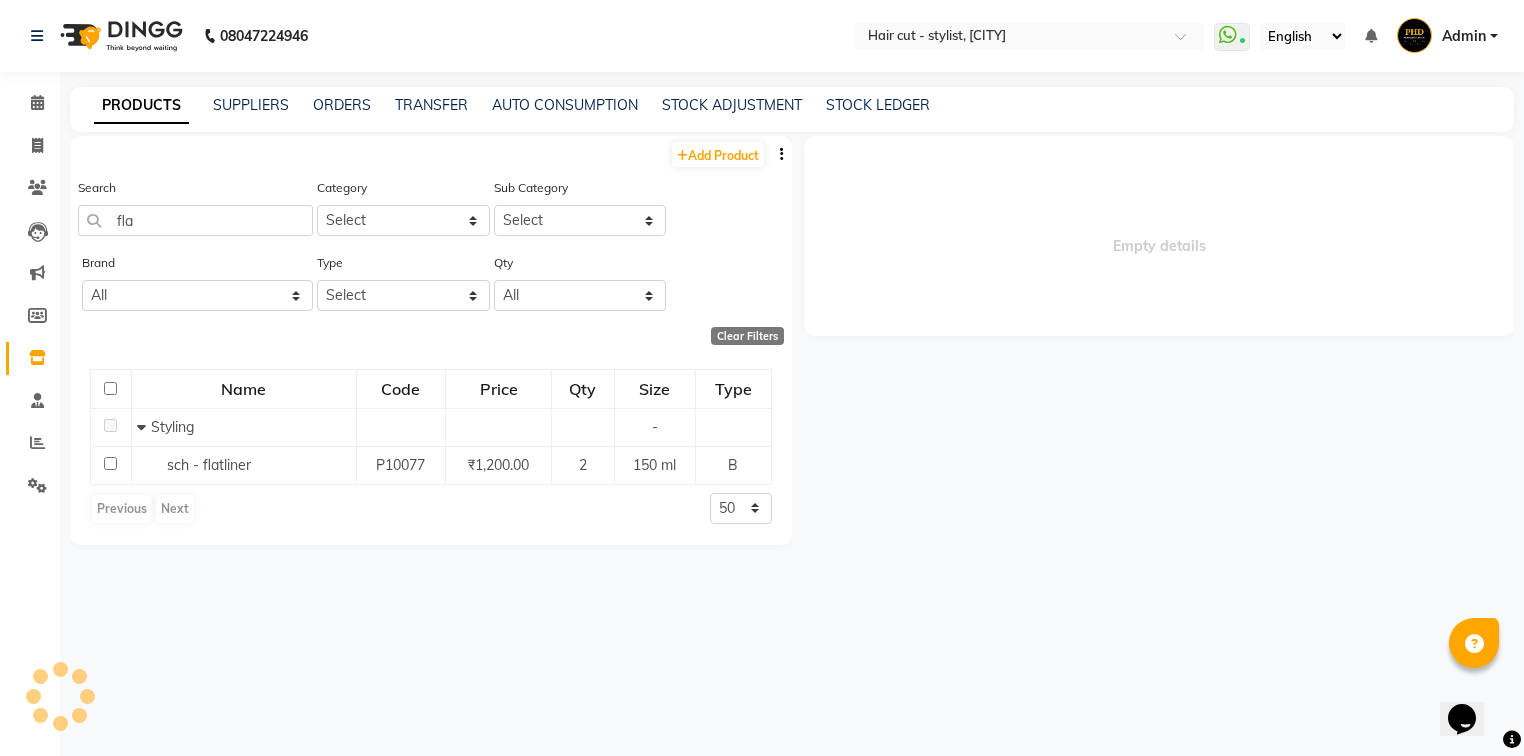 select 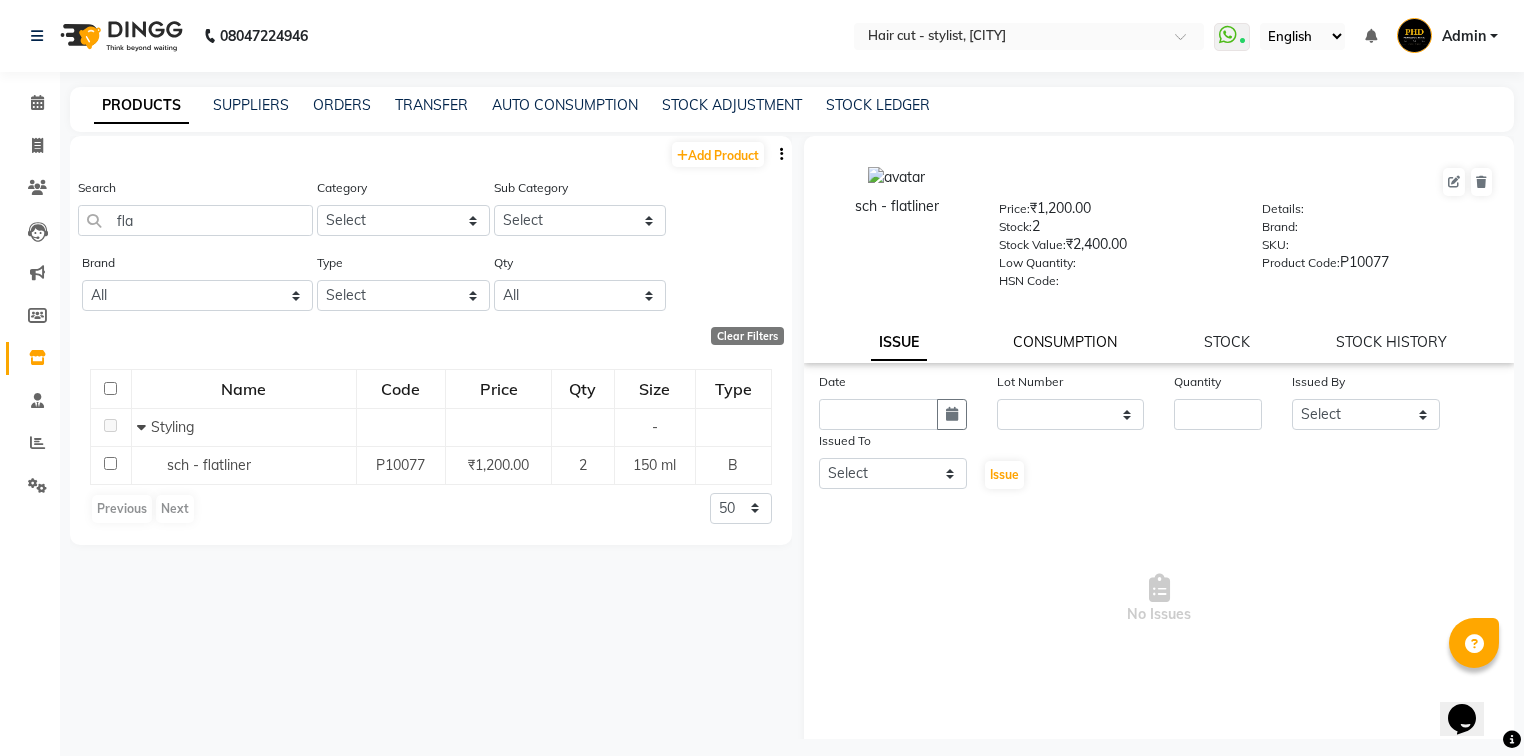 click on "CONSUMPTION" 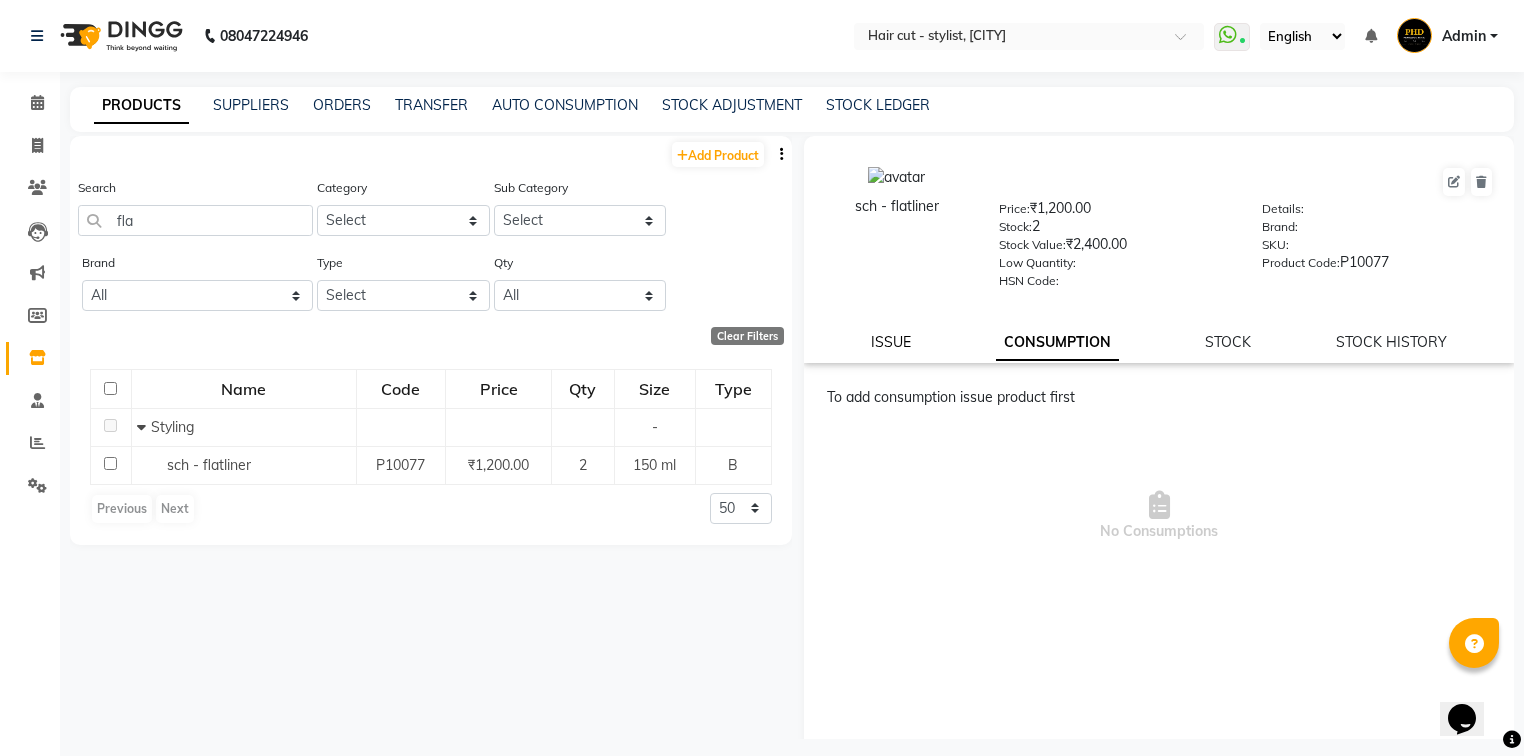 click on "ISSUE" 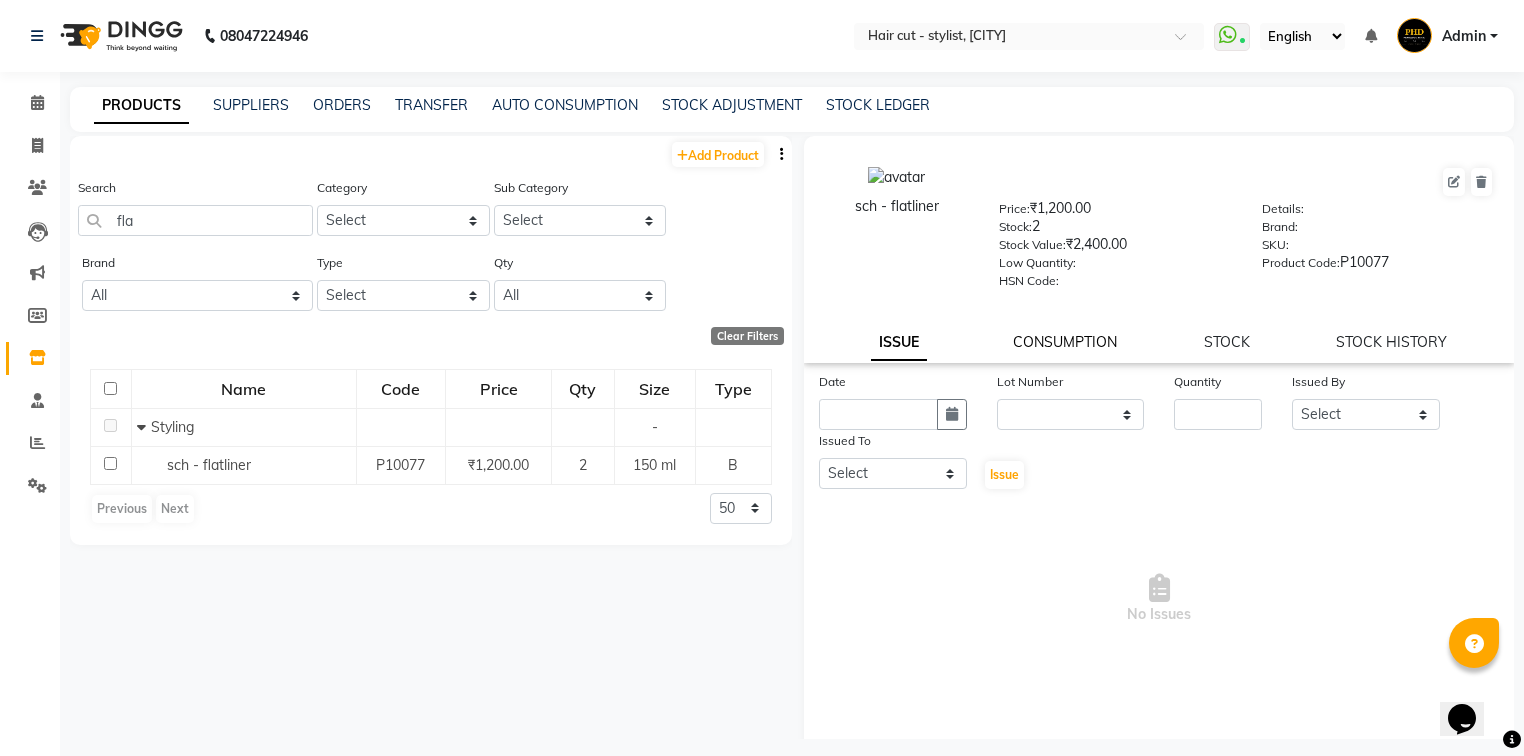 click on "CONSUMPTION" 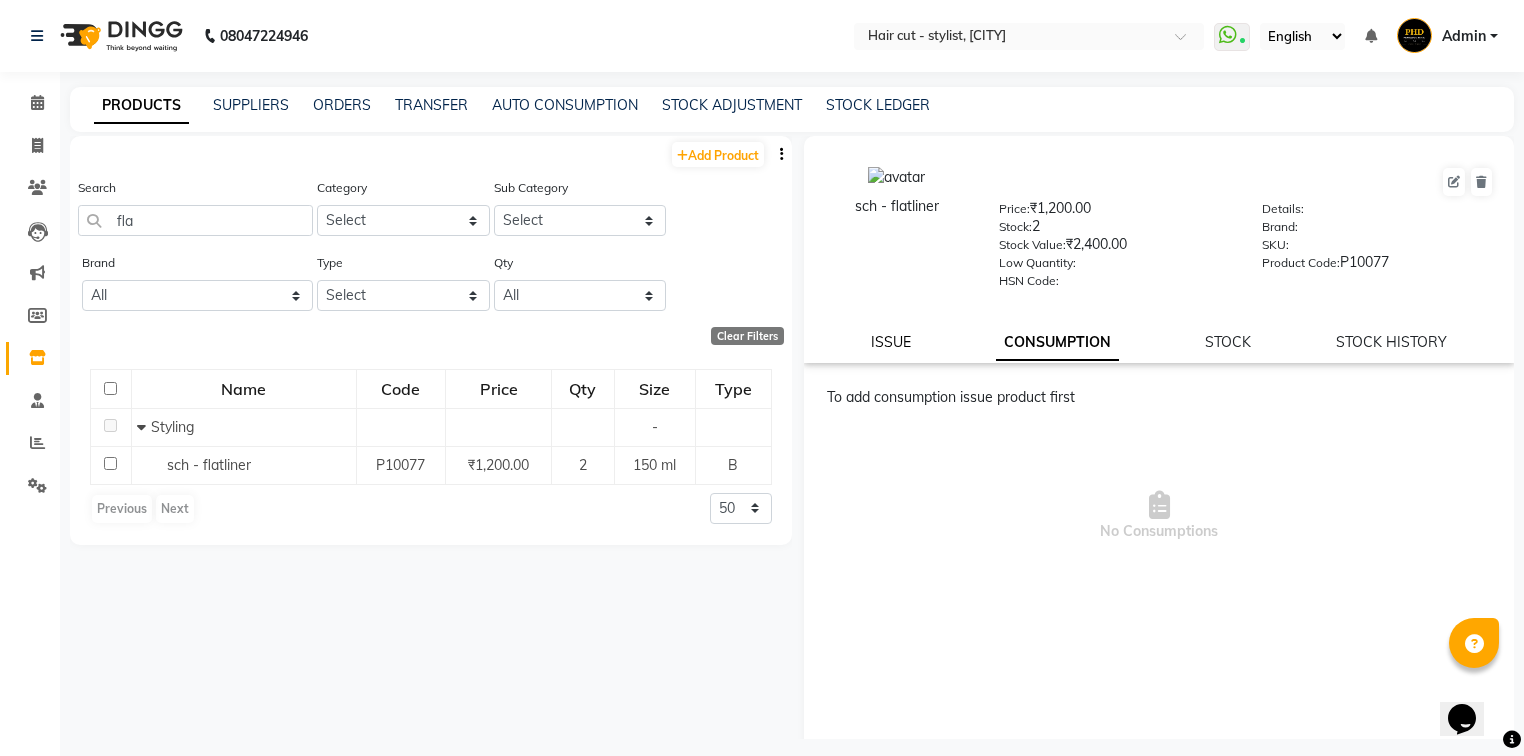 click on "ISSUE" 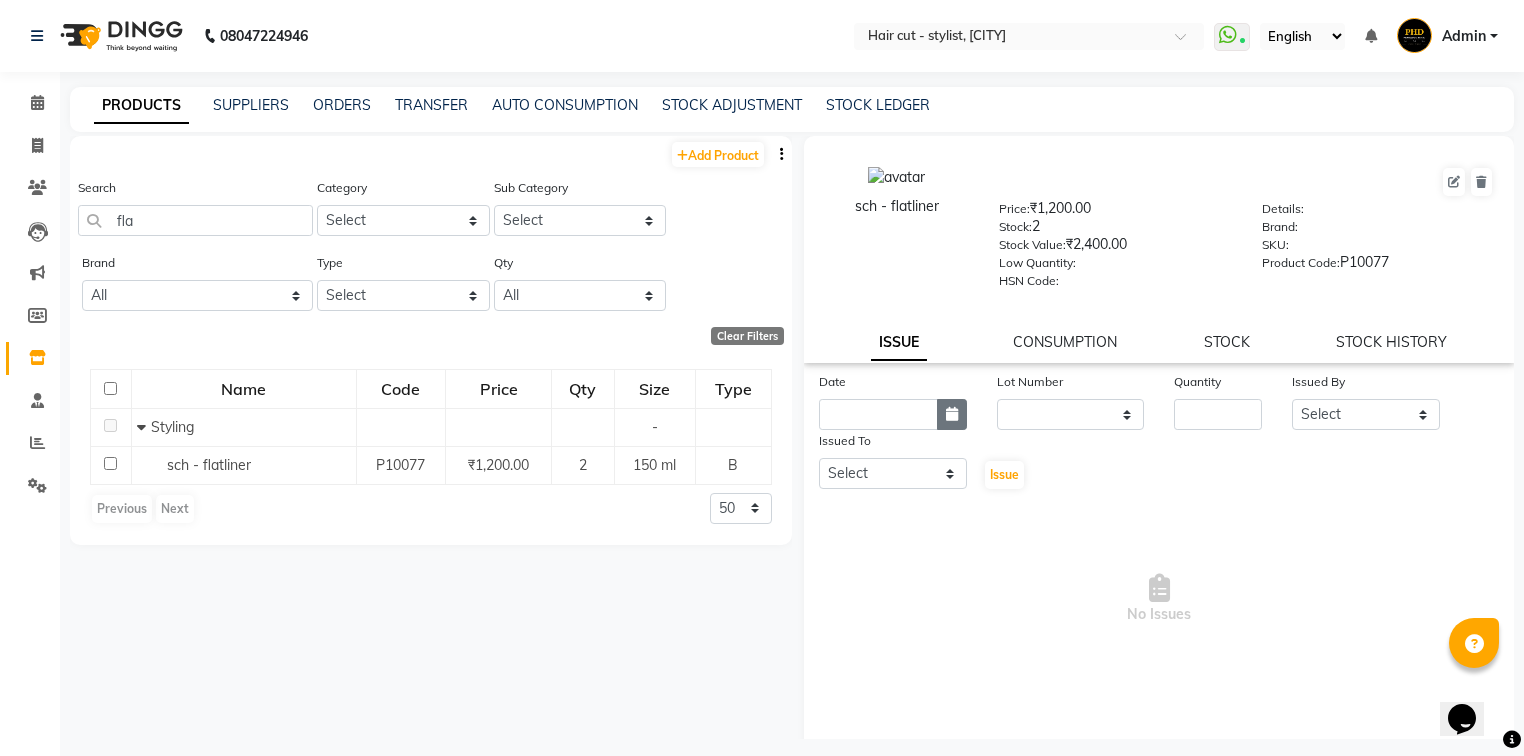 click 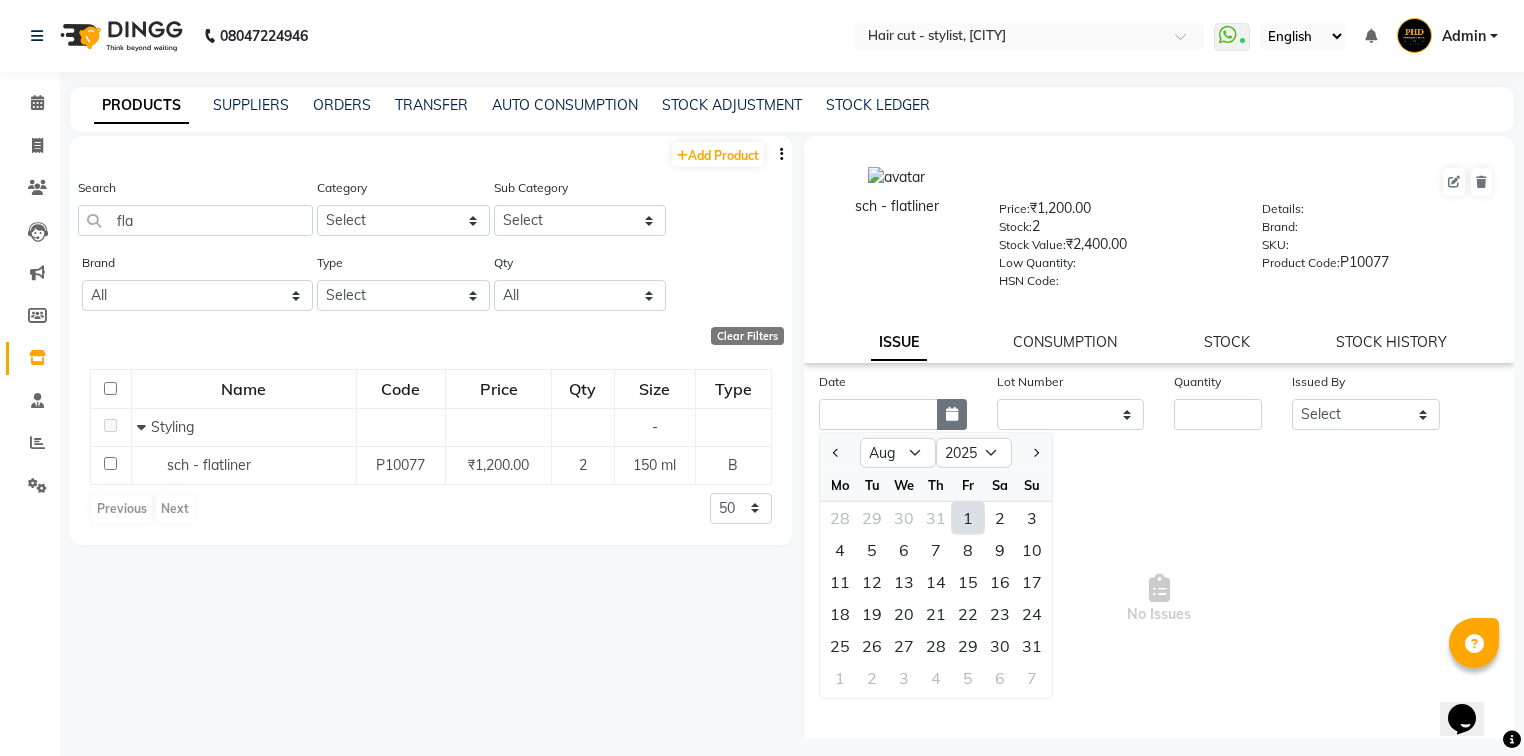 click 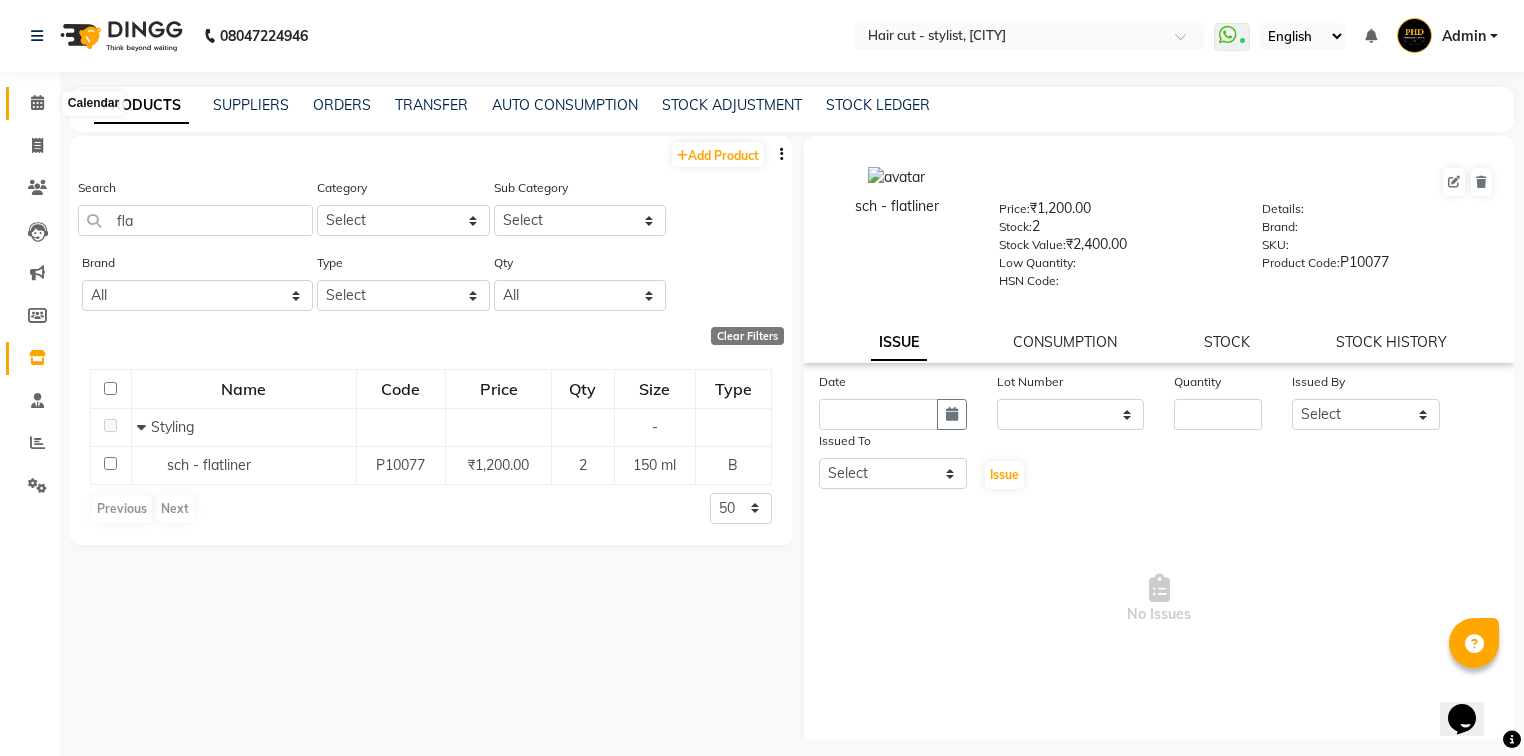 click 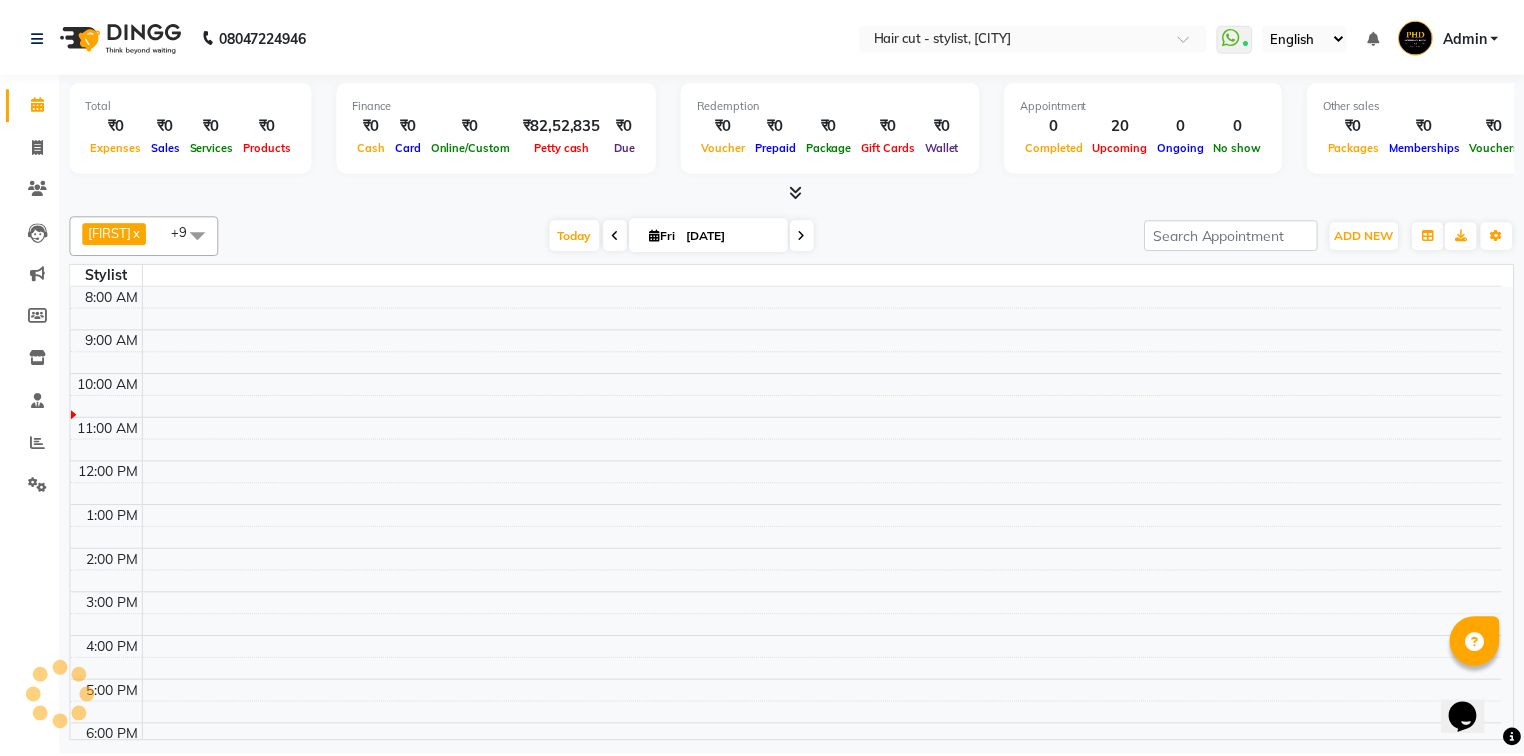 scroll, scrollTop: 0, scrollLeft: 0, axis: both 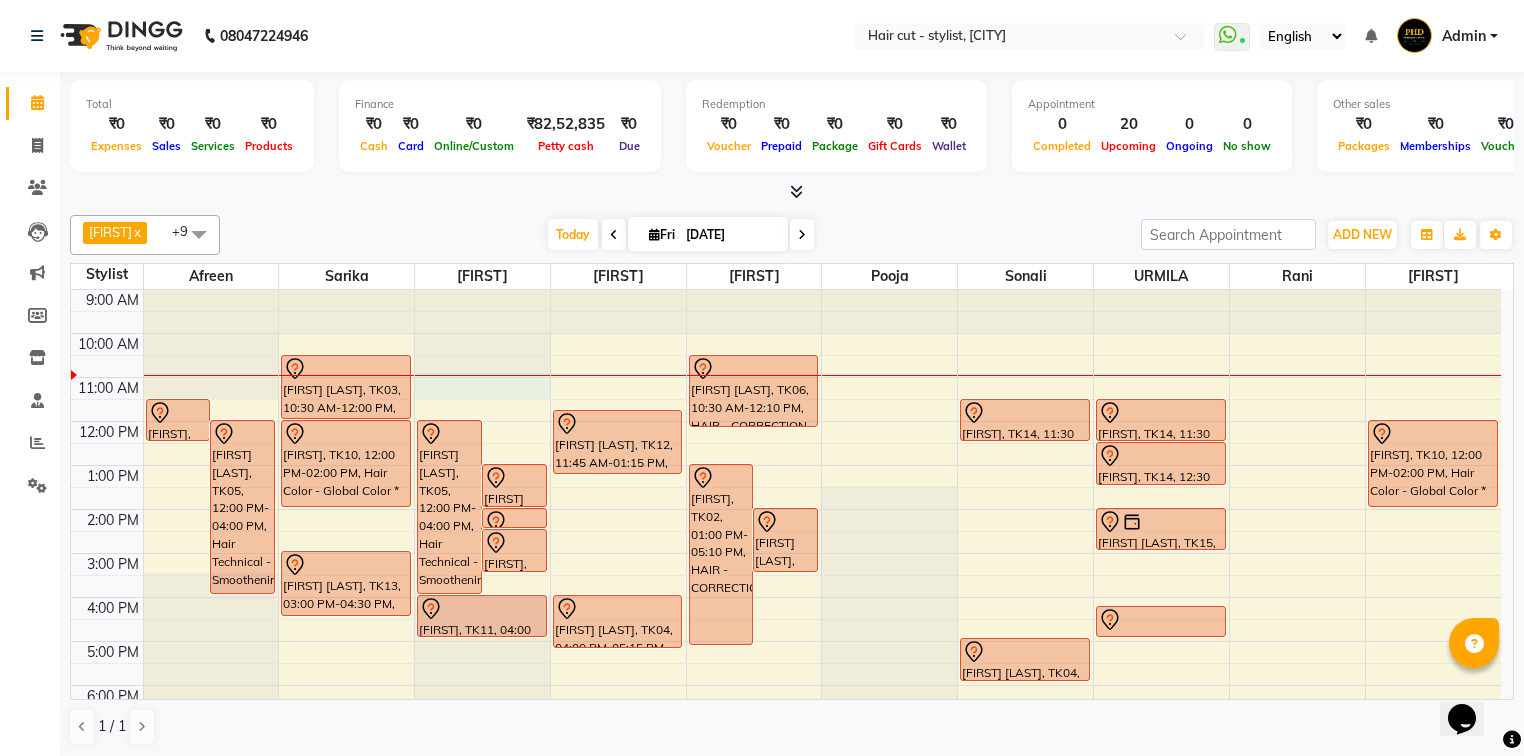 click at bounding box center [822, 410] 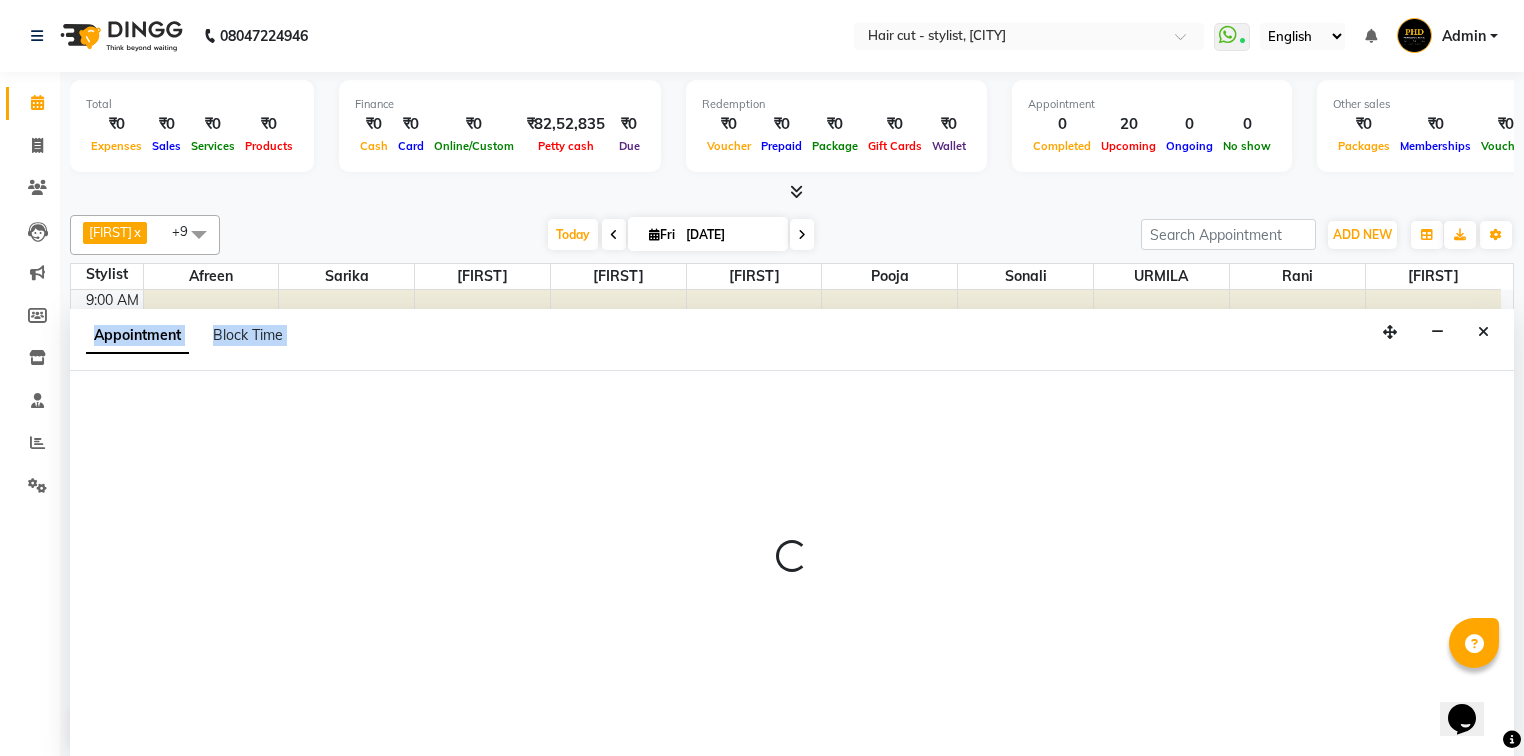 scroll, scrollTop: 0, scrollLeft: 0, axis: both 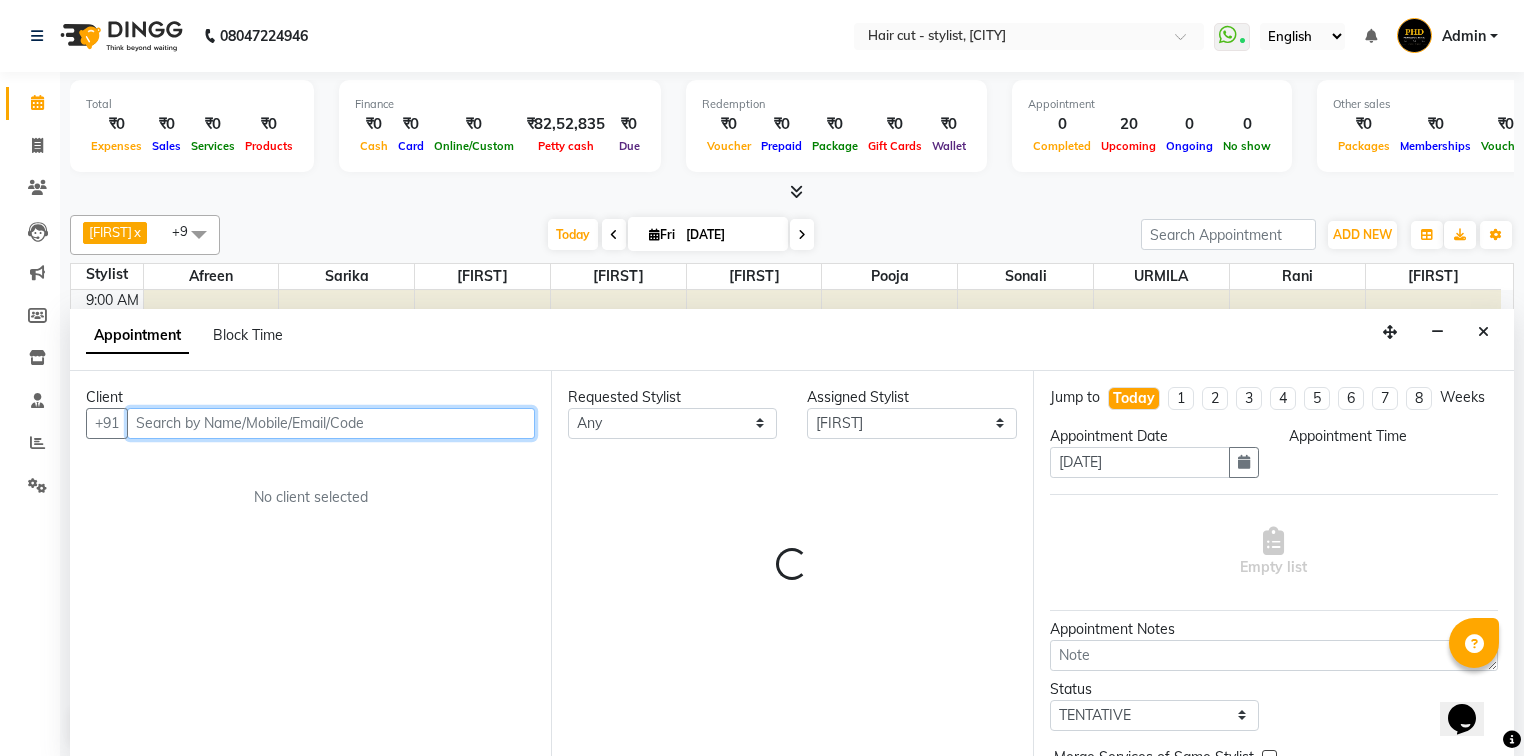 select on "660" 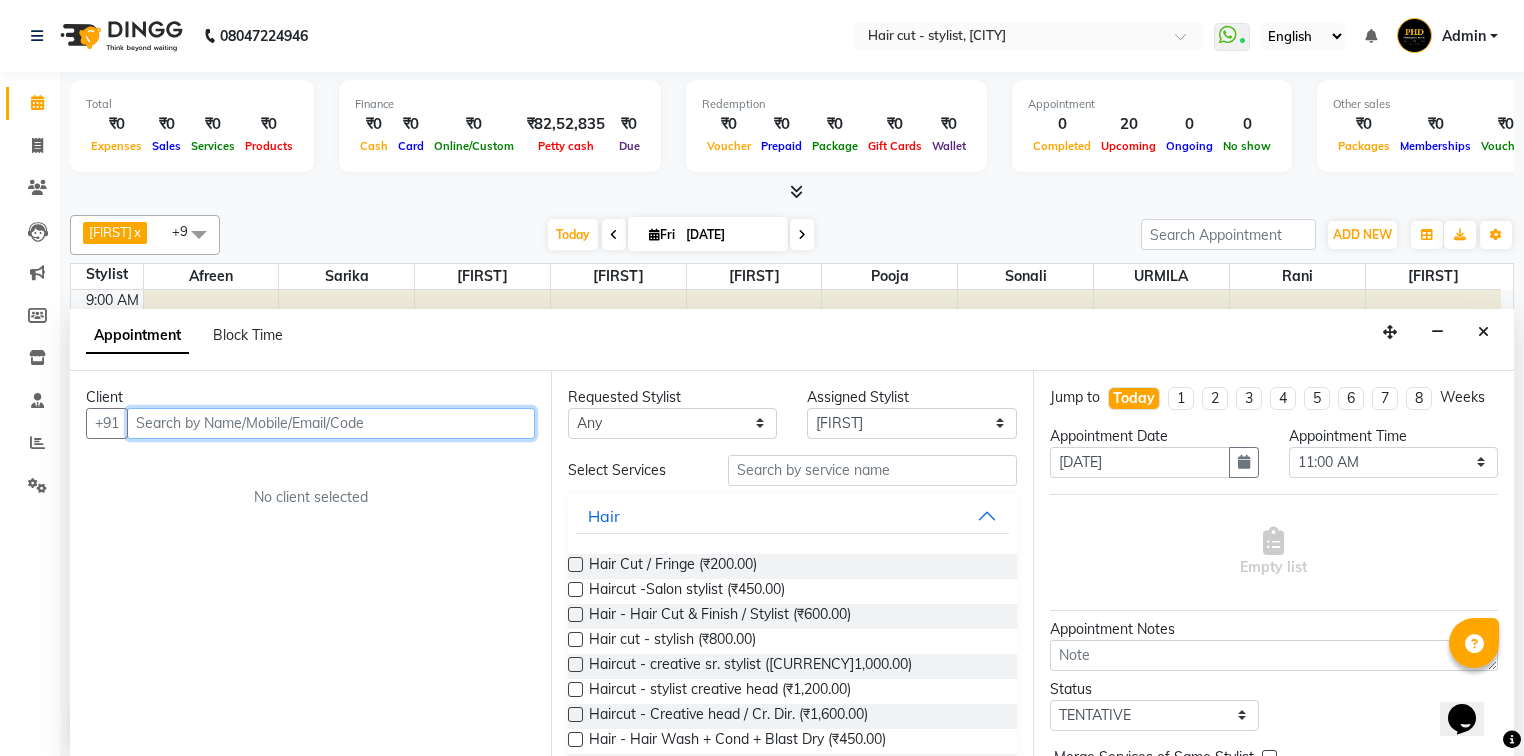 click at bounding box center [331, 423] 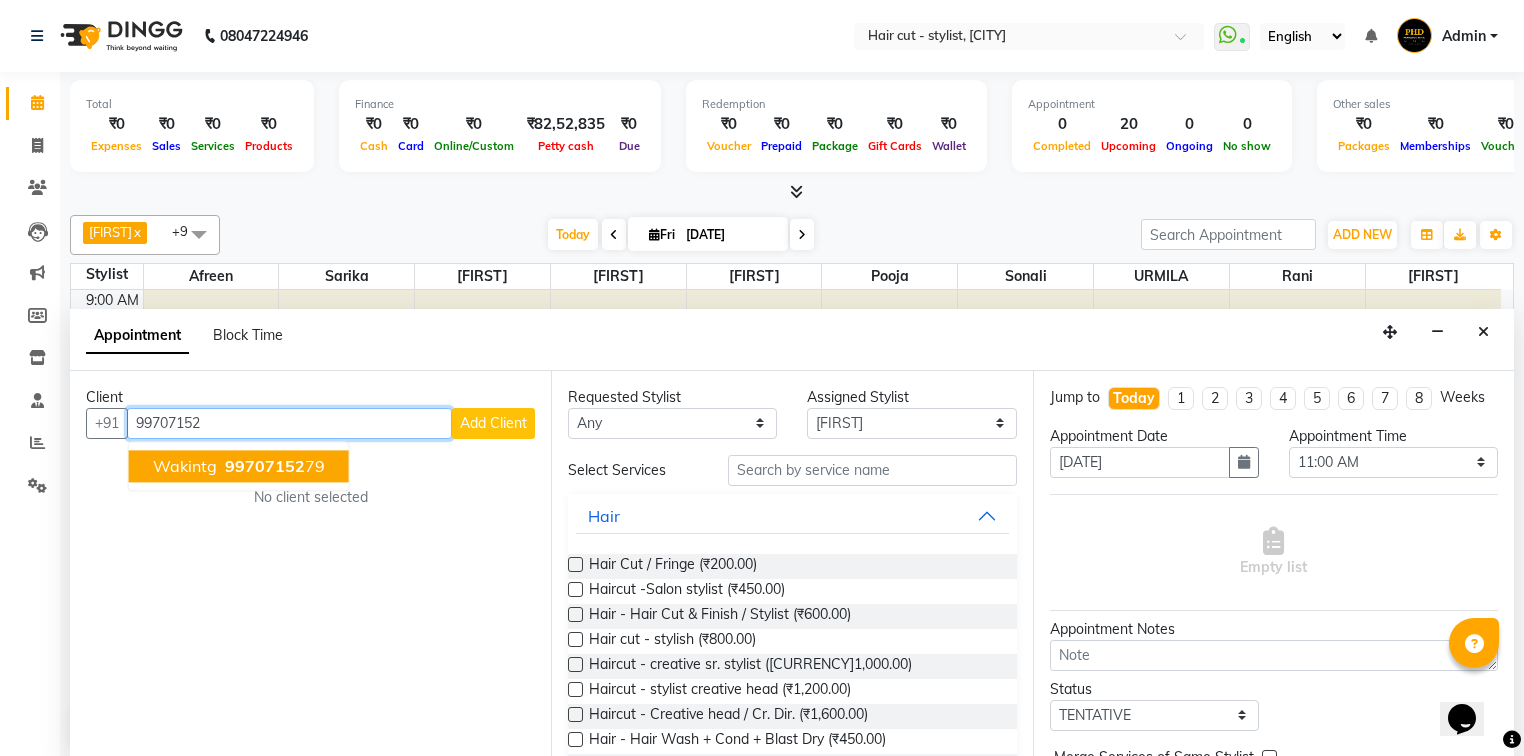 click on "99707152" at bounding box center [265, 466] 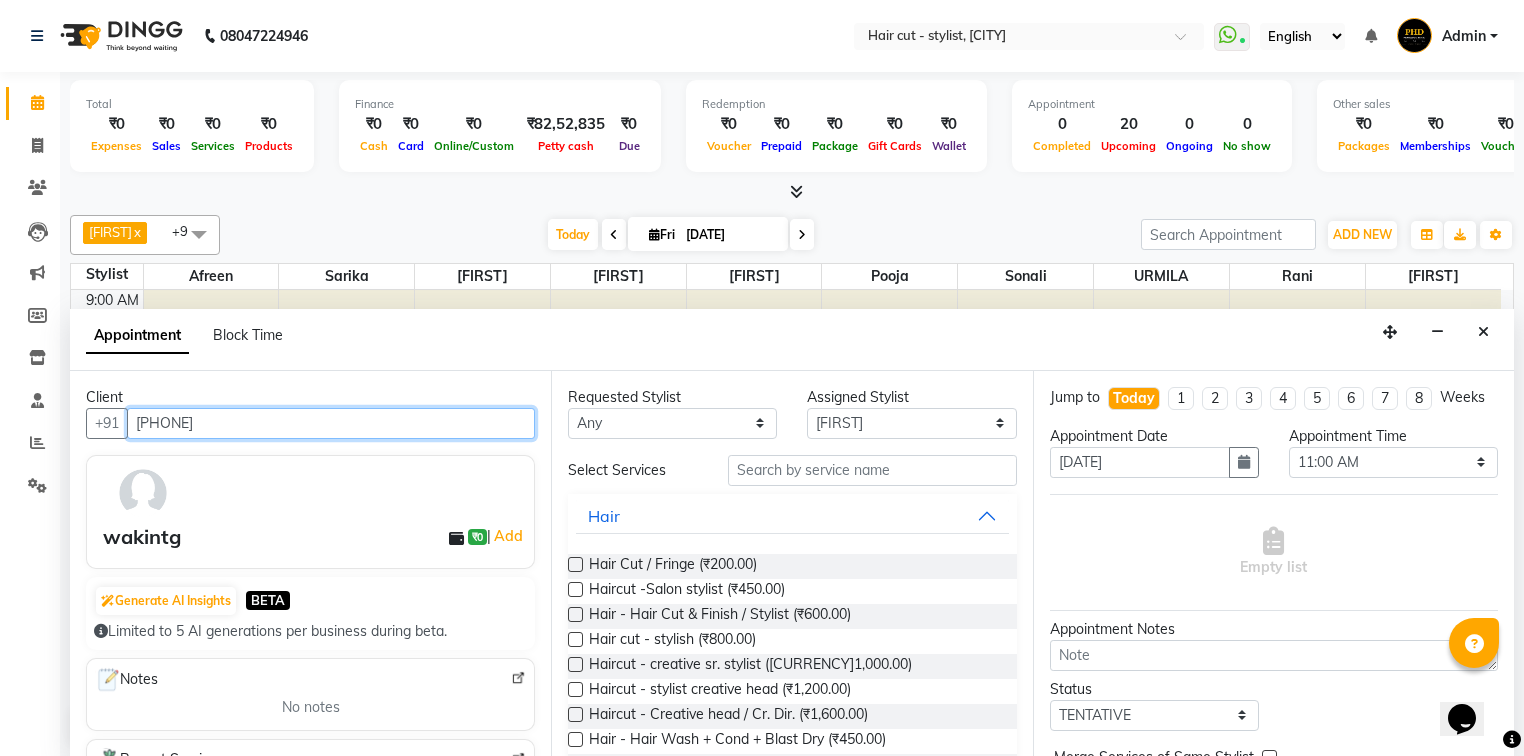 type on "[PHONE]" 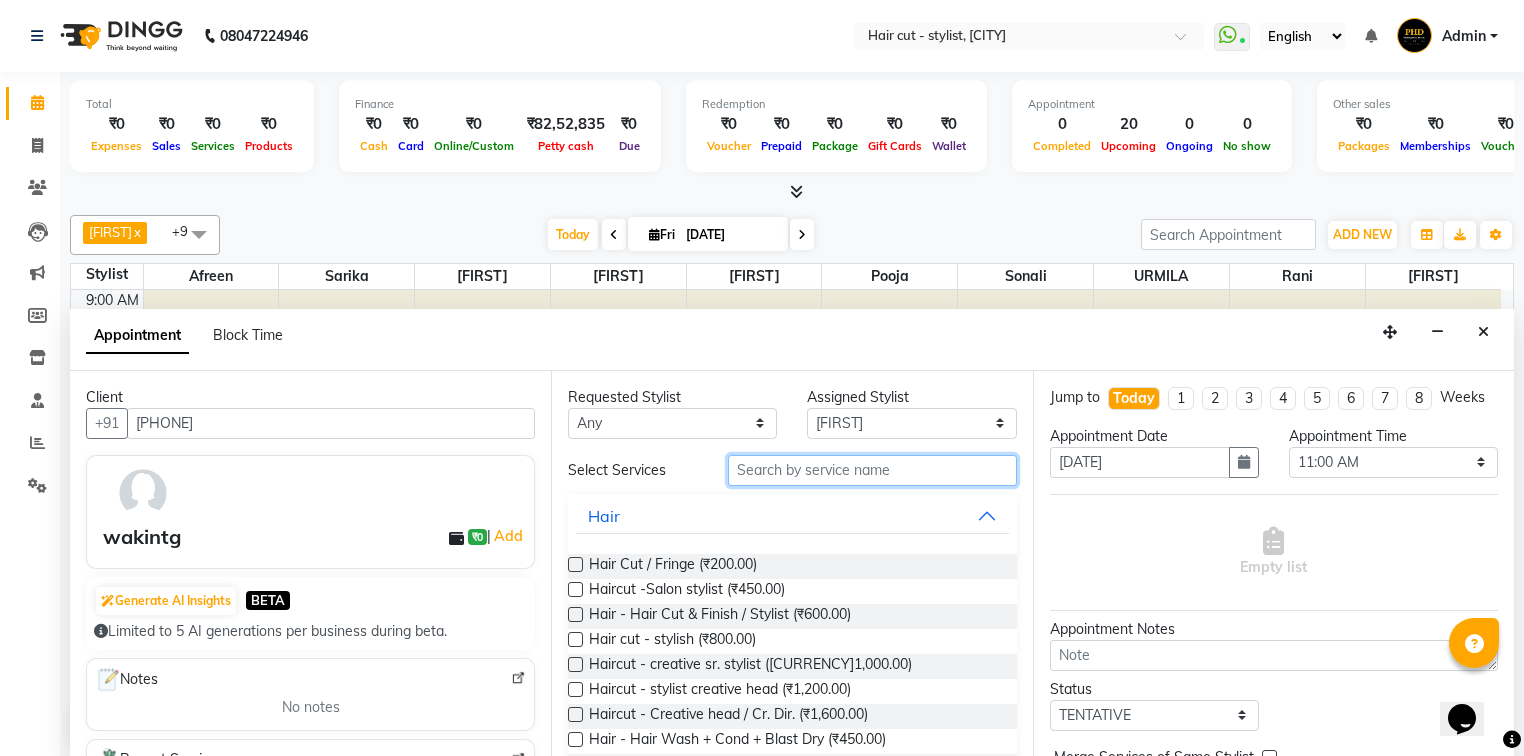 click at bounding box center (872, 470) 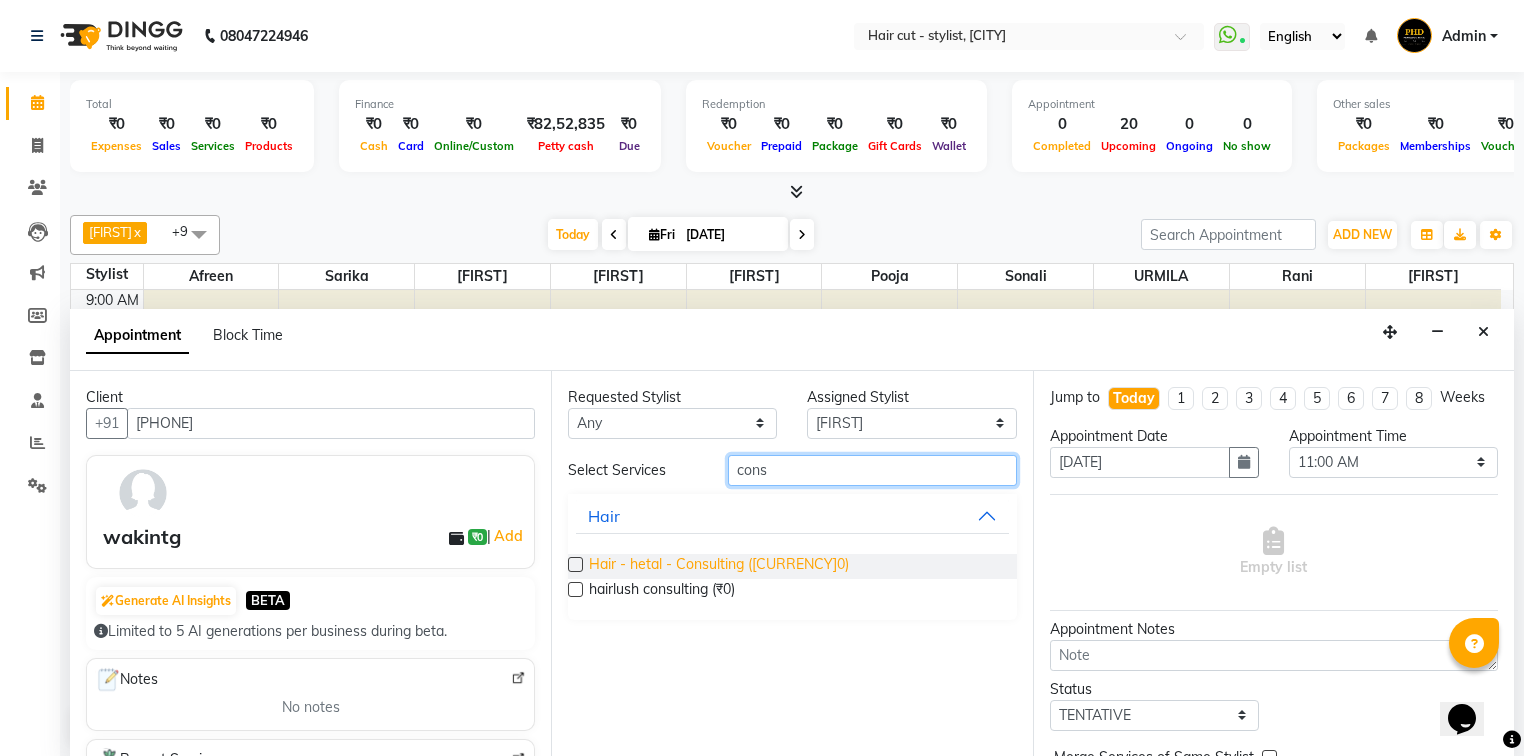 type on "cons" 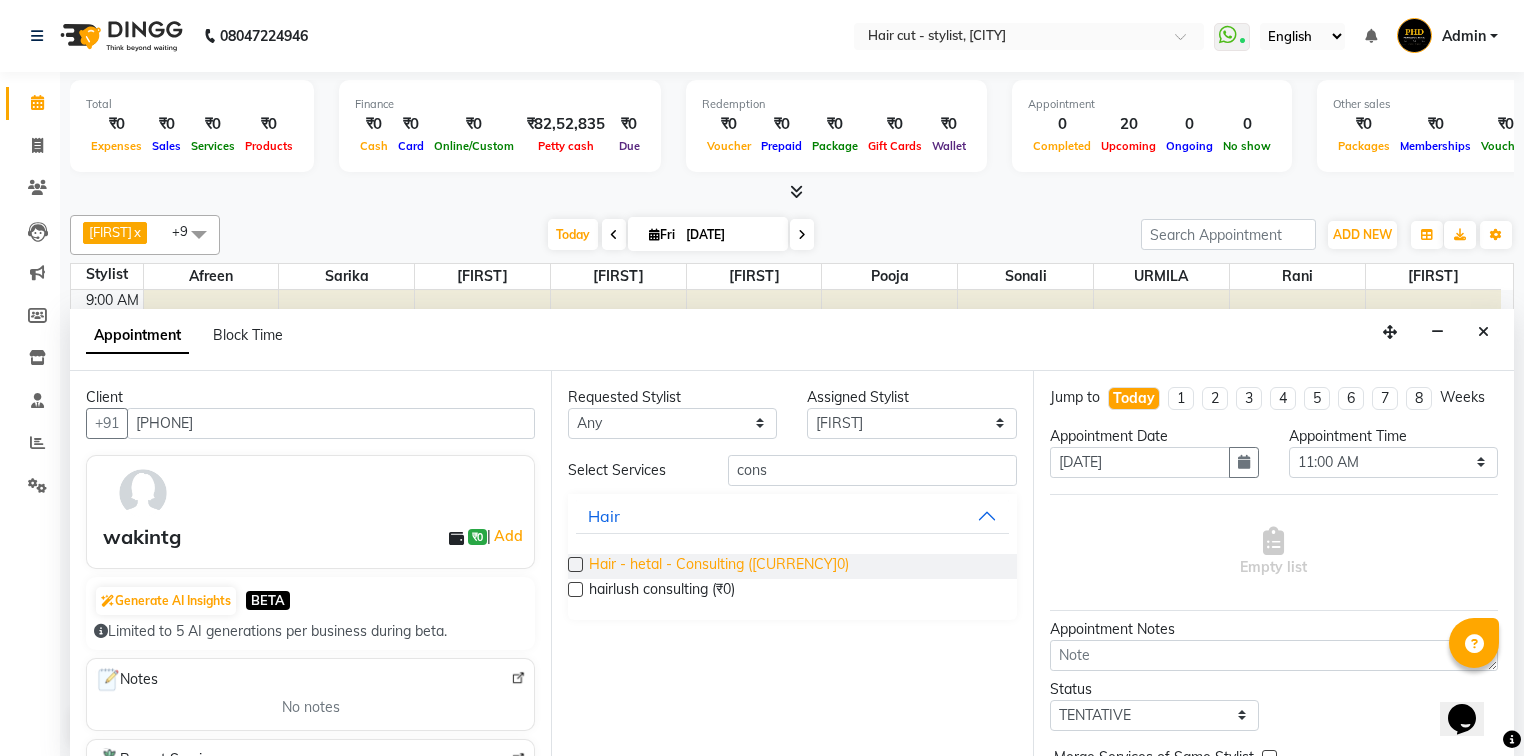 click on "Hair - hetal - Consulting ([CURRENCY]0)" at bounding box center [719, 566] 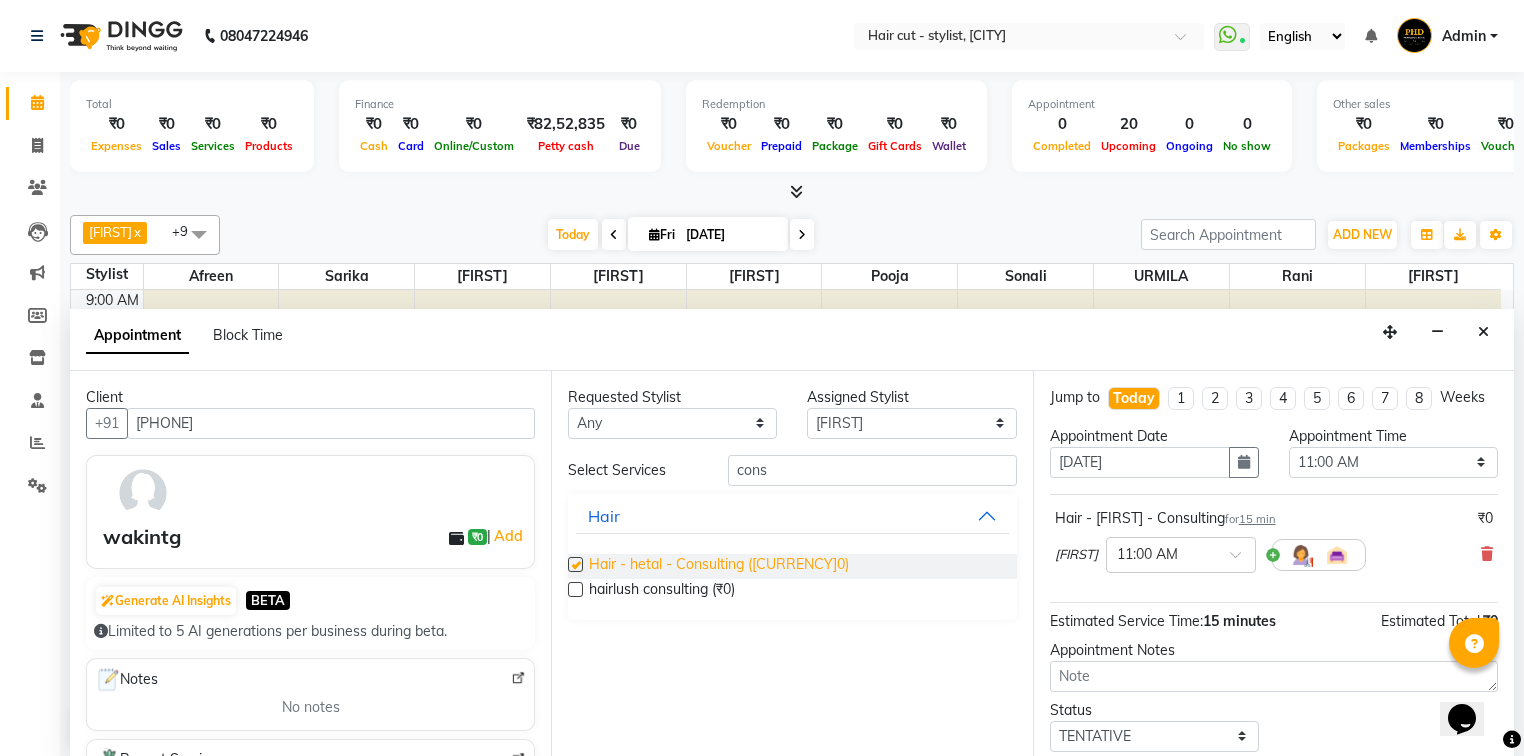 checkbox on "false" 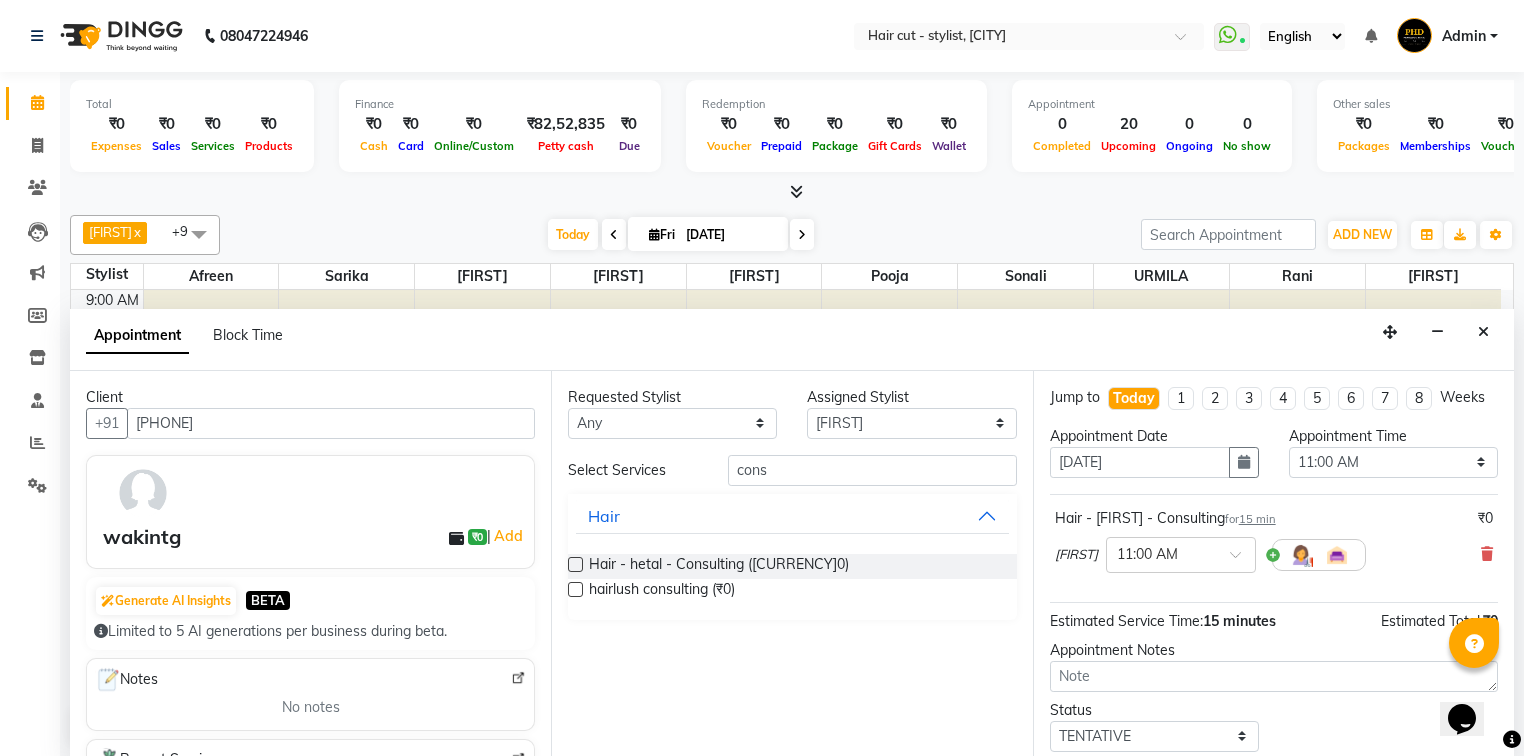 scroll, scrollTop: 118, scrollLeft: 0, axis: vertical 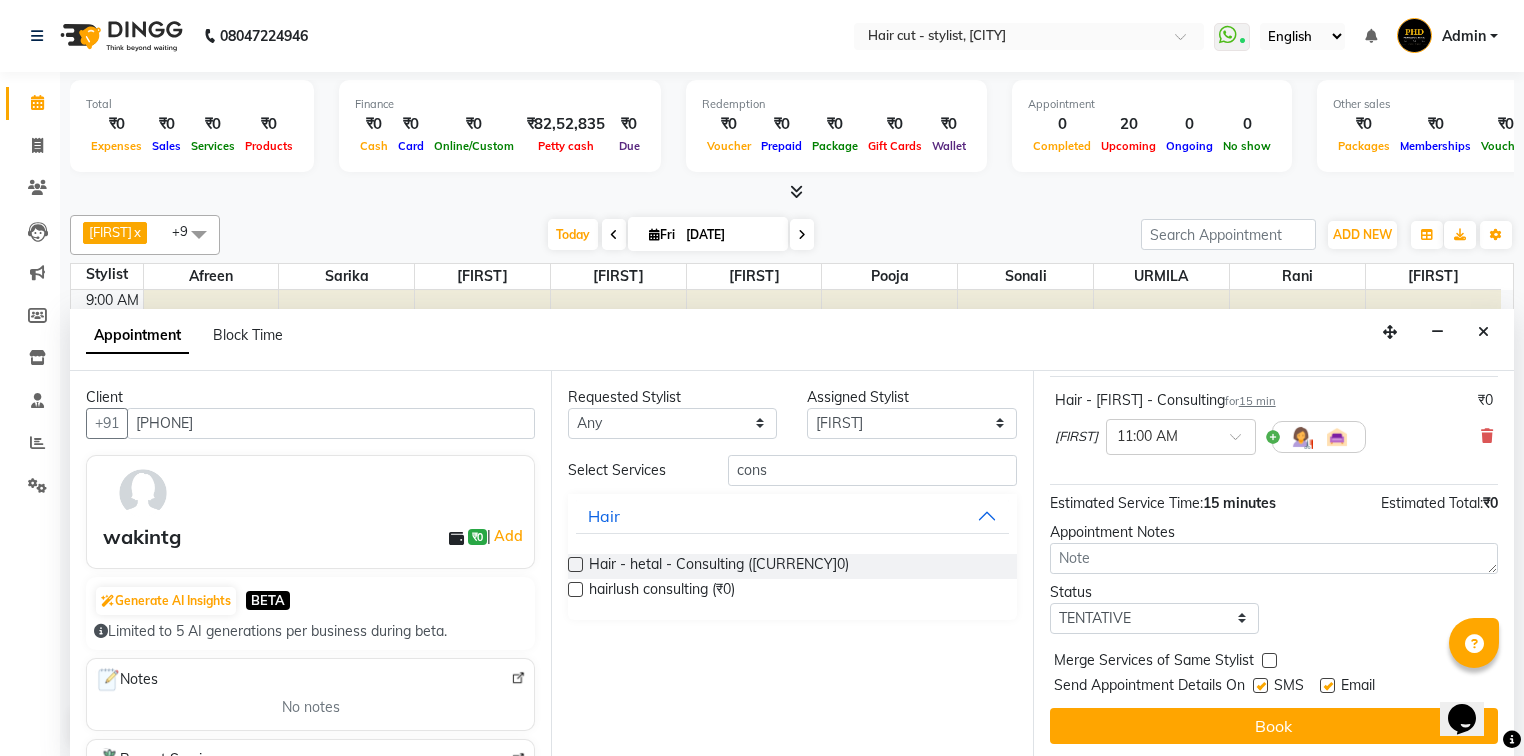 click on "Book" at bounding box center (1274, 726) 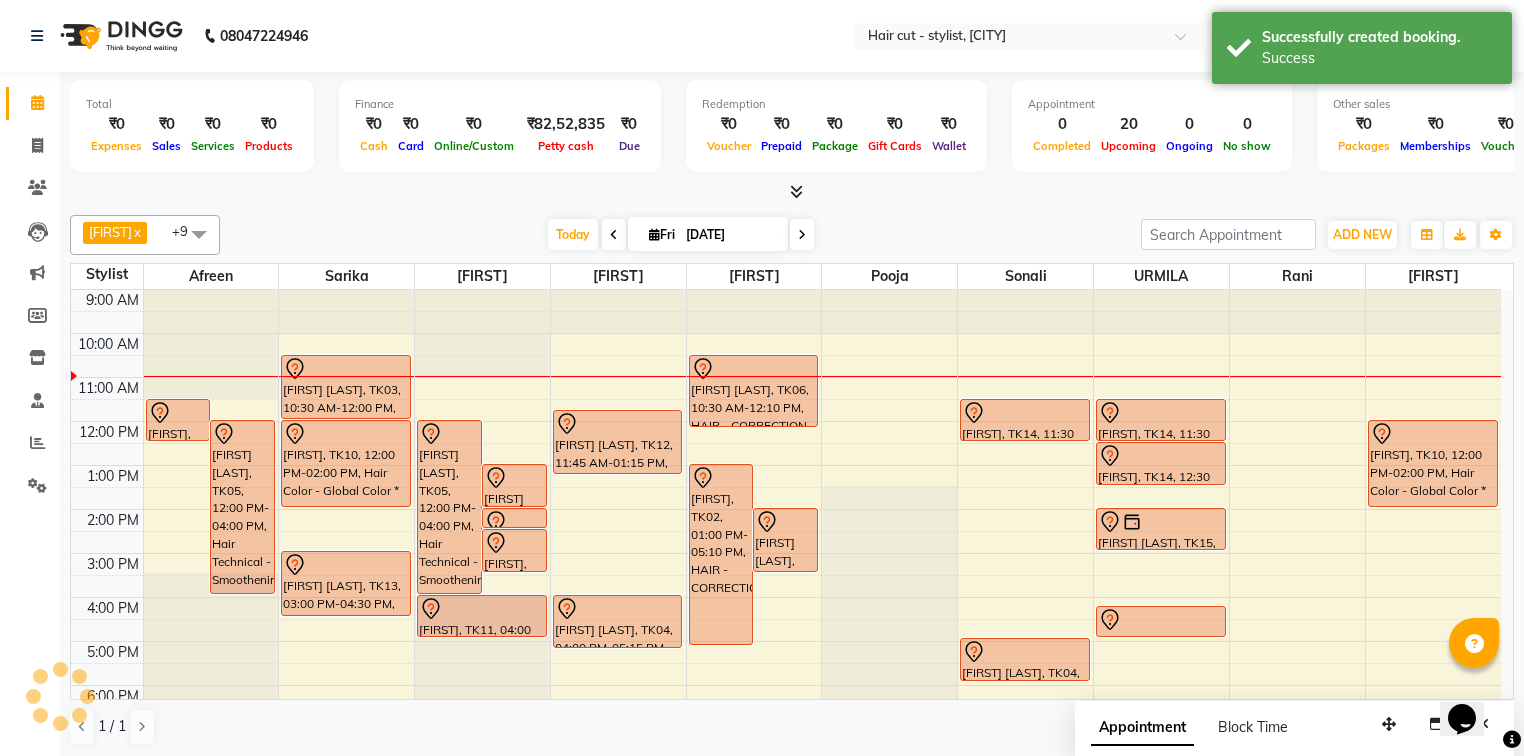 scroll, scrollTop: 0, scrollLeft: 0, axis: both 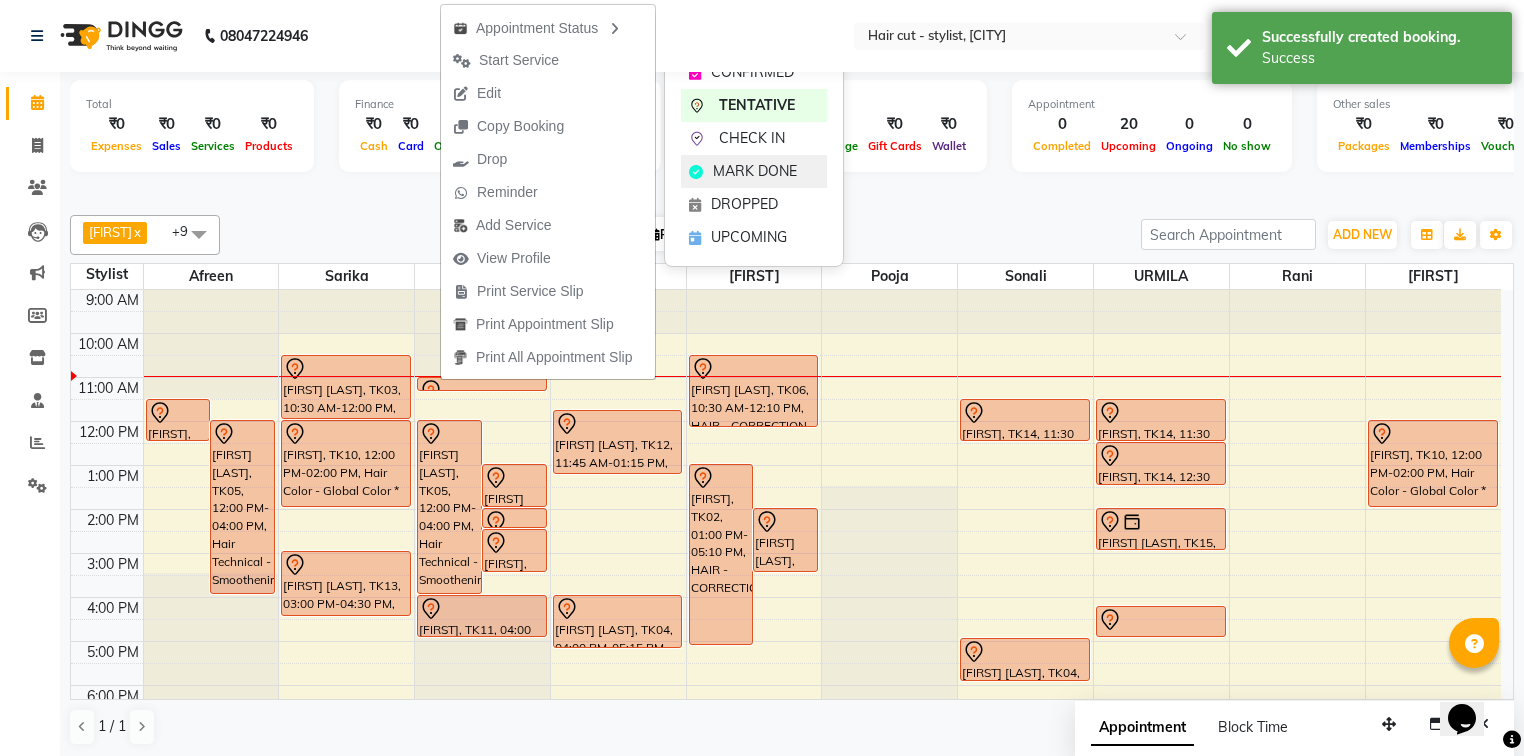 click on "MARK DONE" 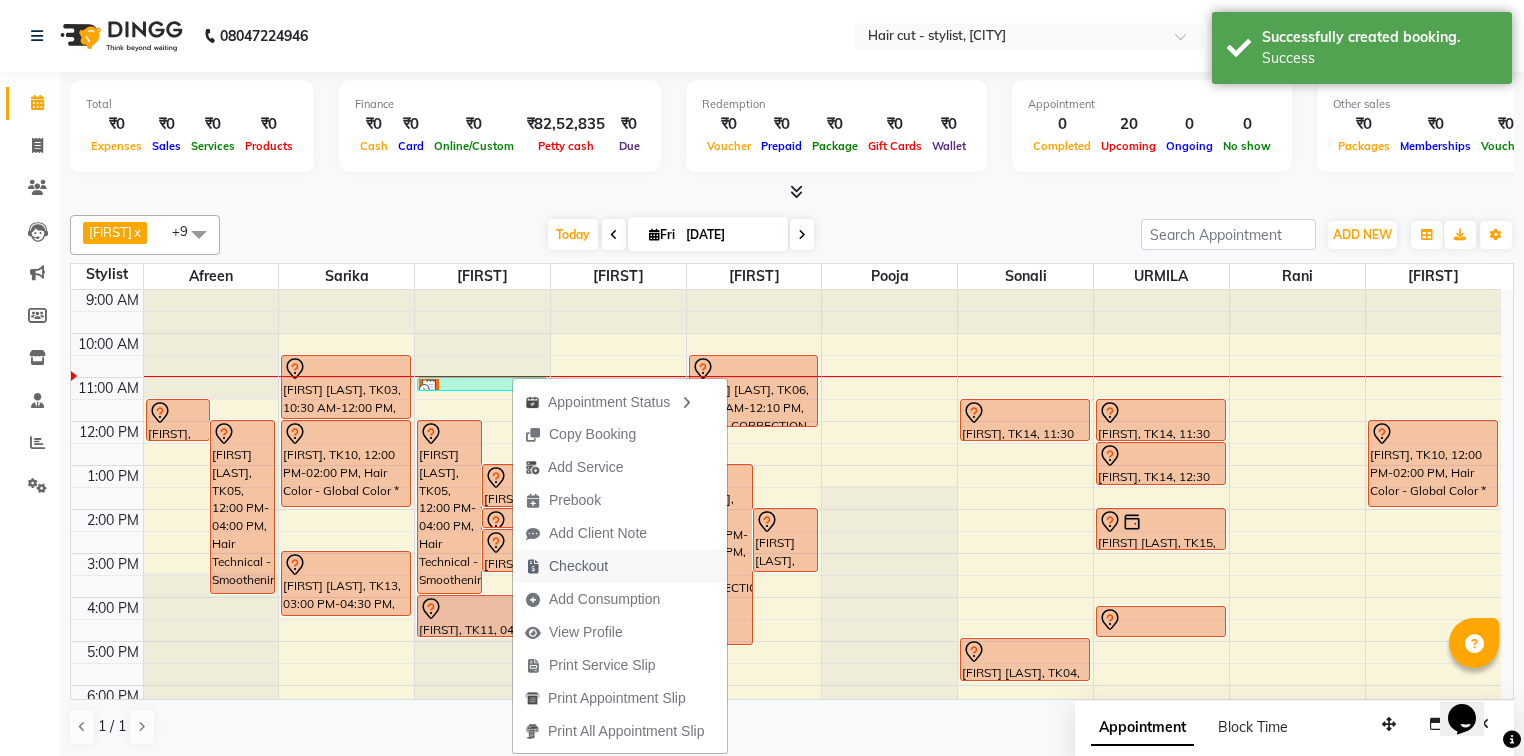 click on "Checkout" at bounding box center [578, 566] 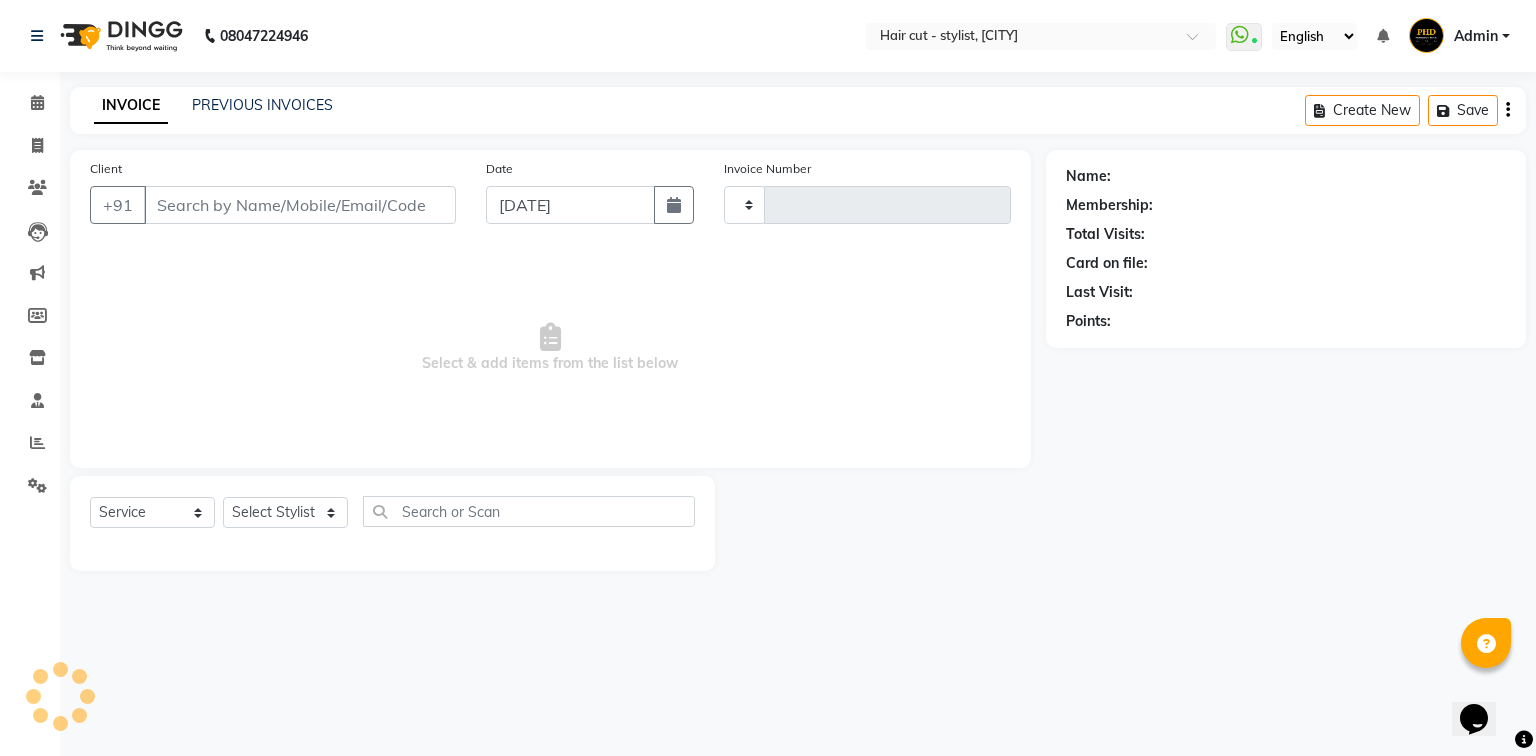 type on "1674" 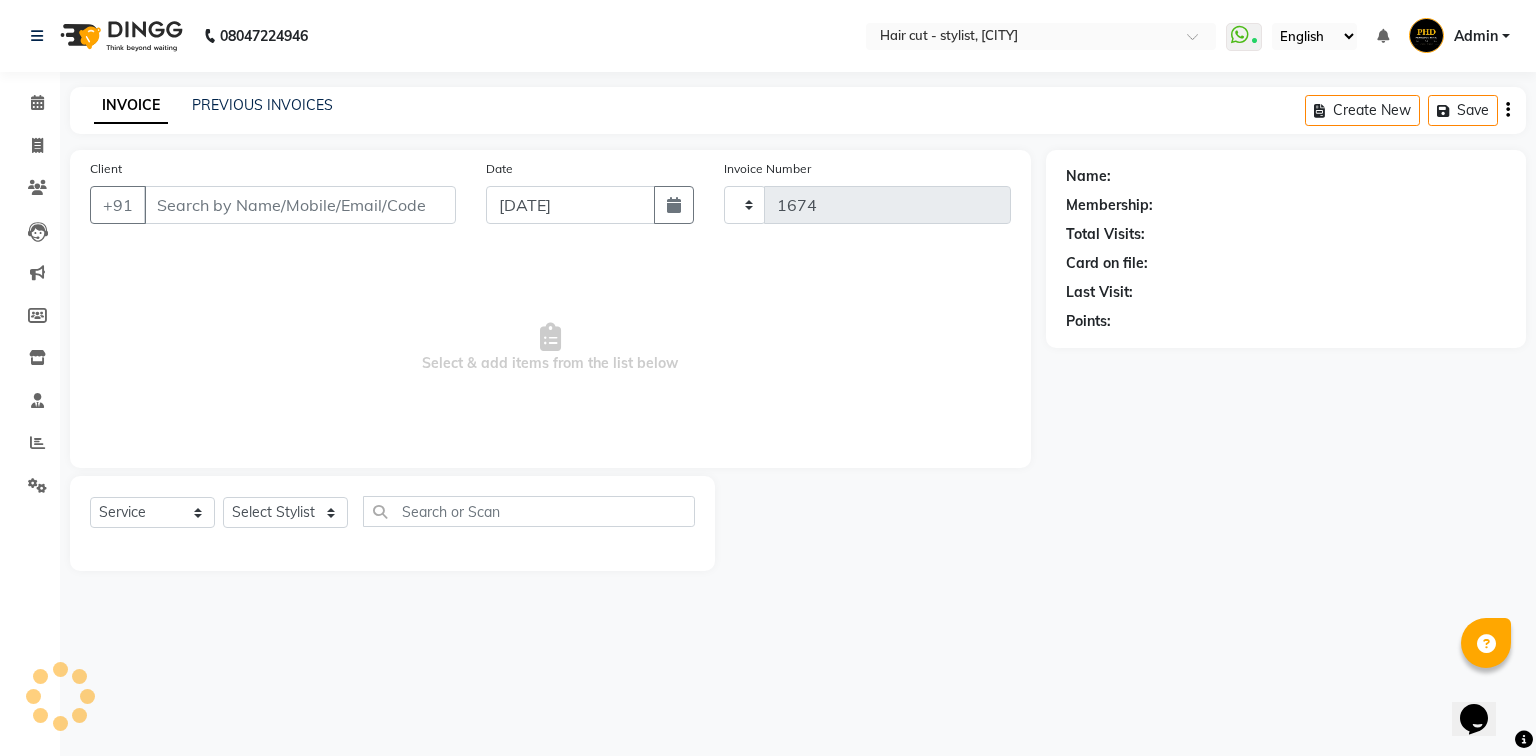 select on "25" 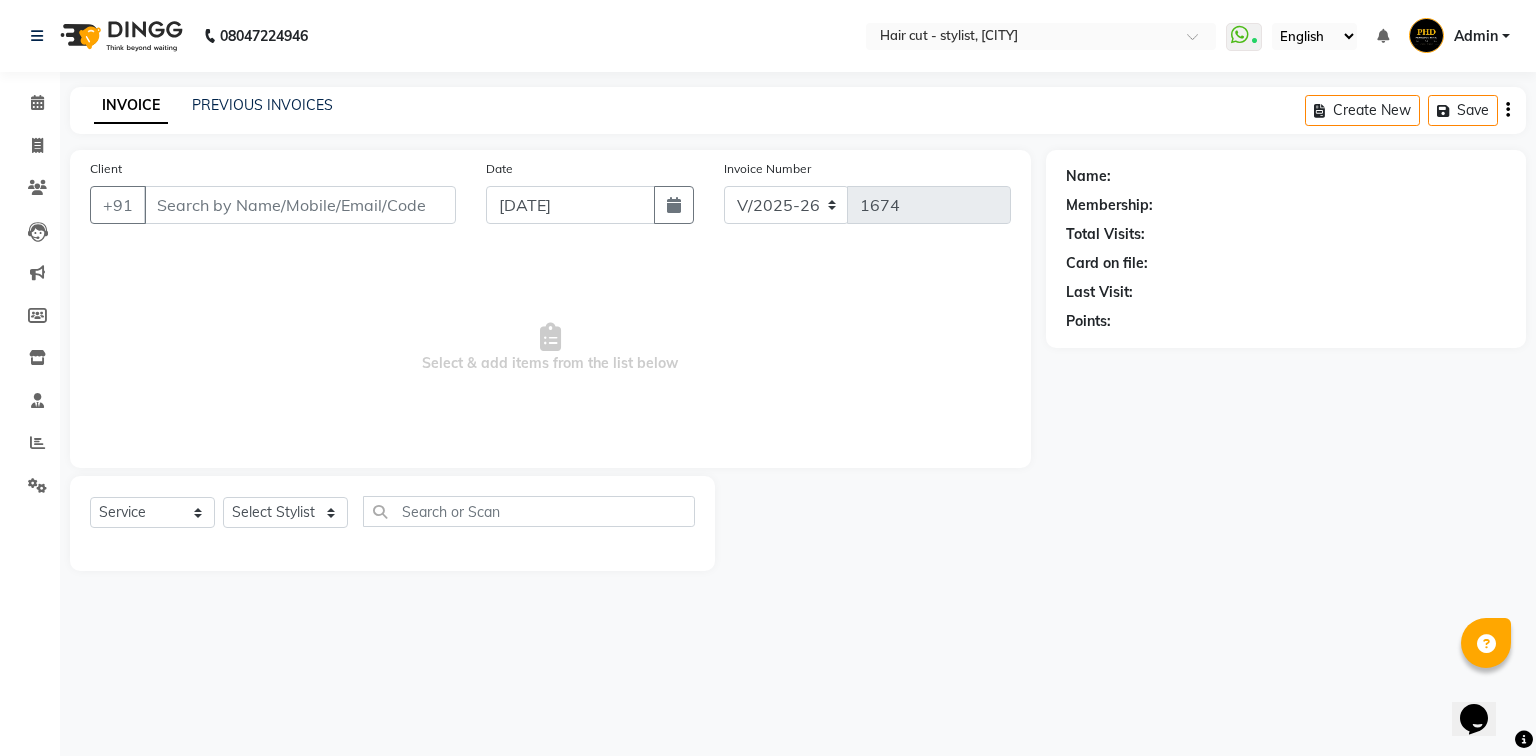 type on "[PHONE]" 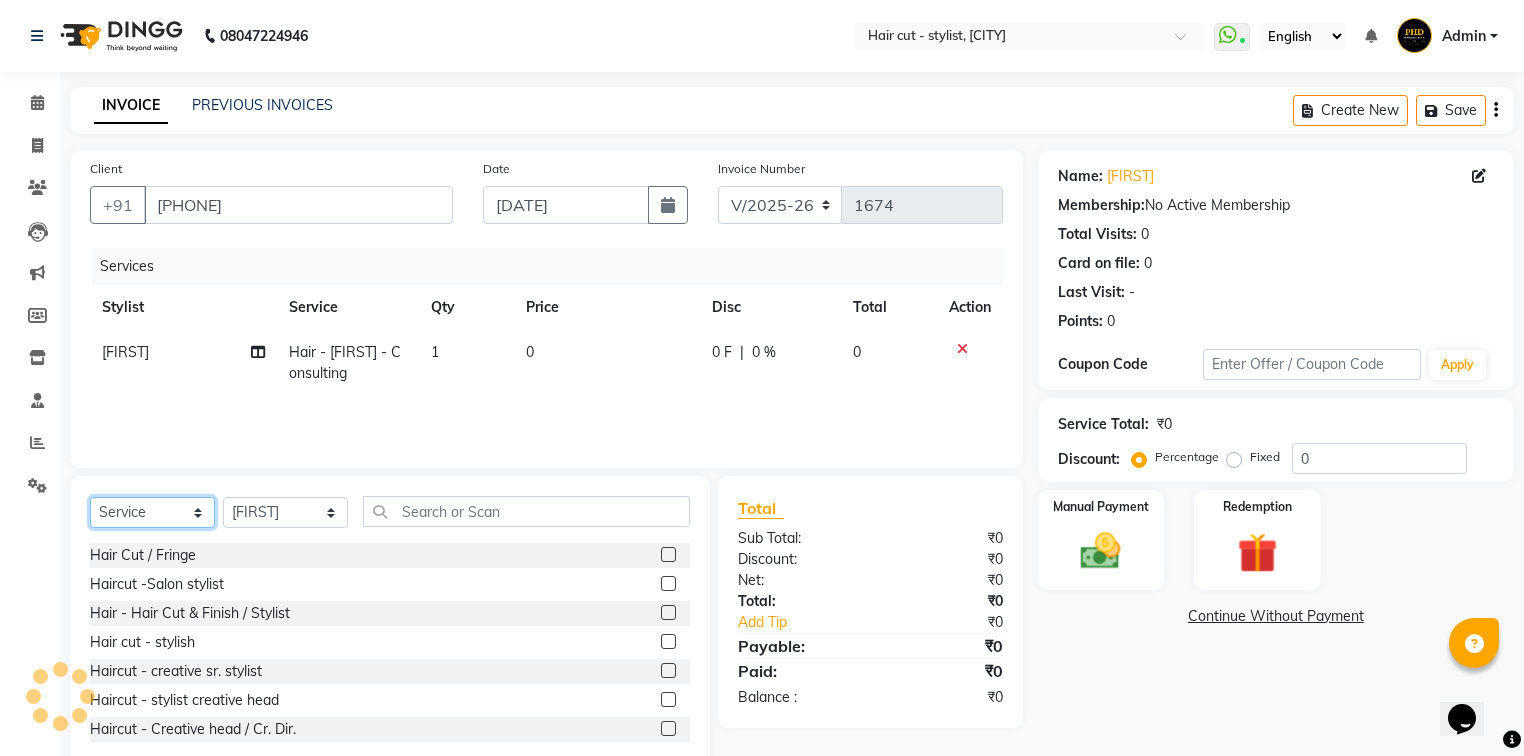 click on "Select  Service  Product  Membership  Package Voucher Prepaid Gift Card" 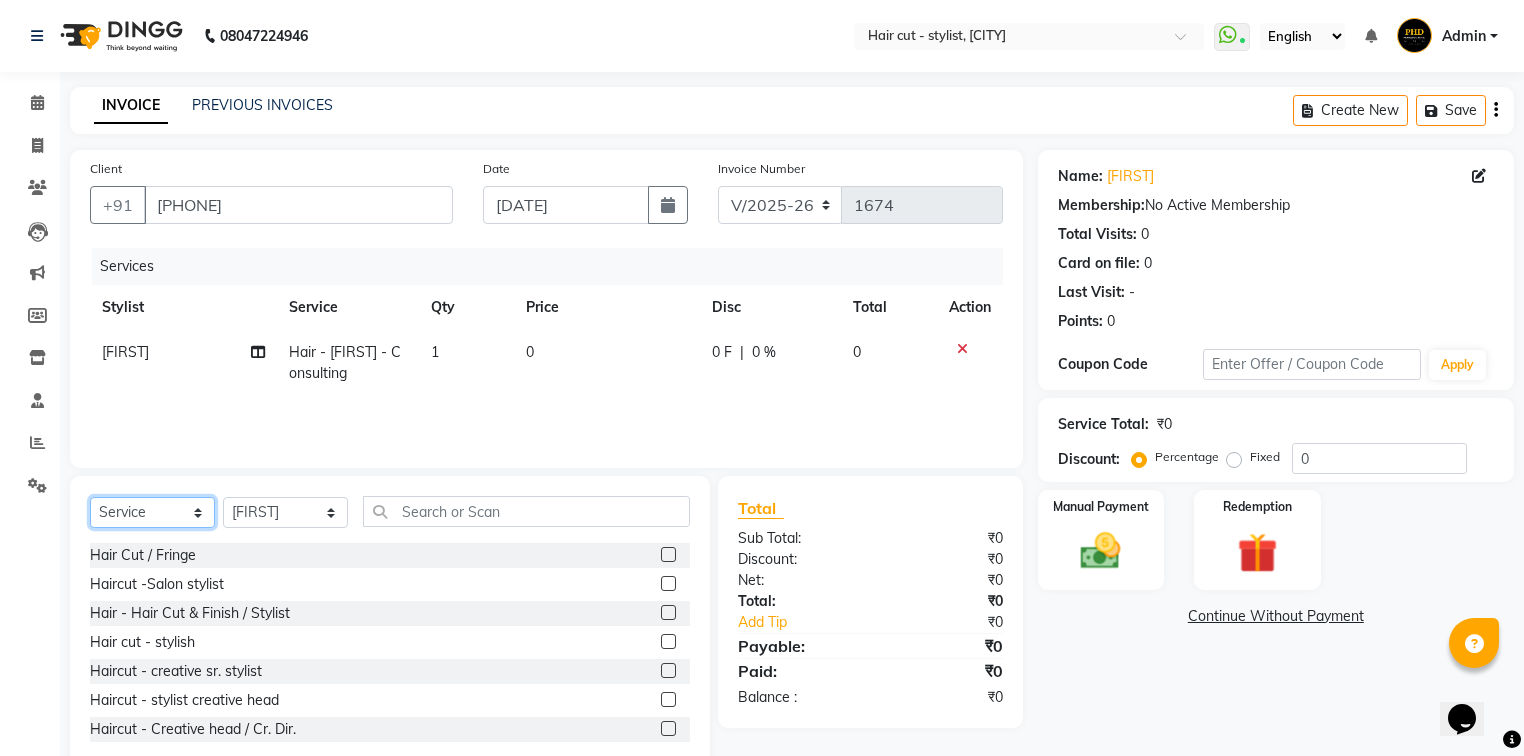select on "product" 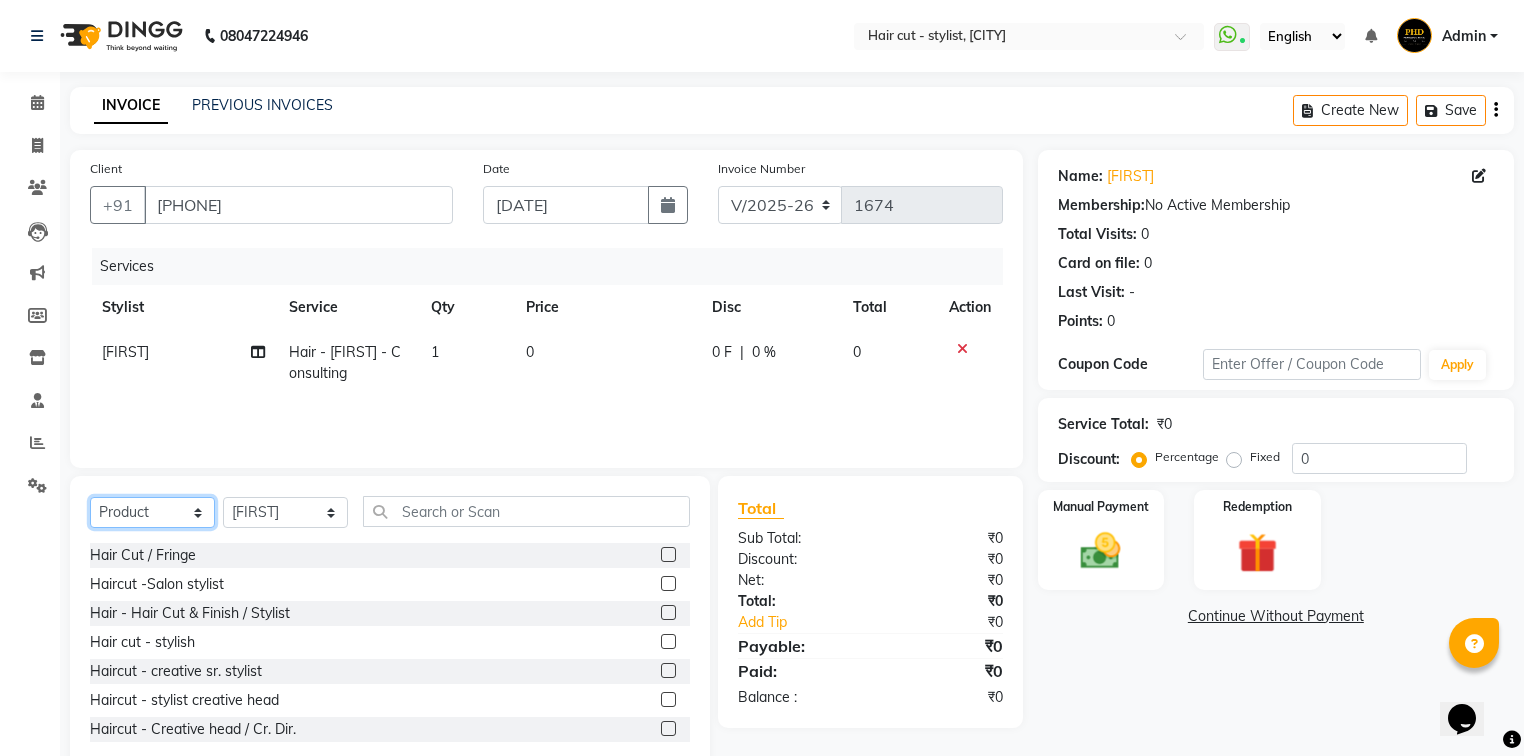 click on "Select  Service  Product  Membership  Package Voucher Prepaid Gift Card" 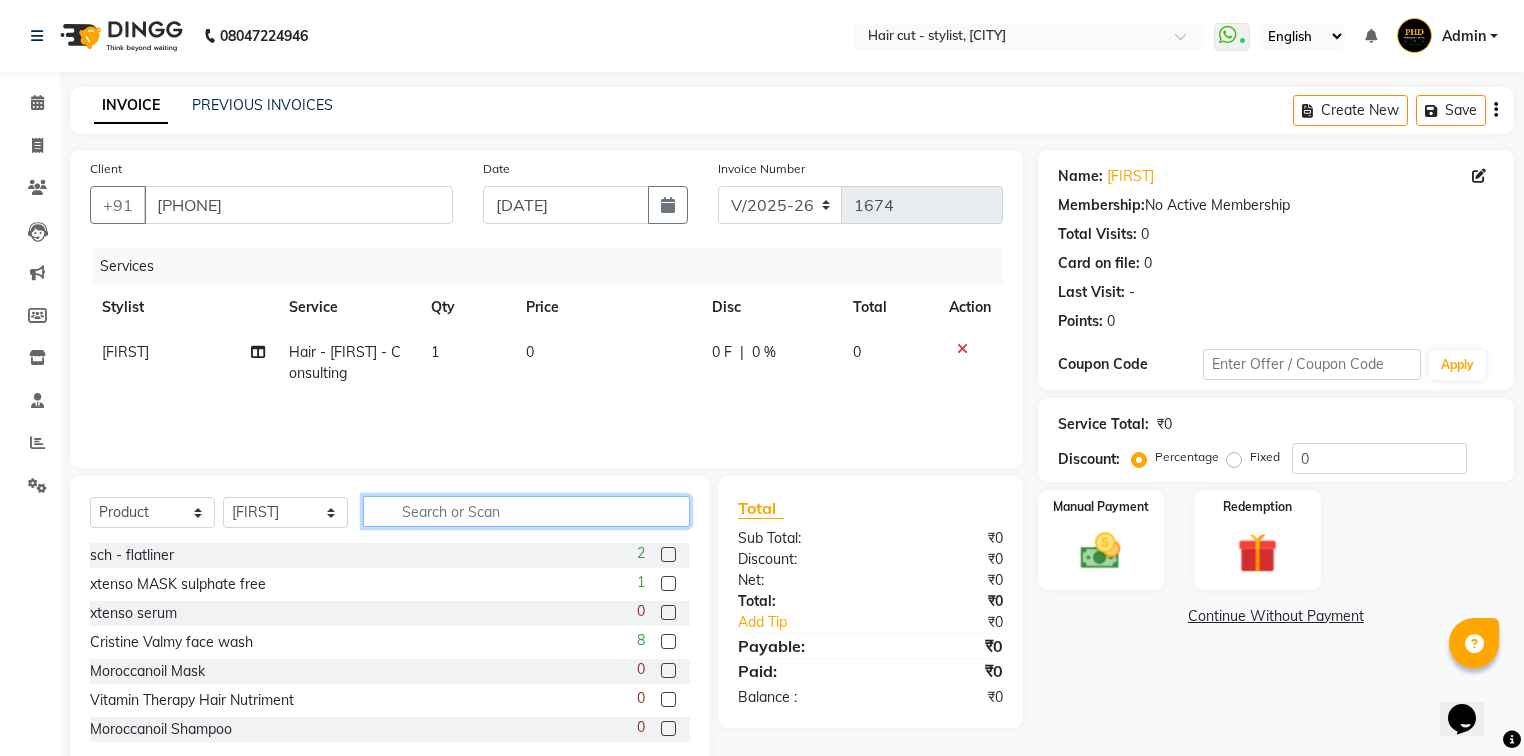 click 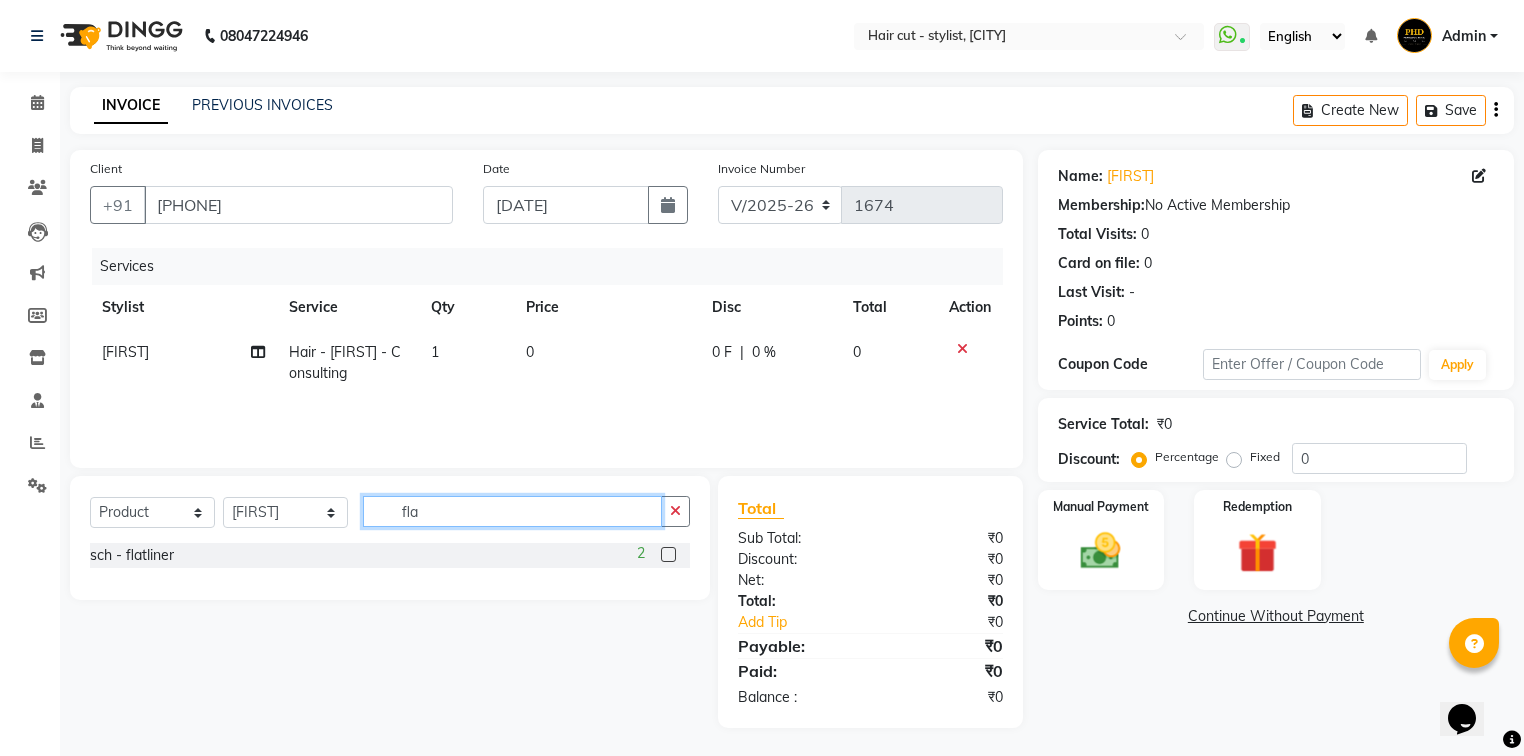 type on "fla" 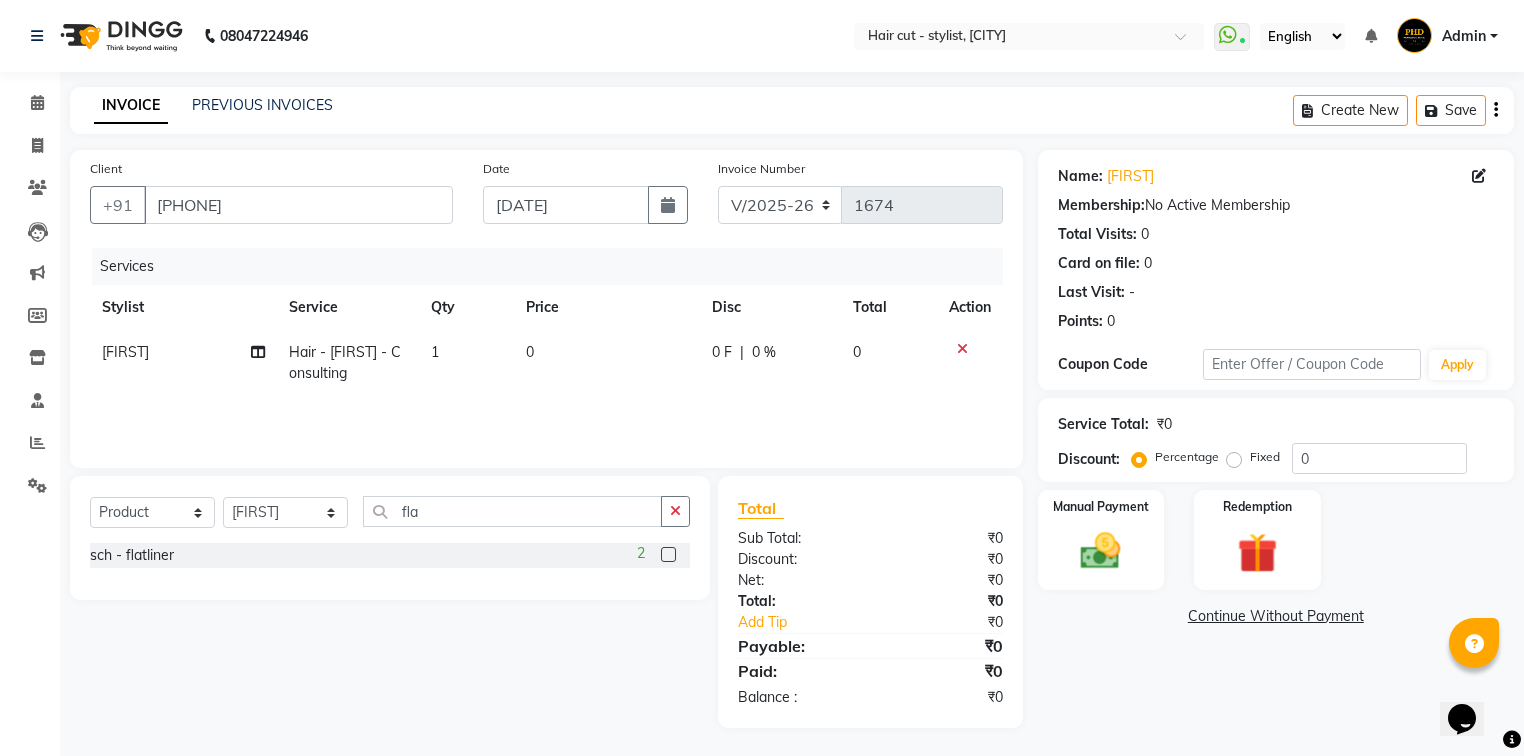 click 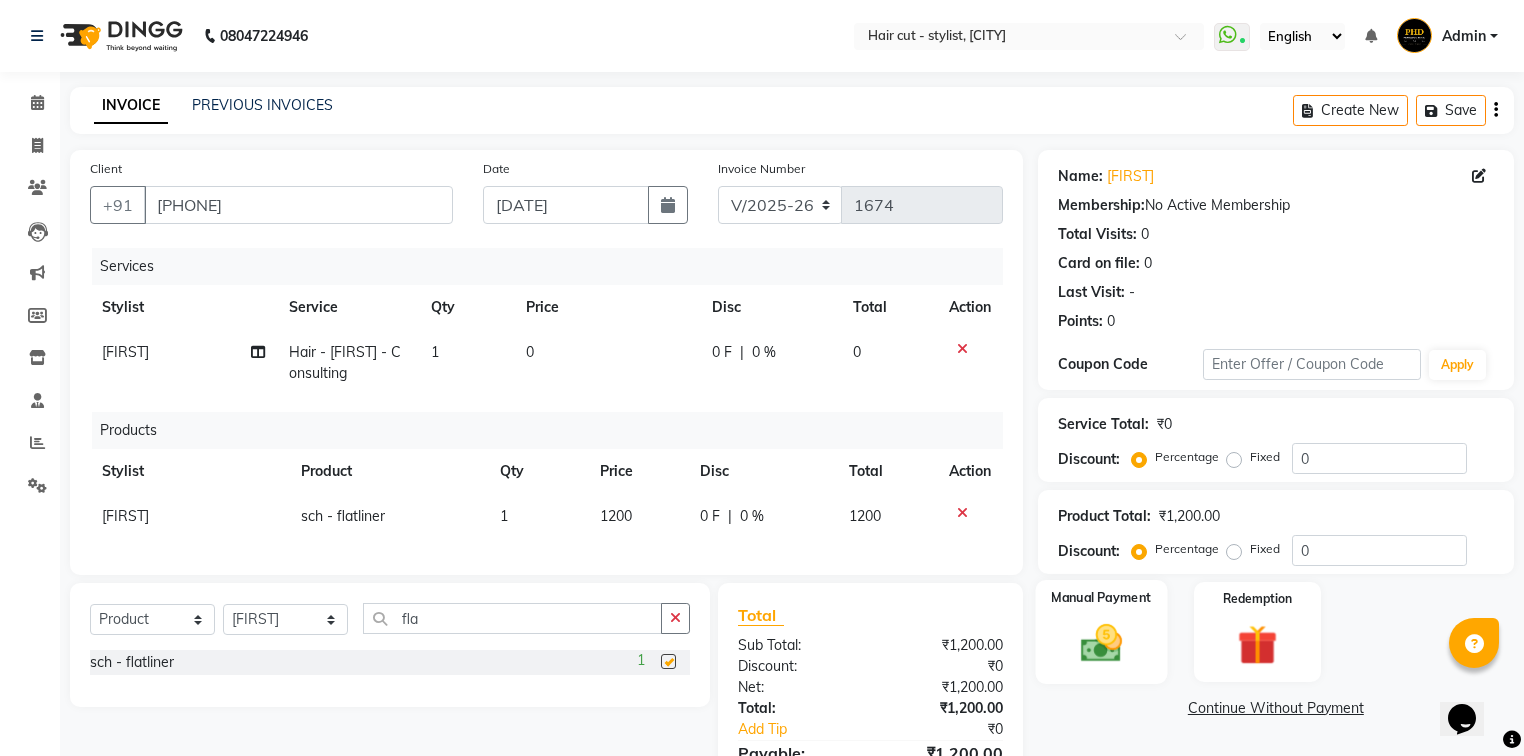 checkbox on "false" 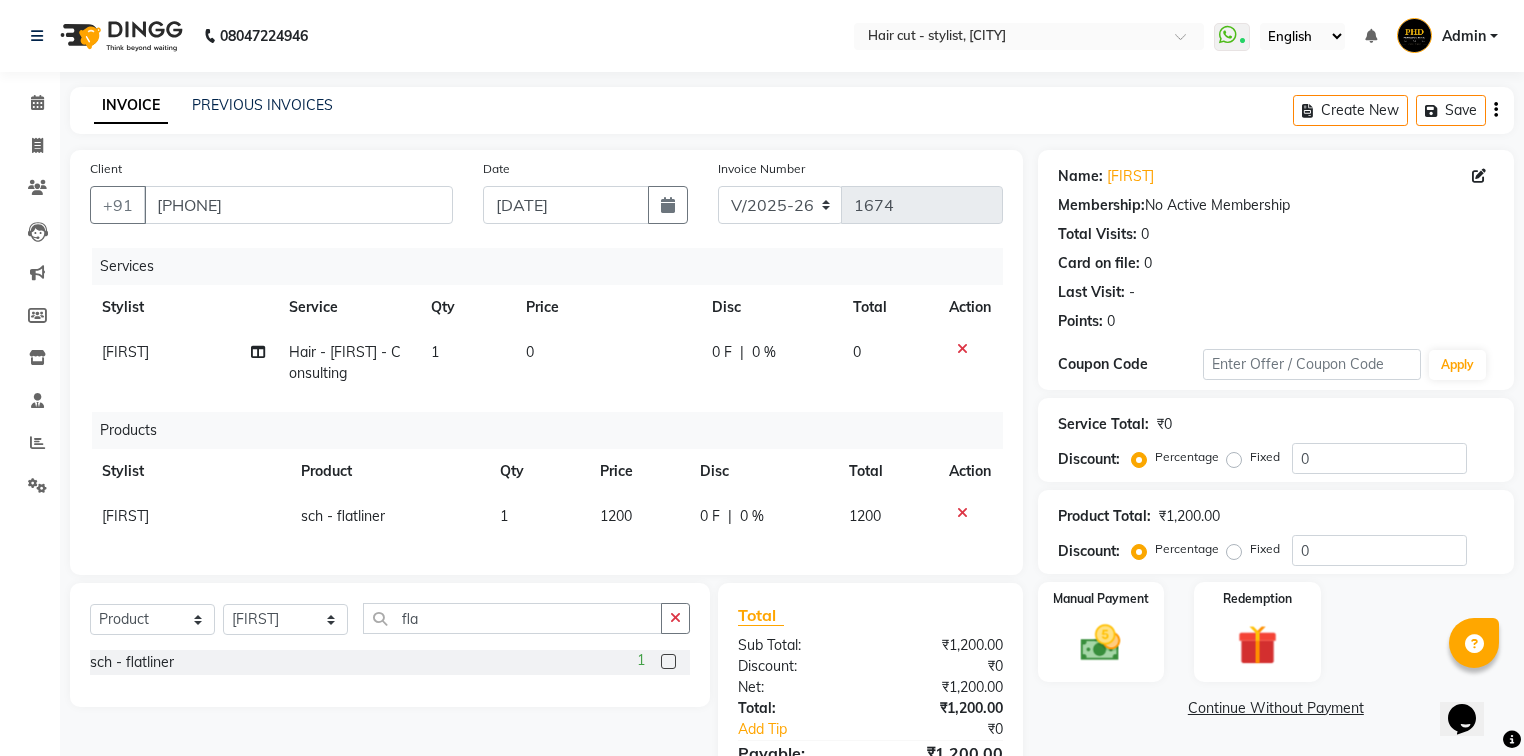 click on "1200" 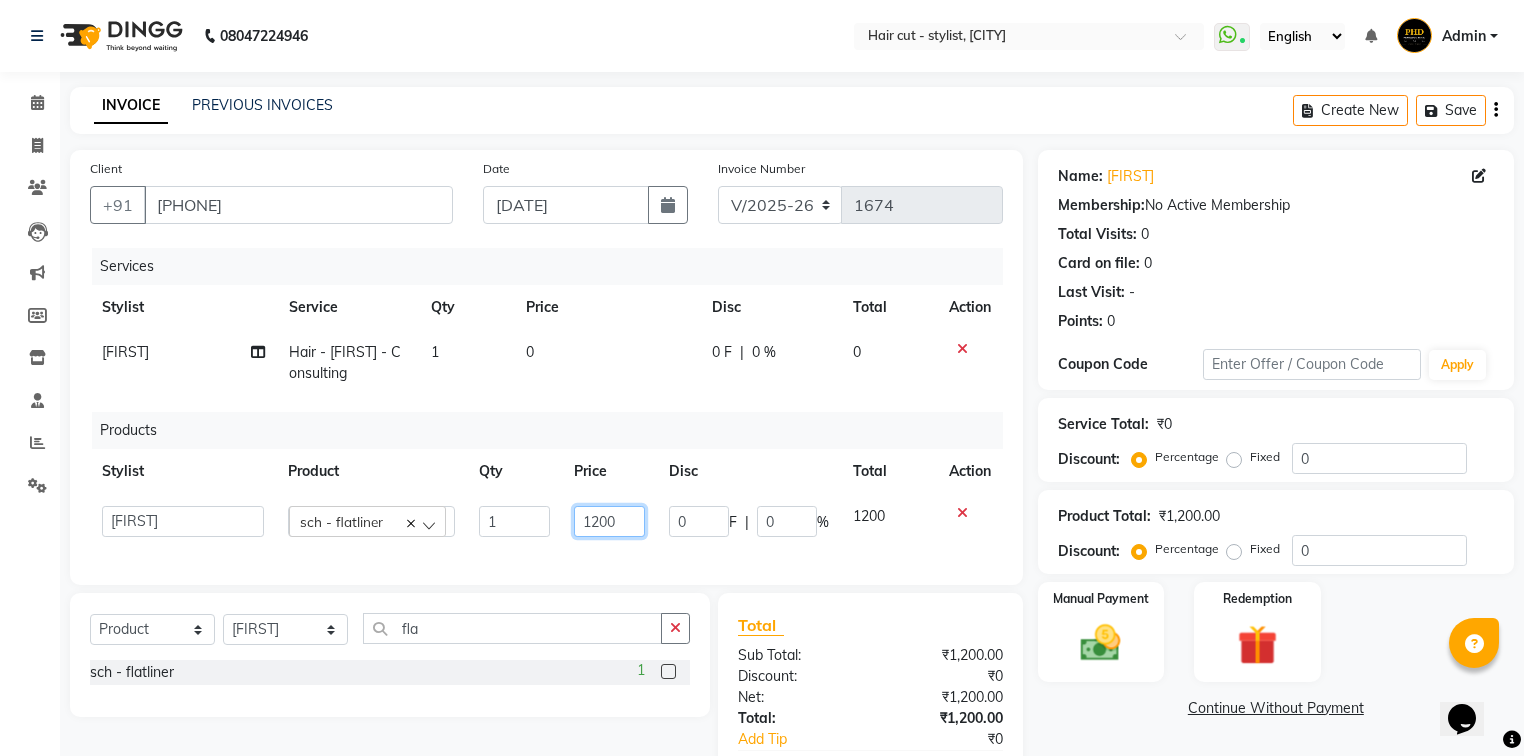 click on "1200" 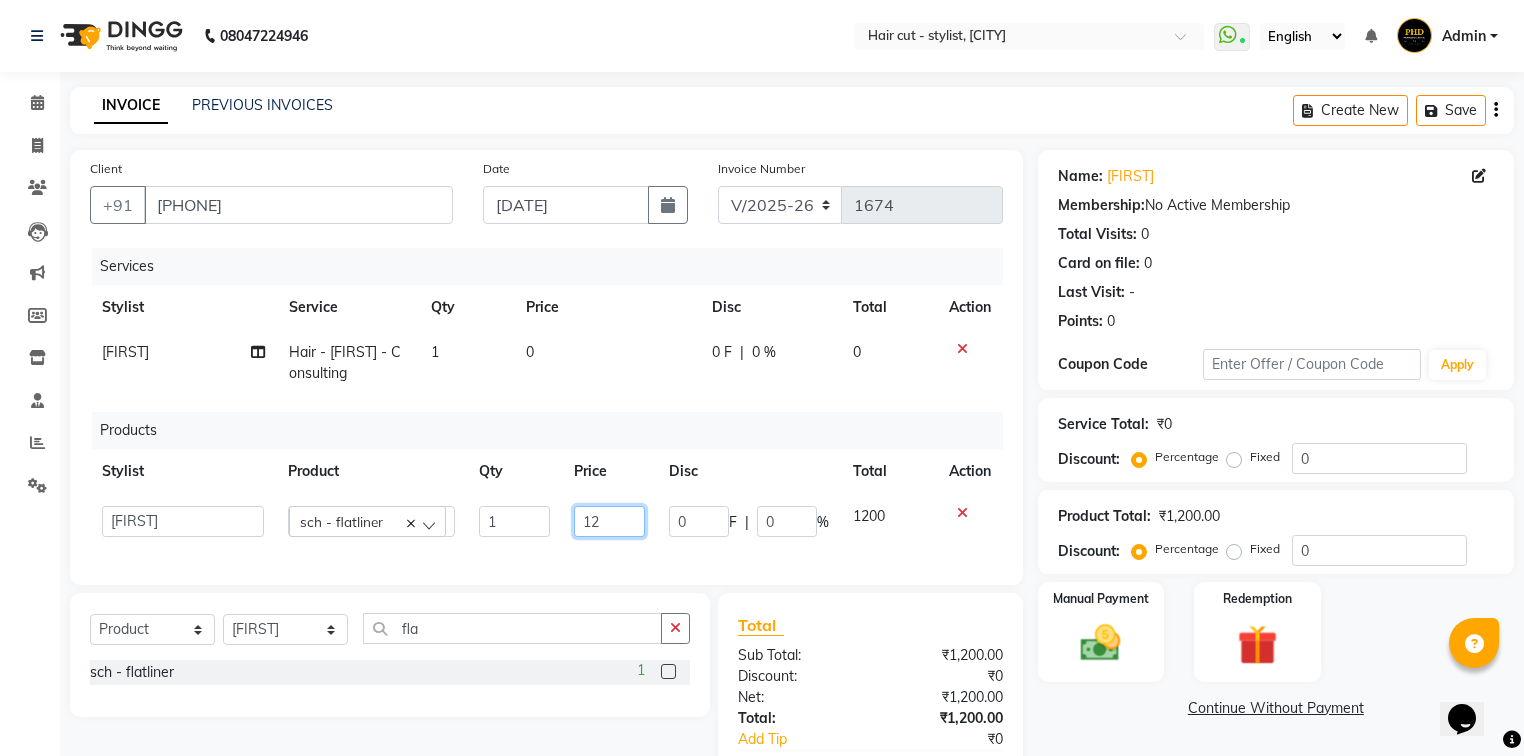 type on "1" 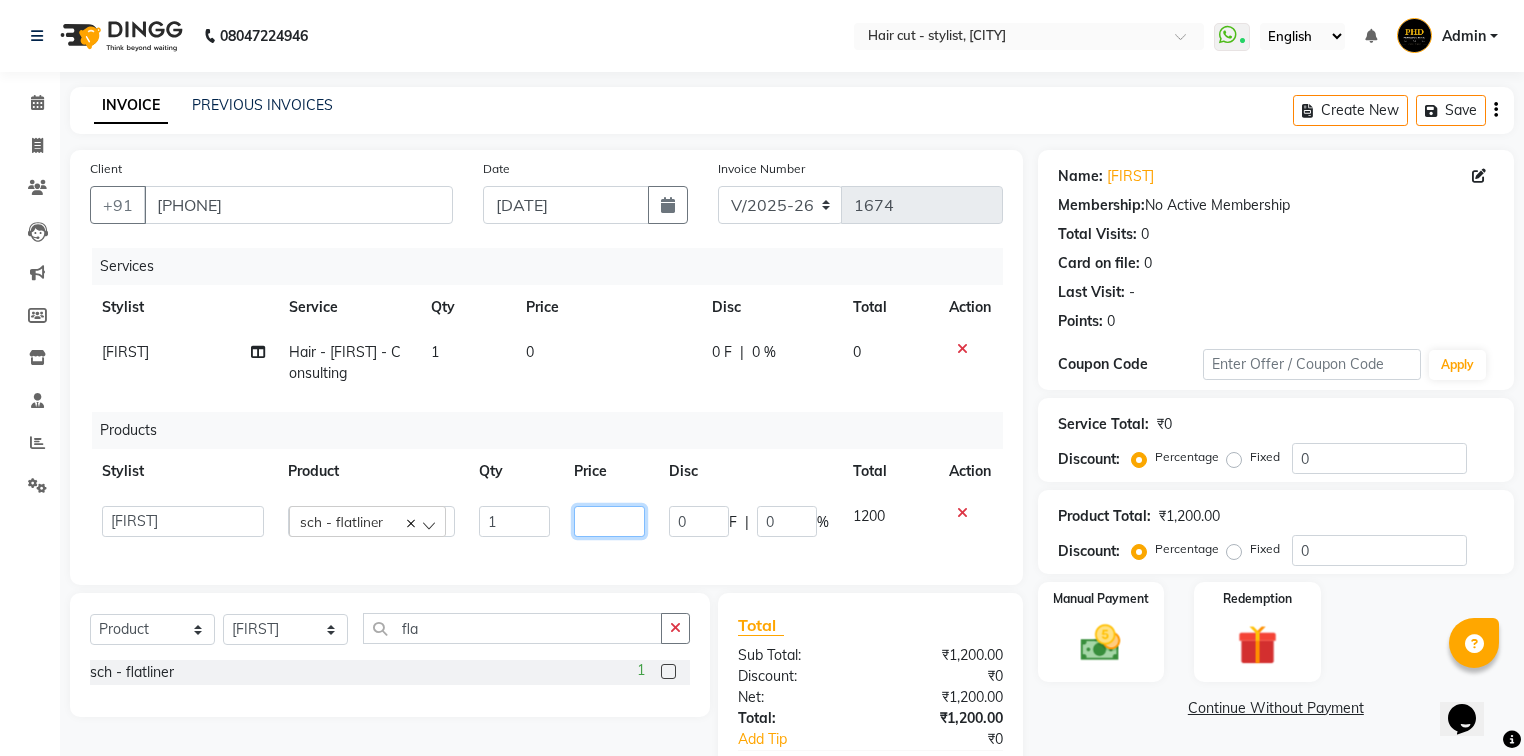 type on "0" 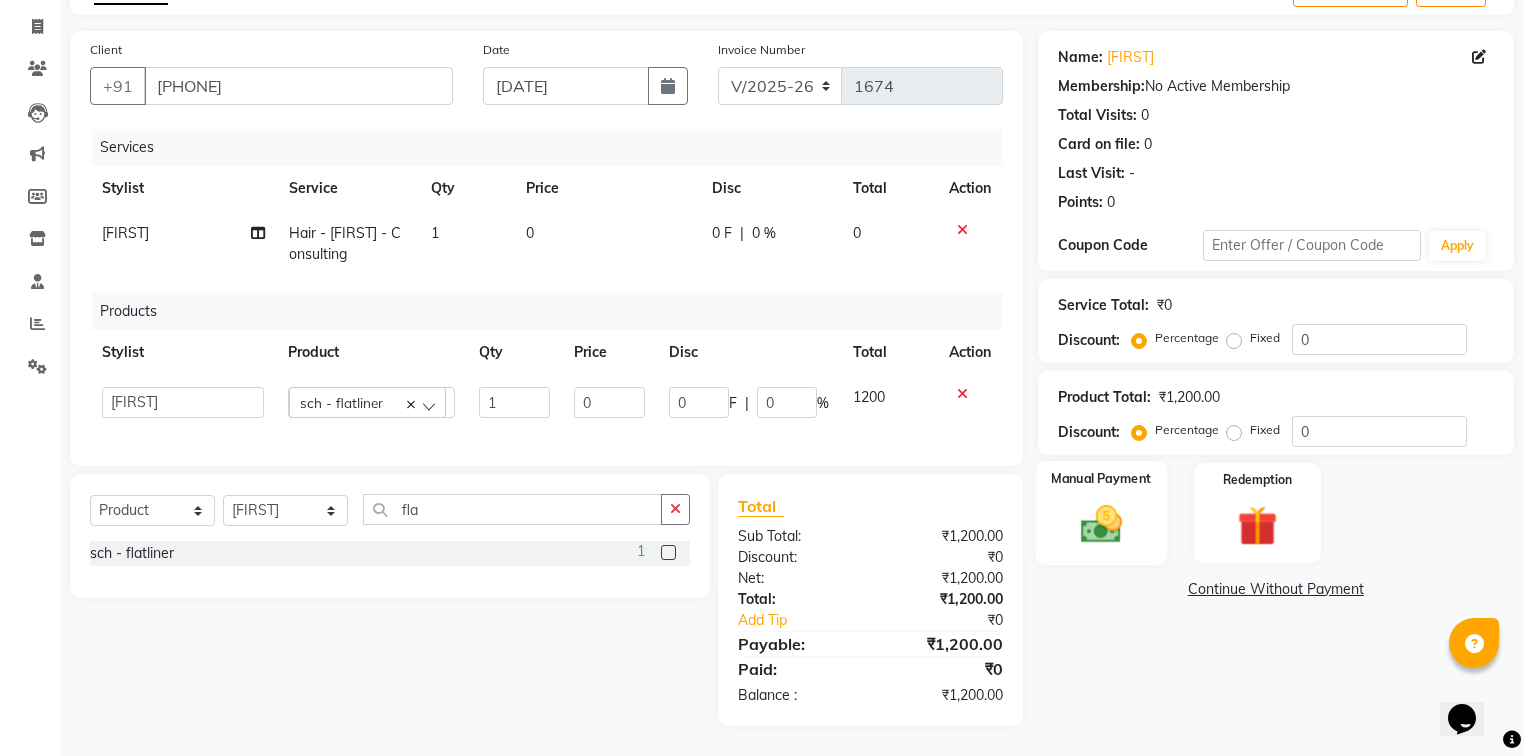 click 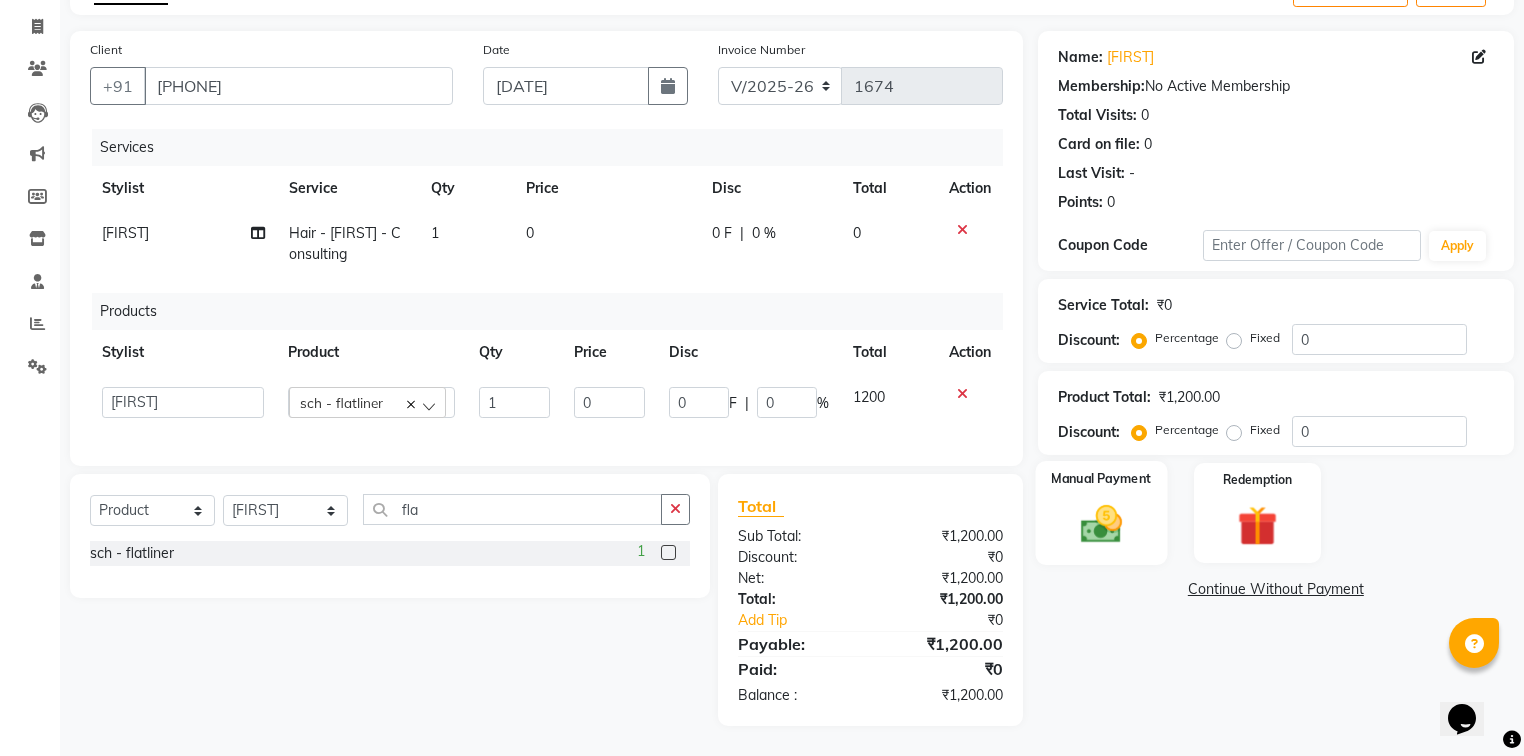 scroll, scrollTop: 124, scrollLeft: 0, axis: vertical 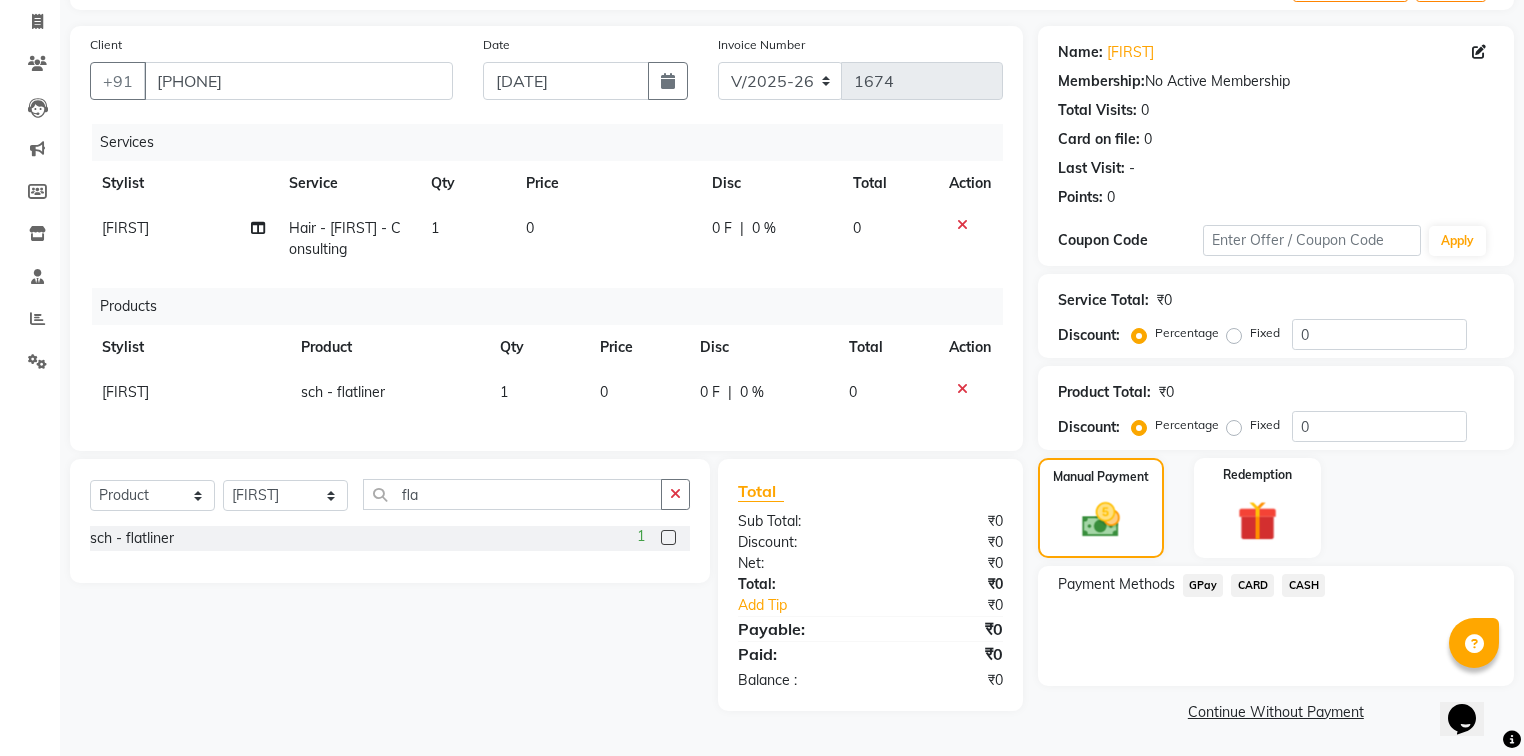 click on "GPay" 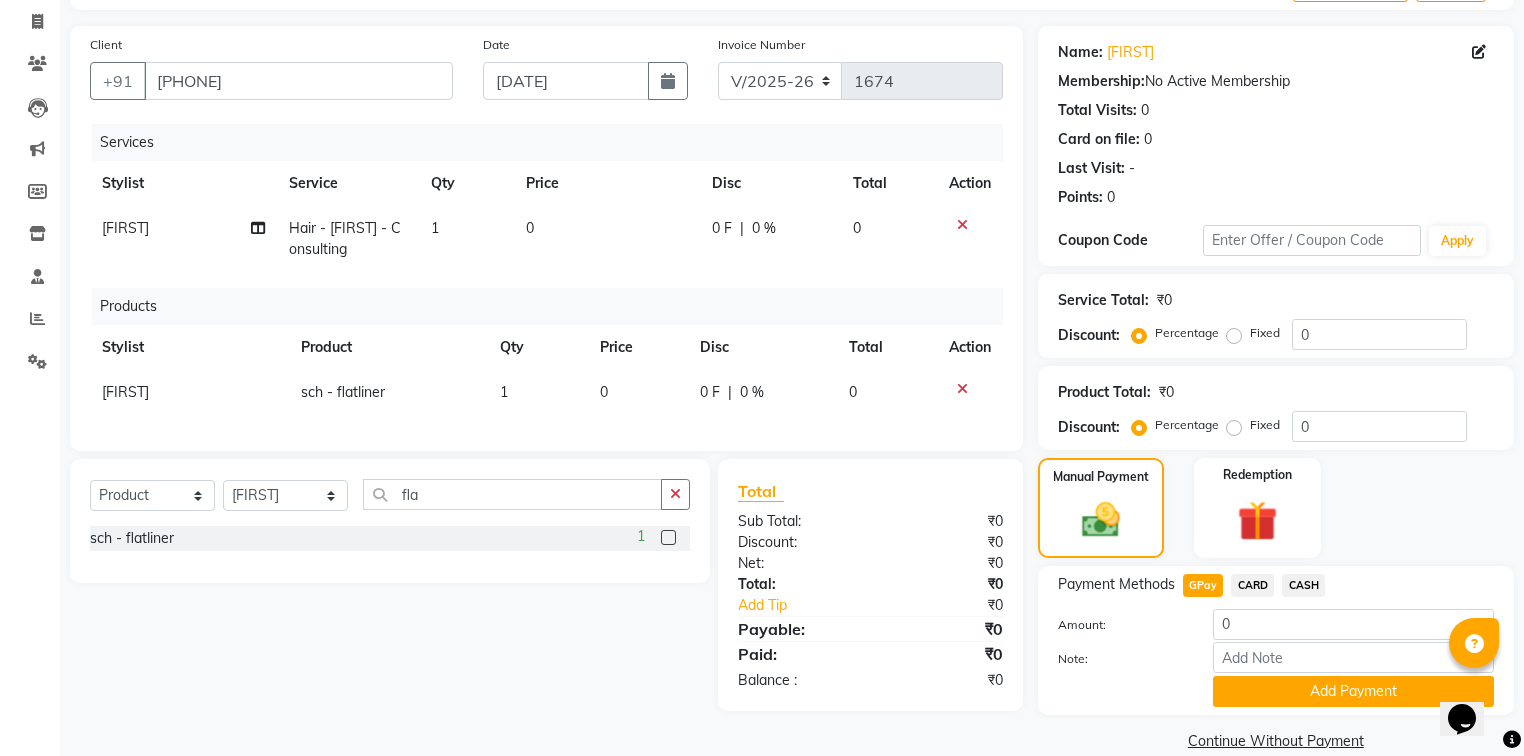scroll, scrollTop: 131, scrollLeft: 0, axis: vertical 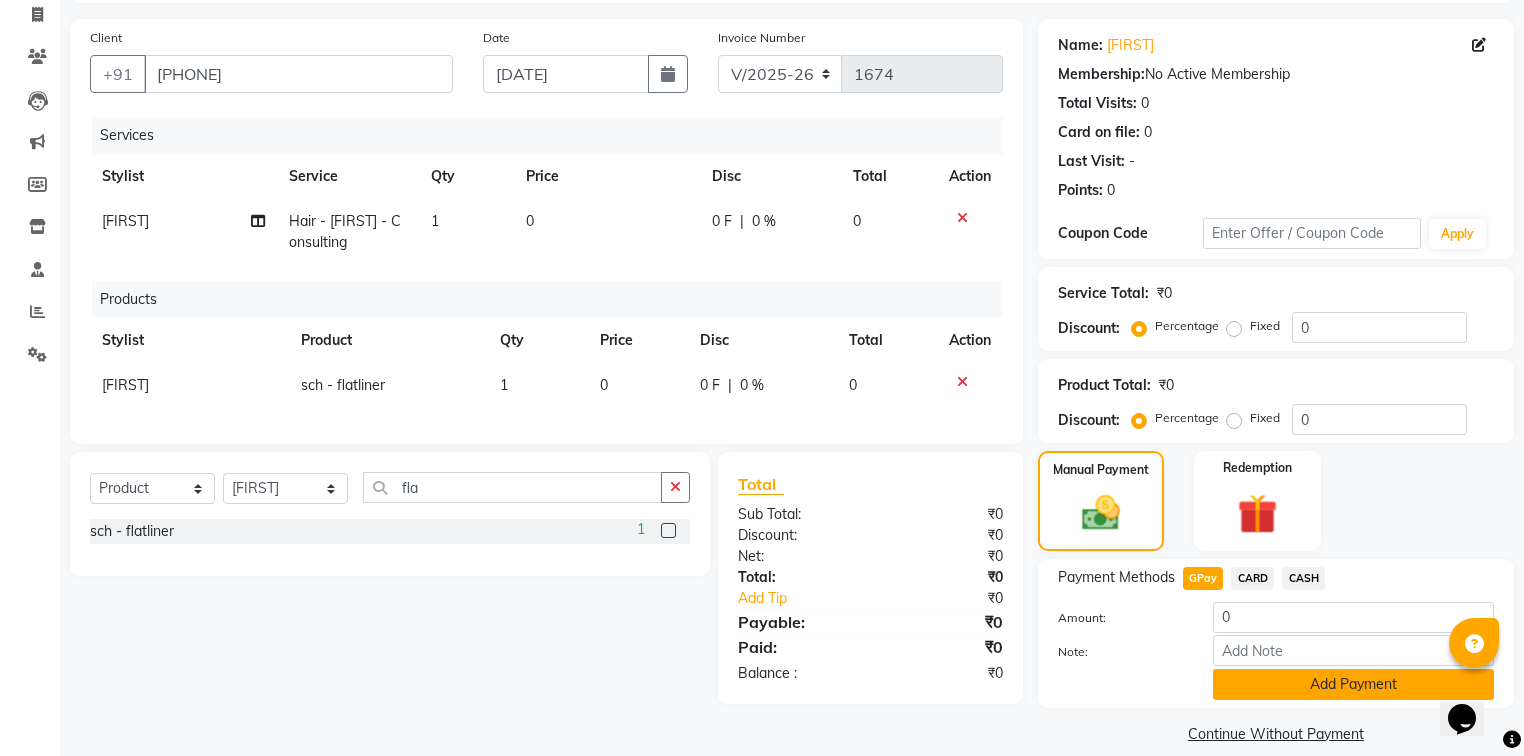 click on "Add Payment" 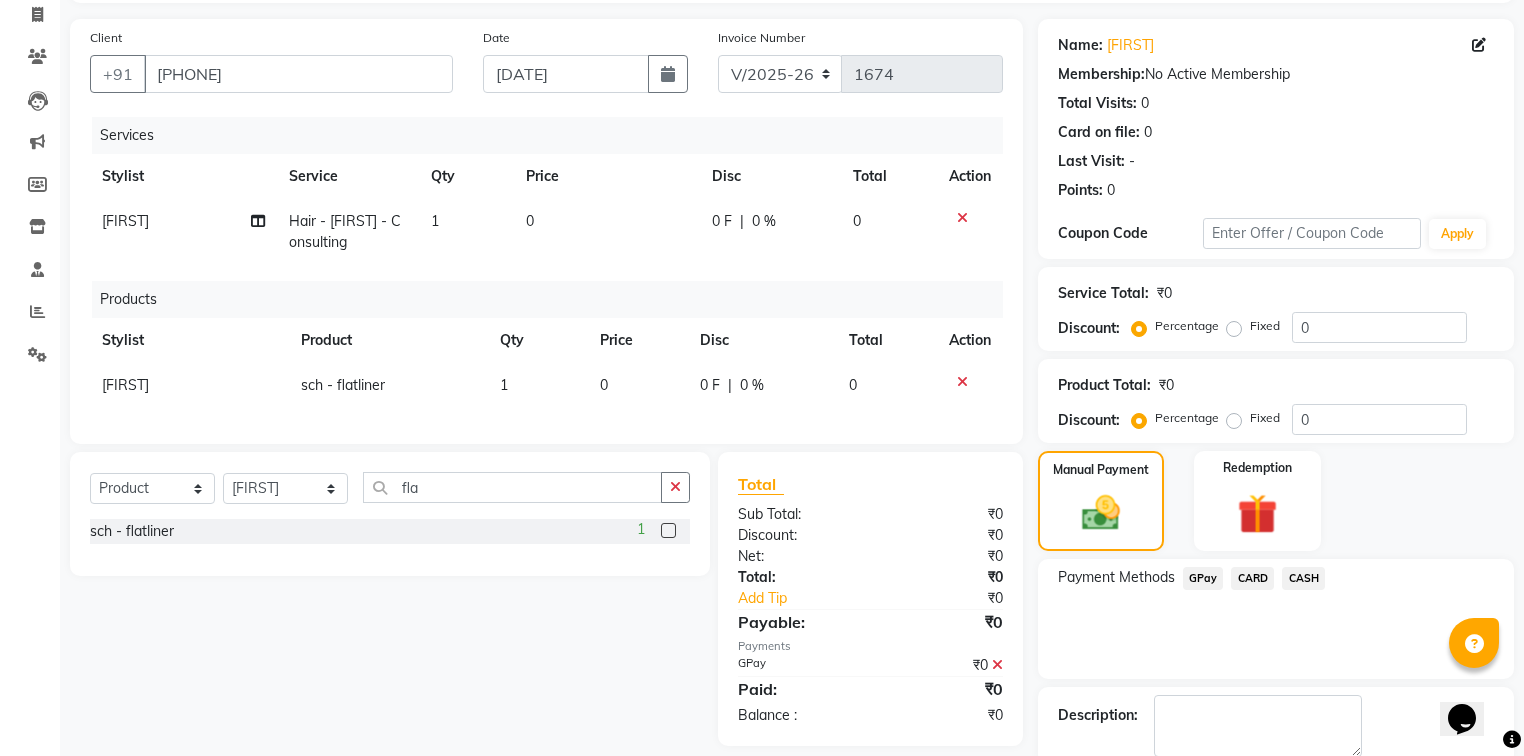 scroll, scrollTop: 236, scrollLeft: 0, axis: vertical 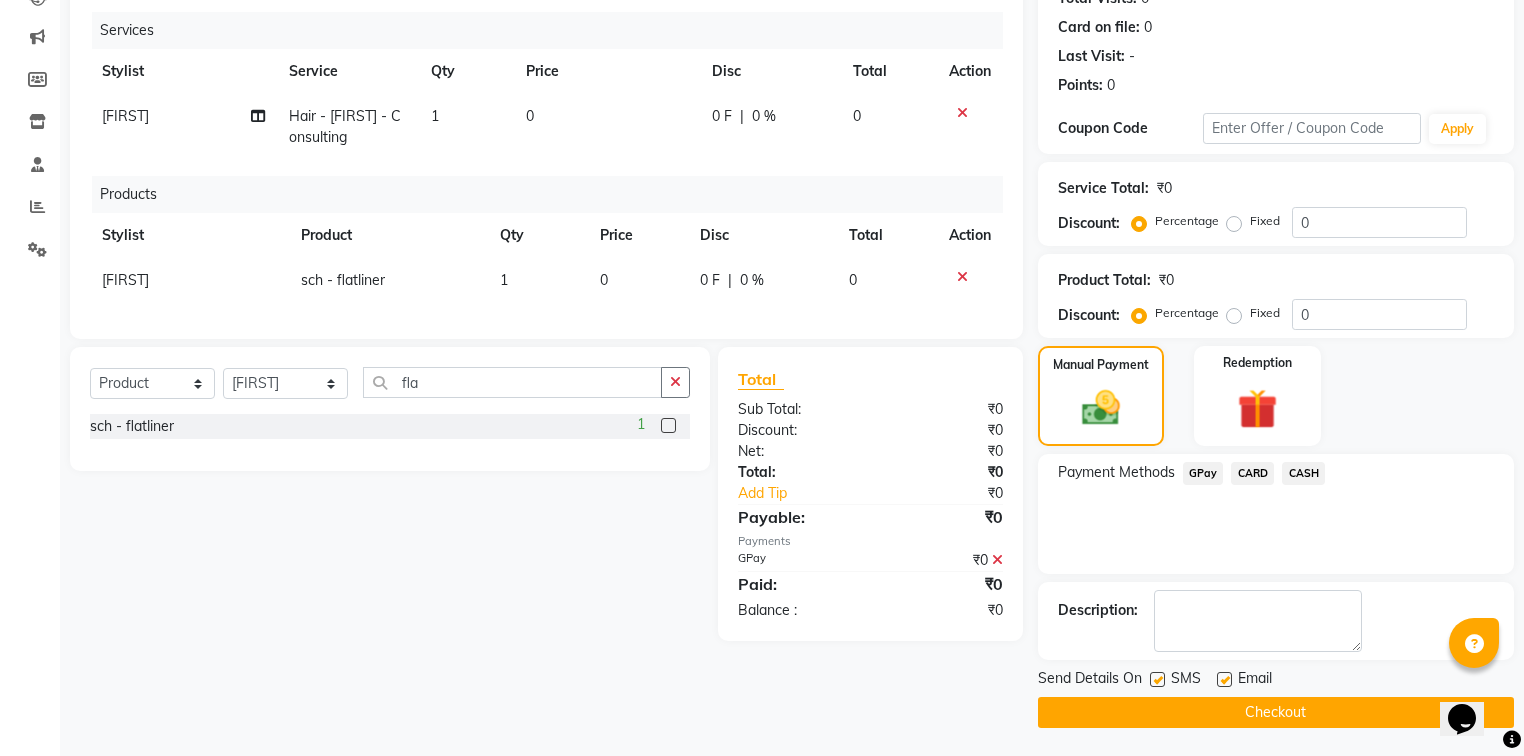 click on "Checkout" 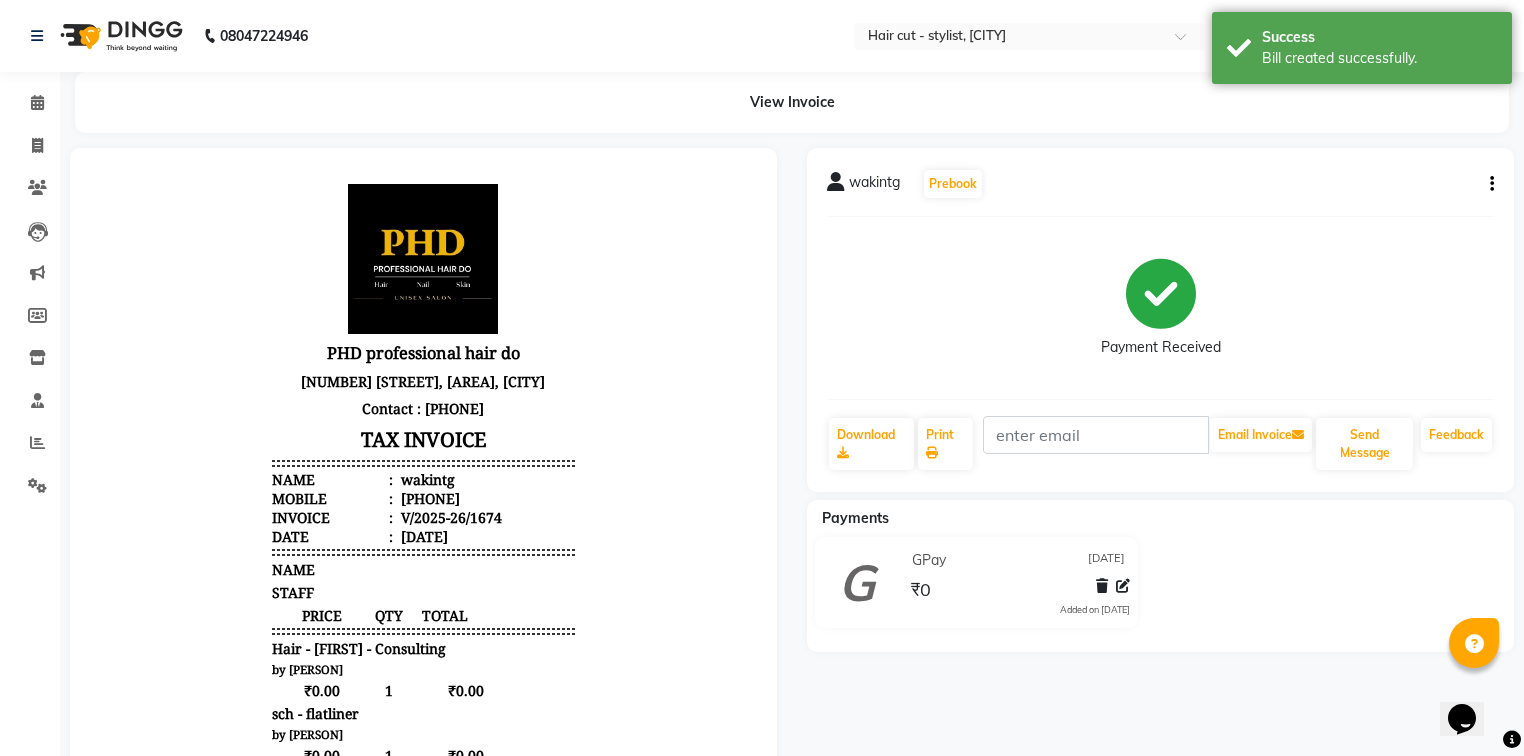 scroll, scrollTop: 0, scrollLeft: 0, axis: both 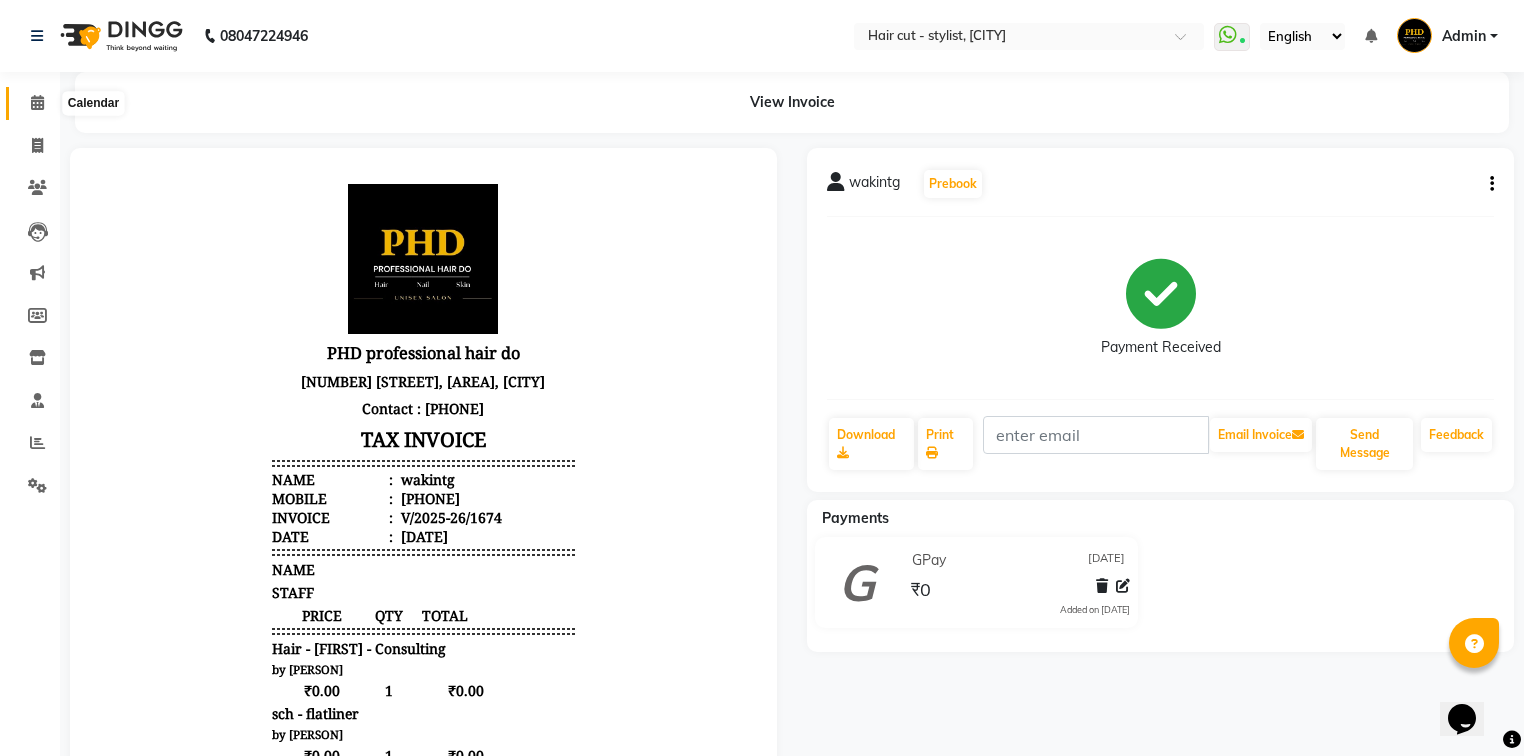 click 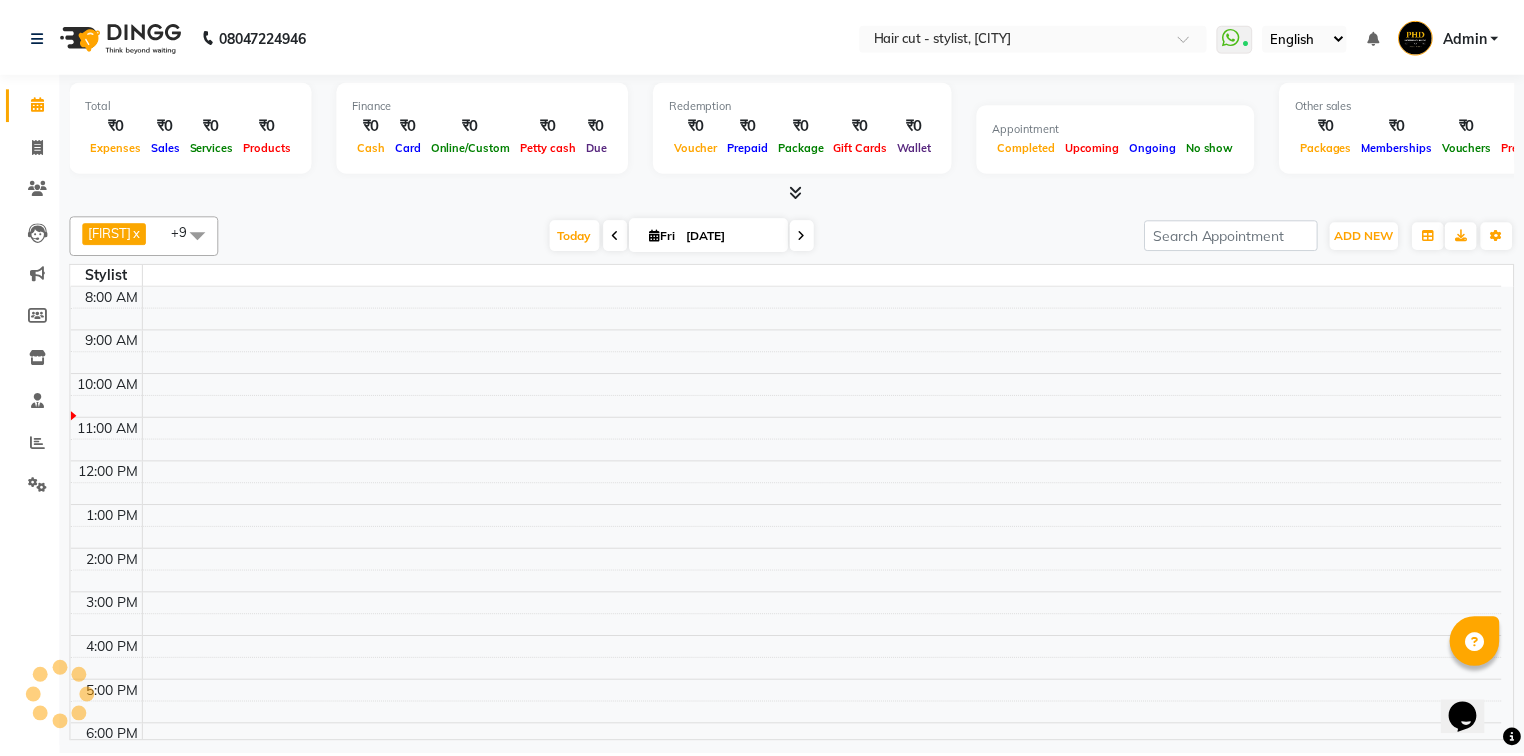 scroll, scrollTop: 0, scrollLeft: 0, axis: both 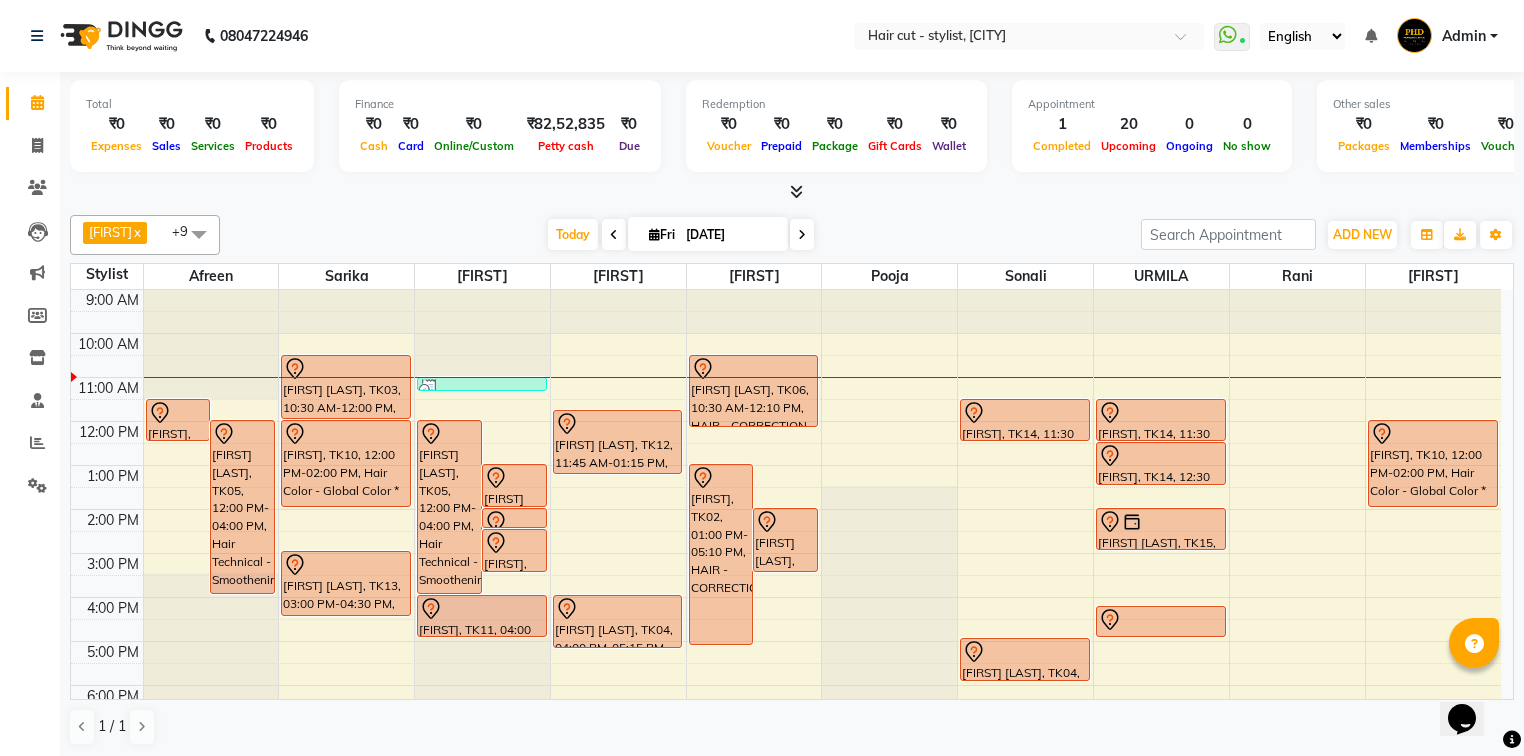 click on "Anita x Hetal x Sarika x pooja x sonia x tejesh x URMILA x rani x Afreen x sonali x +9 Select All Afreen Anita dhara faizan salmani gui Hetal Jeenisha NANDINI pooja Poonam rani Sarika saurabh sonali sonia Supal tejesh URMILA Today Fri [DATE] Toggle Dropdown Add Appointment Add Invoice Add Expense Add Attendance Add Client Add Transaction Toggle Dropdown Add Appointment Add Invoice Add Expense Add Attendance Add Client ADD NEW Toggle Dropdown Add Appointment Add Invoice Add Expense Add Attendance Add Client Add Transaction Anita x Hetal x Sarika x pooja x sonia x tejesh x URMILA x rani x Afreen x sonali x +9 Select All Afreen Anita dhara faizan salmani gui Hetal Jeenisha NANDINI pooja Poonam rani Sarika saurabh sonali sonia Supal tejesh URMILA Group By Staff View Room View View as Vertical Vertical - Week View Horizontal Horizontal - Week View List Toggle Dropdown Calendar Settings Manage Tags Arrange Stylists Reset Stylists Full Screen Zoom" 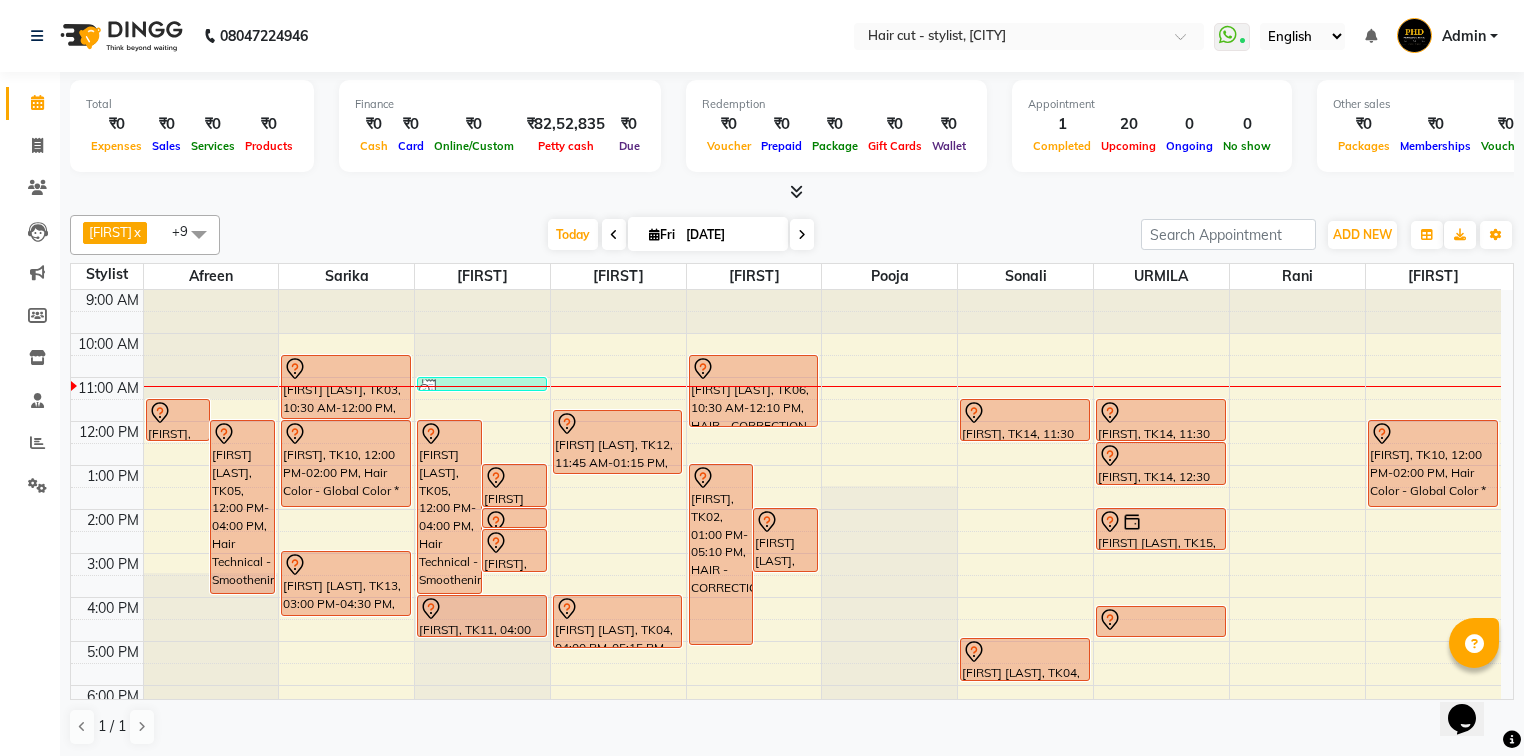 click at bounding box center (614, 234) 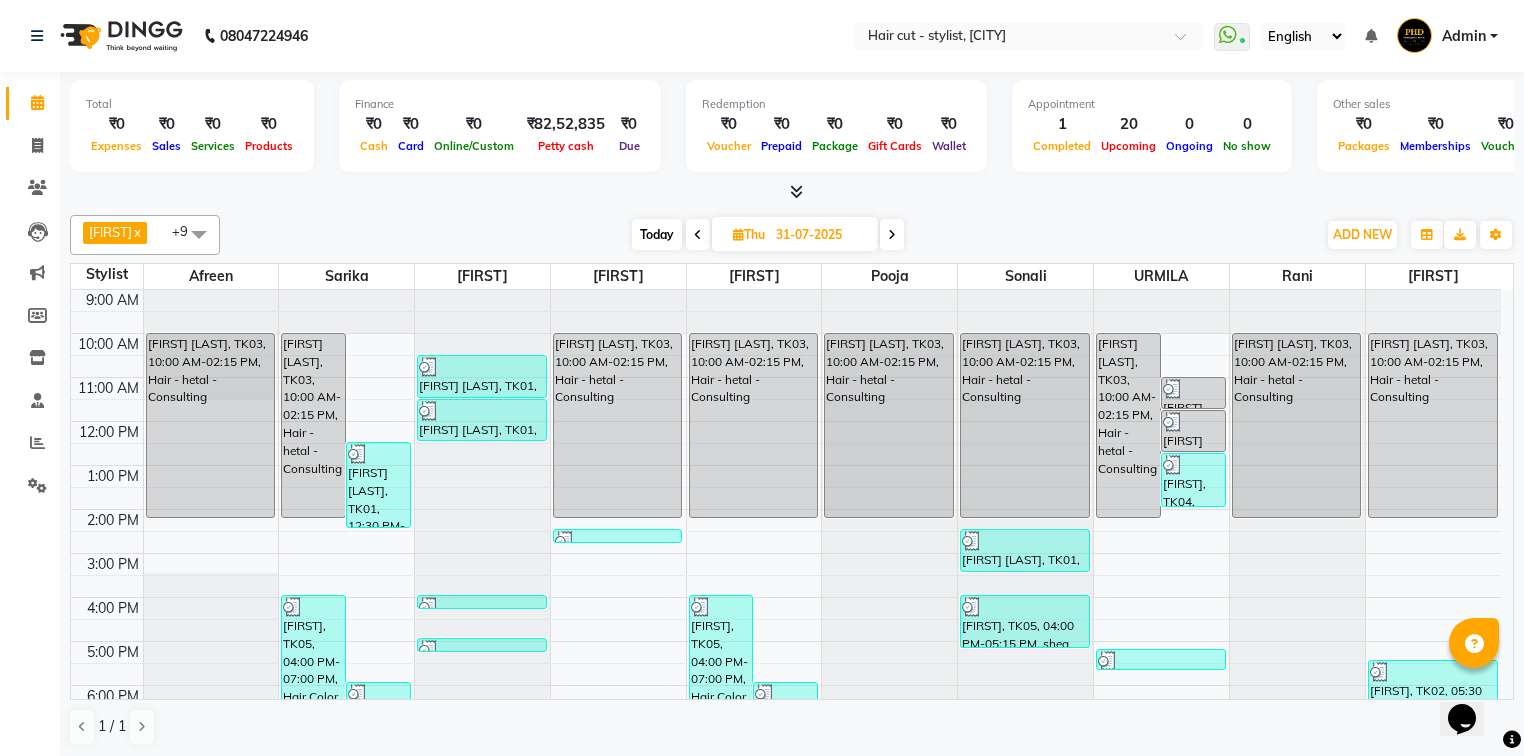 scroll, scrollTop: 0, scrollLeft: 0, axis: both 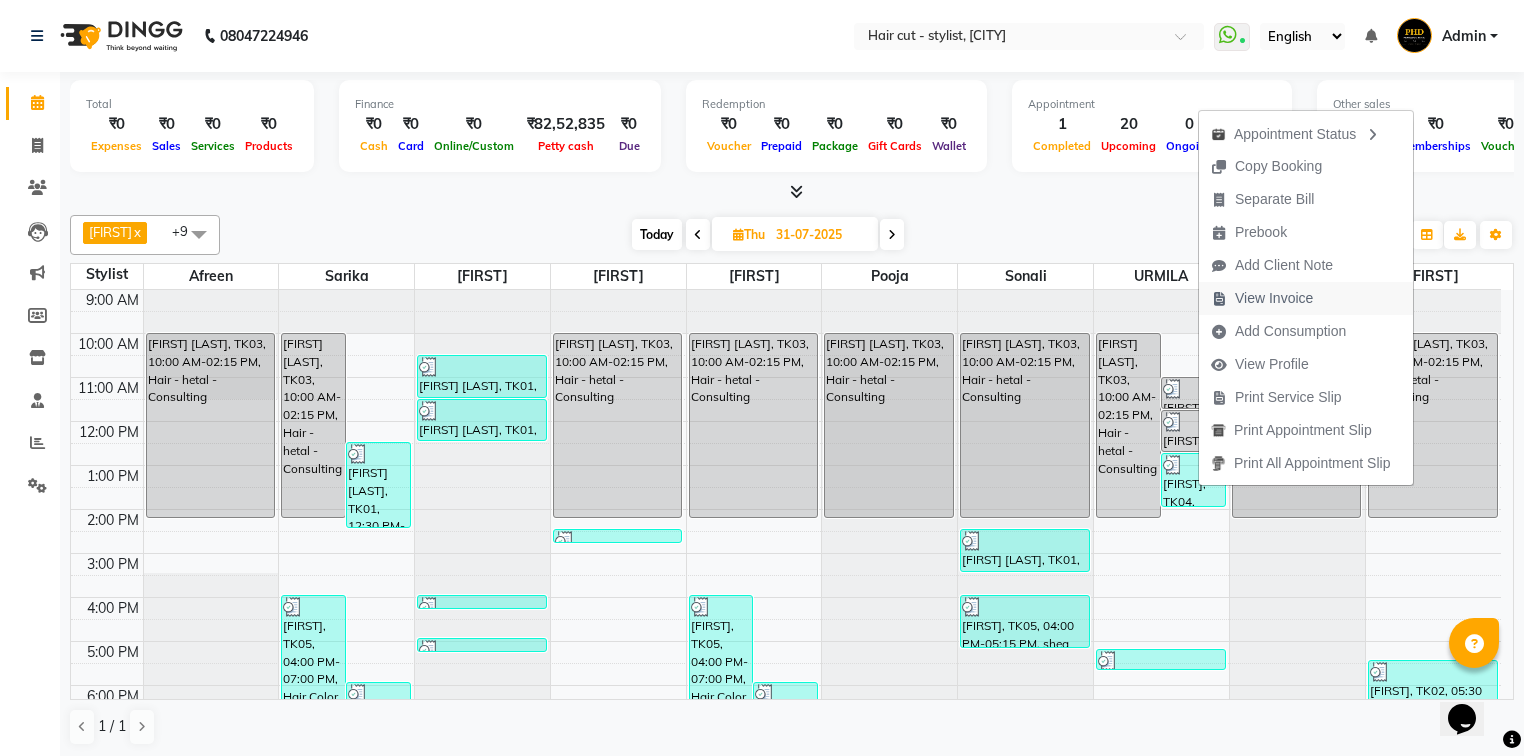 click on "View Invoice" at bounding box center [1274, 298] 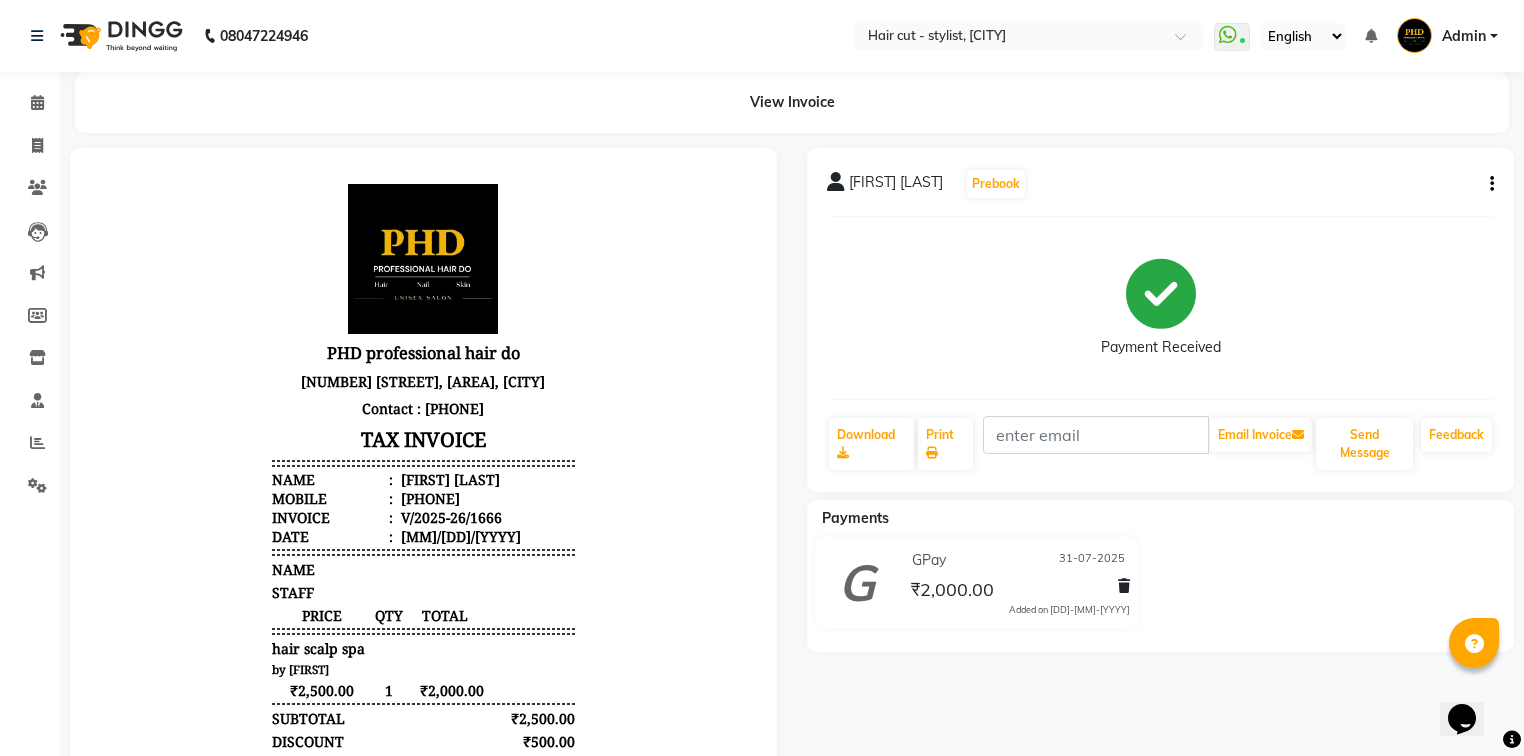 scroll, scrollTop: 0, scrollLeft: 0, axis: both 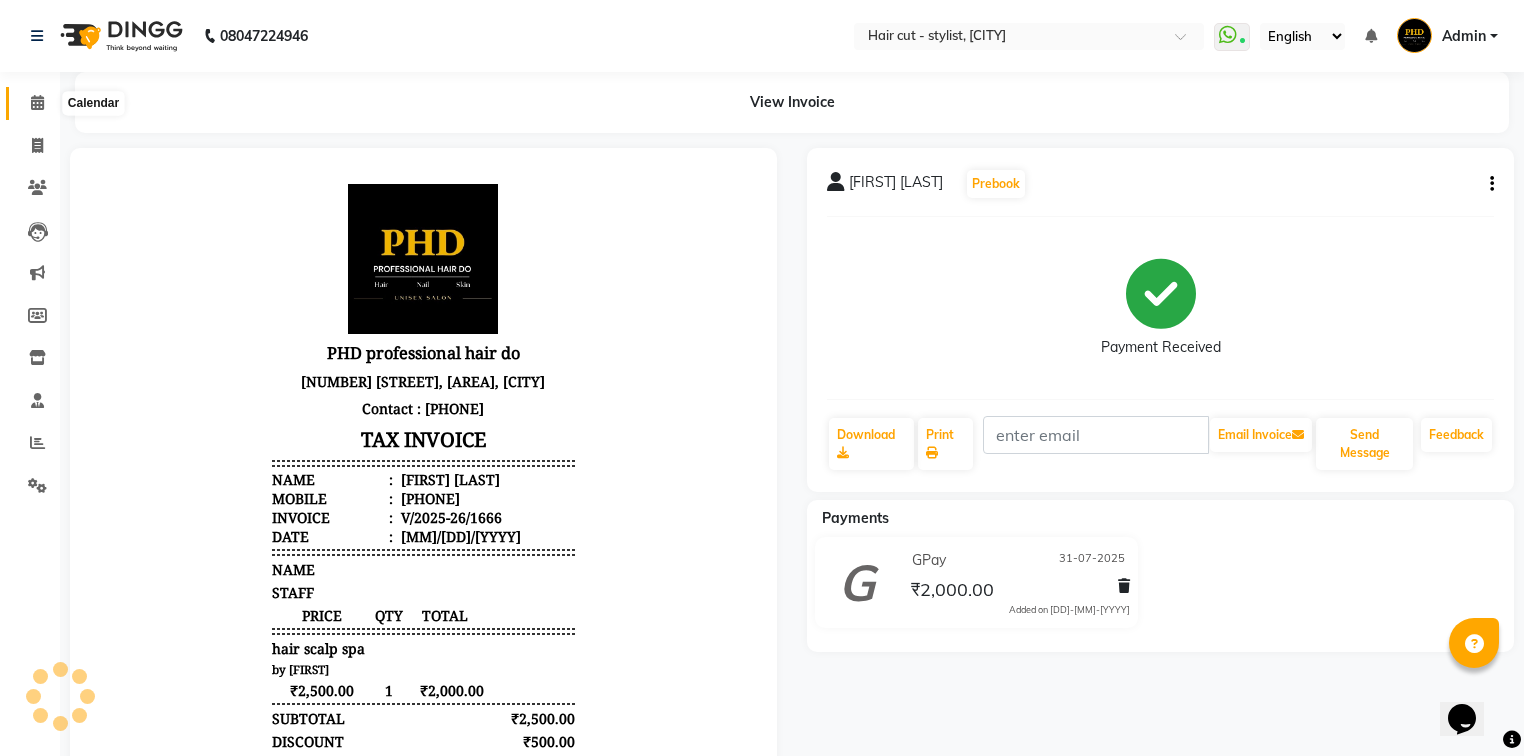 click 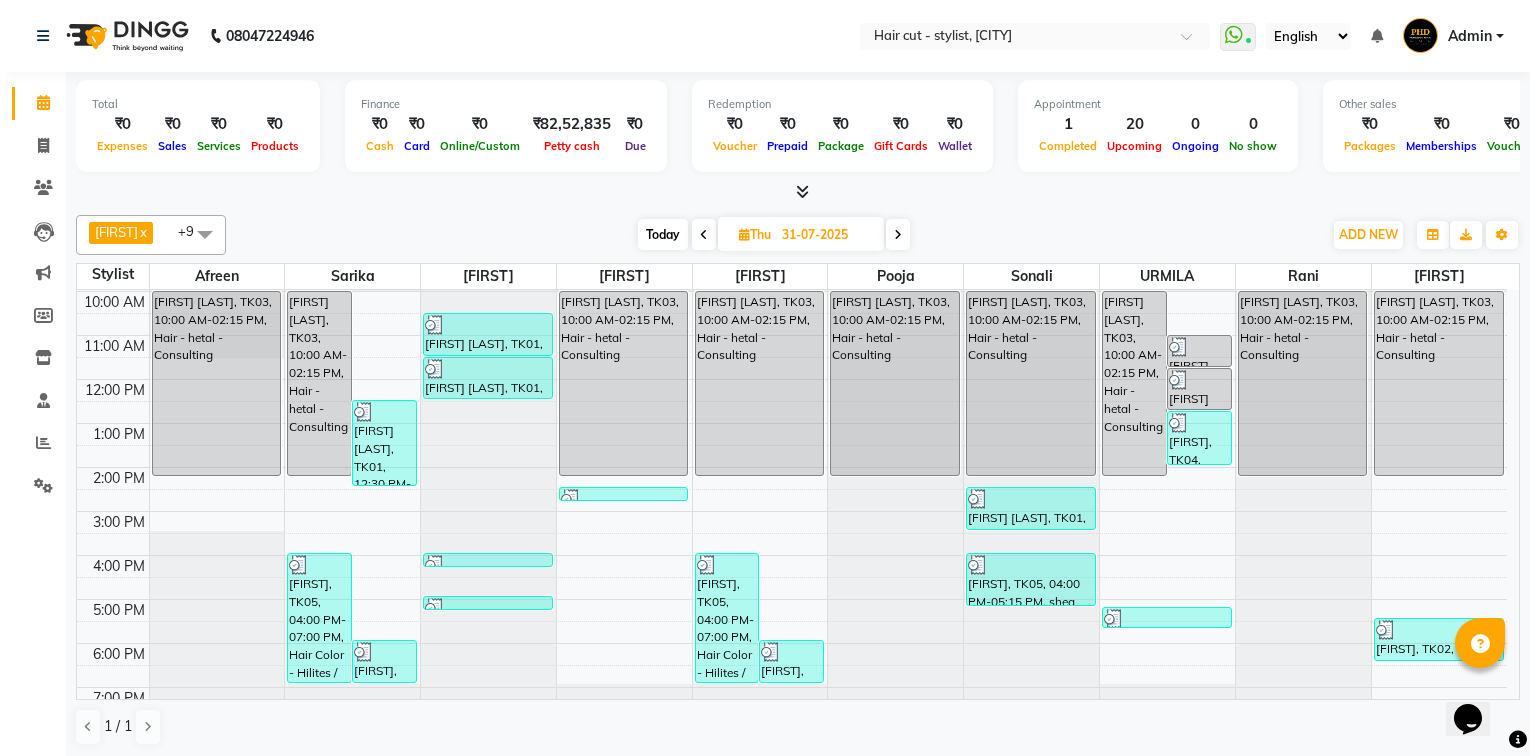 scroll, scrollTop: 112, scrollLeft: 0, axis: vertical 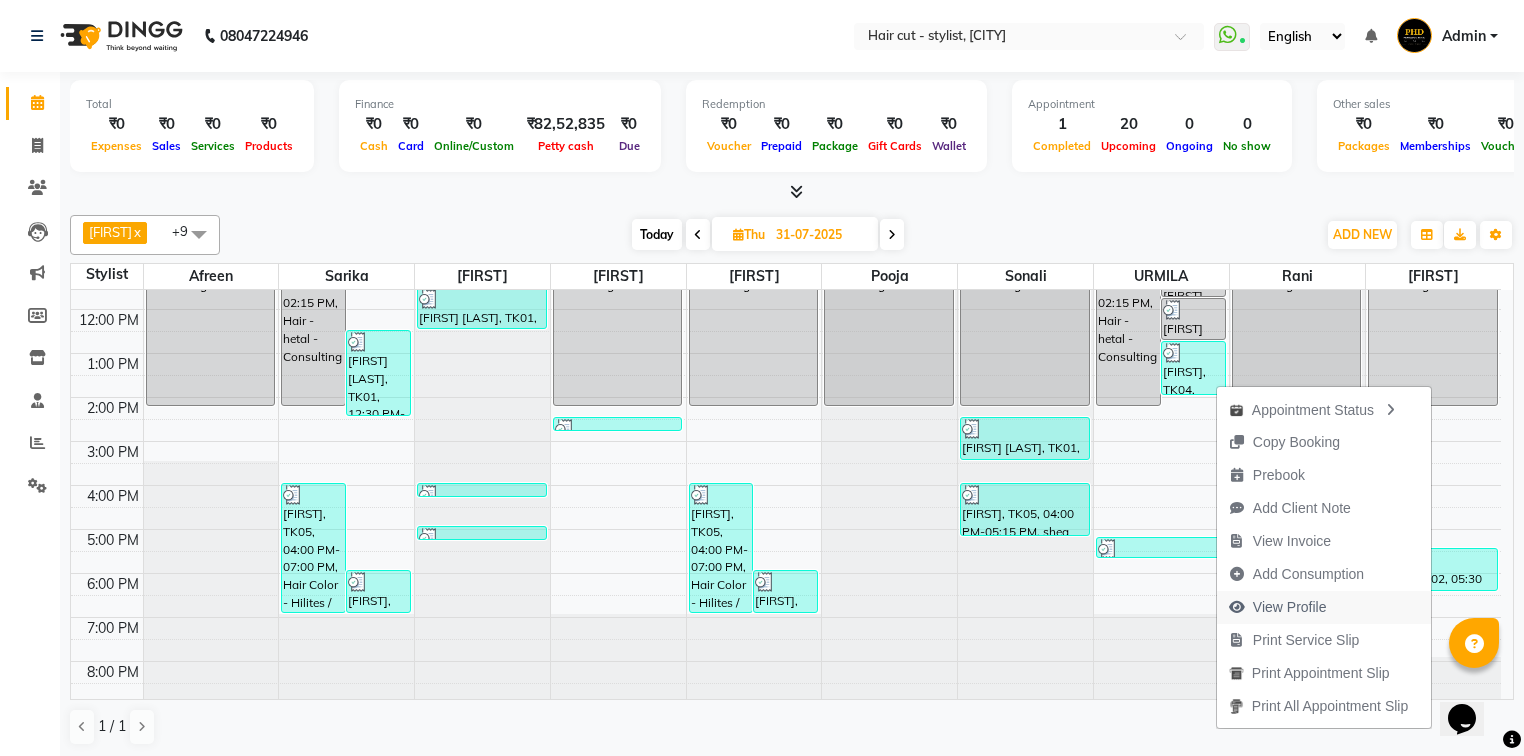 click on "View Profile" at bounding box center (1278, 607) 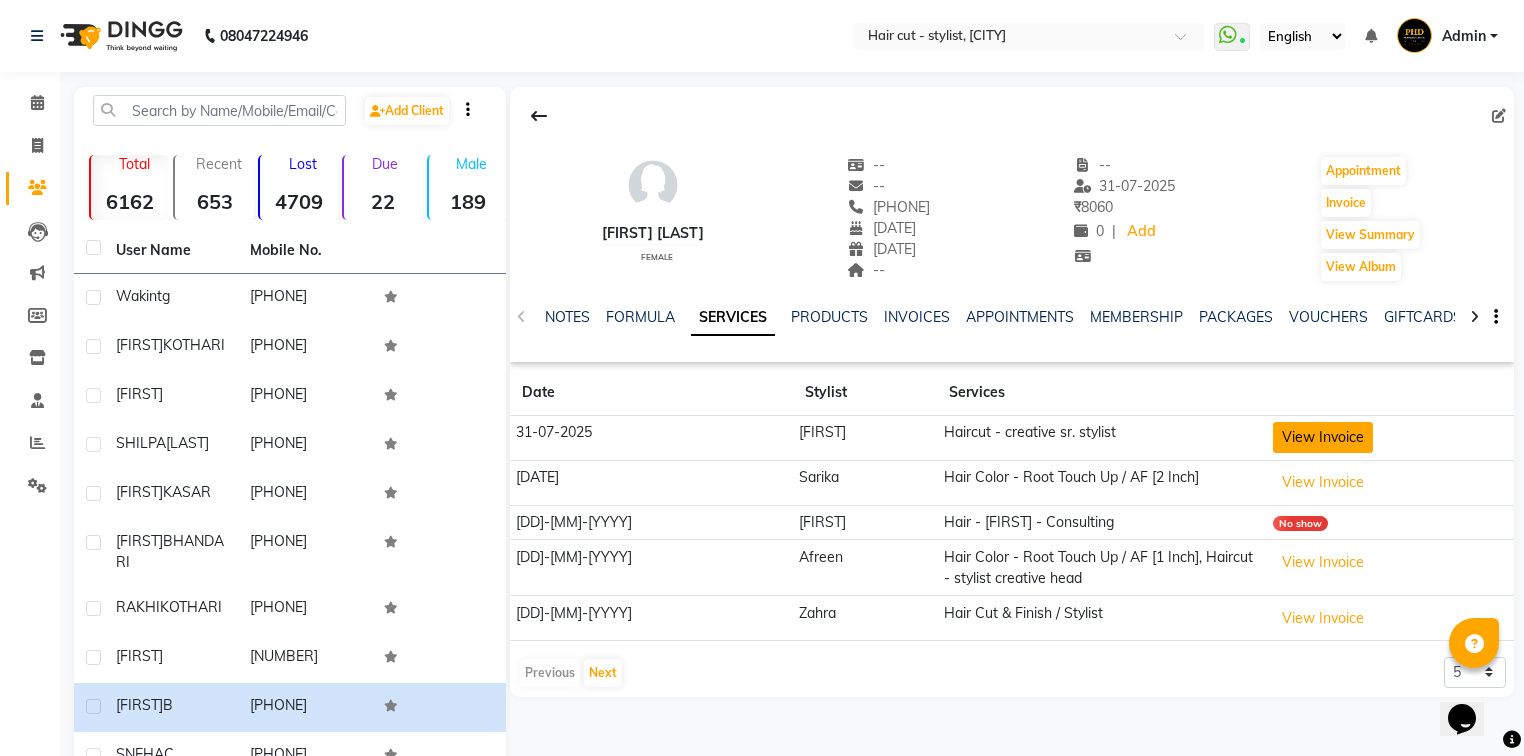 click on "View Invoice" 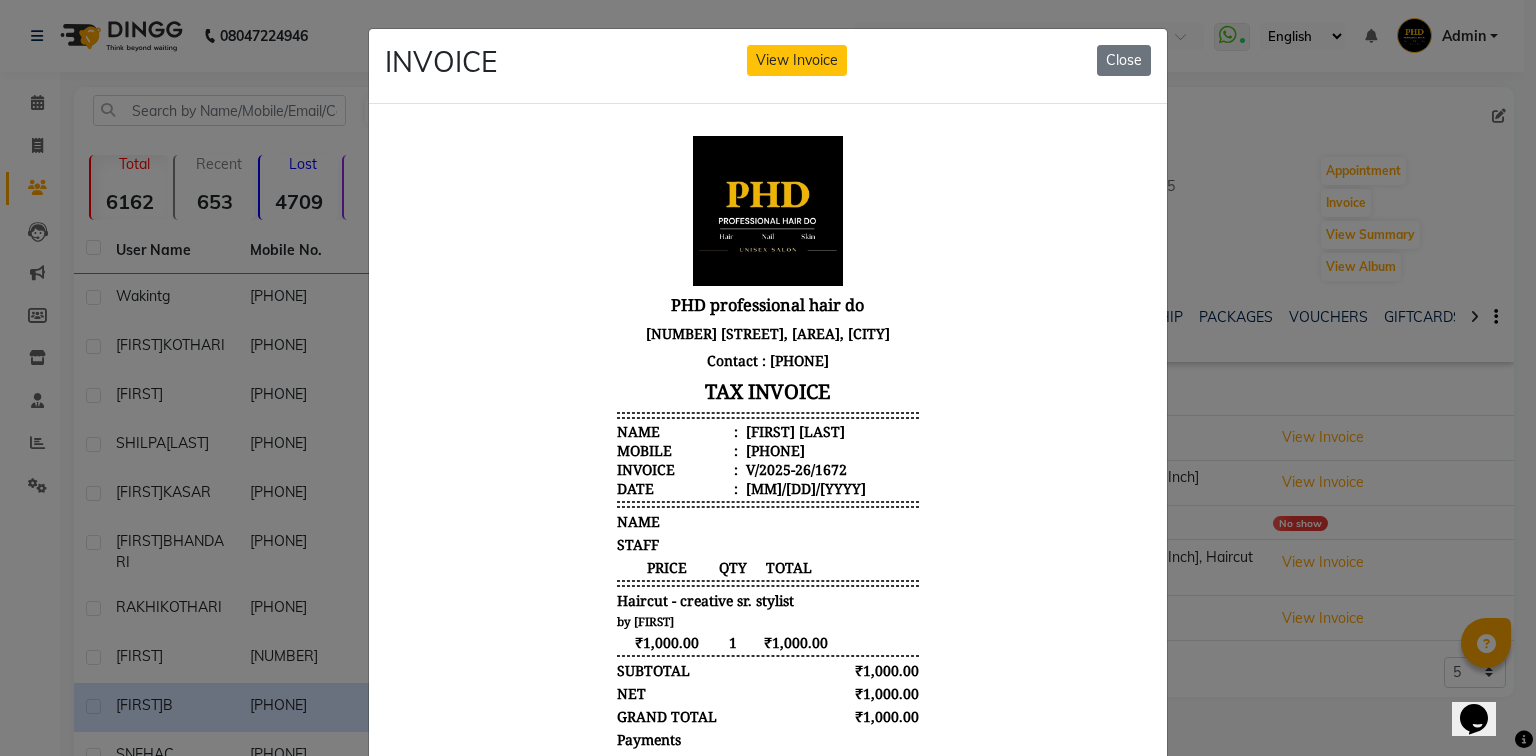 scroll, scrollTop: 16, scrollLeft: 0, axis: vertical 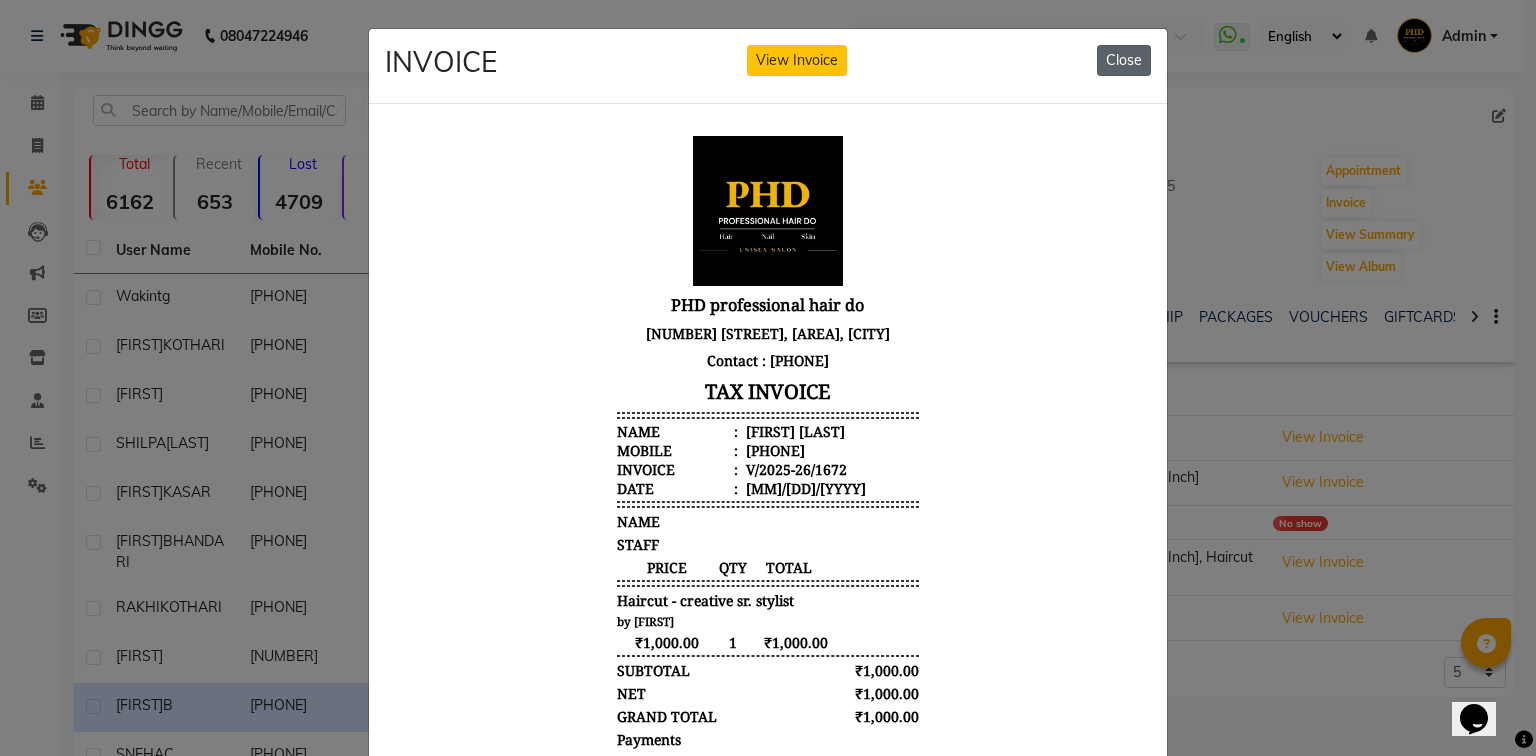 click on "Close" 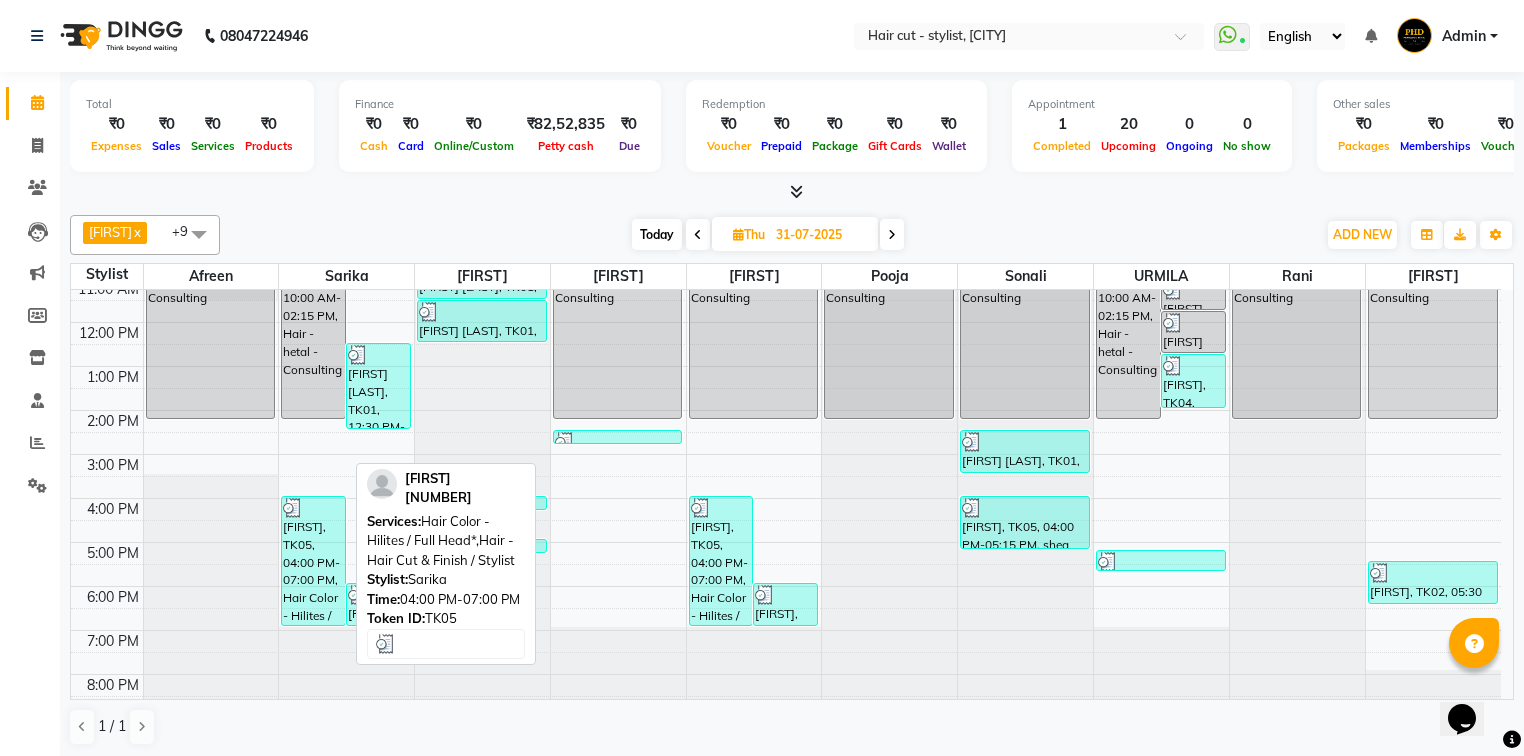 scroll, scrollTop: 112, scrollLeft: 0, axis: vertical 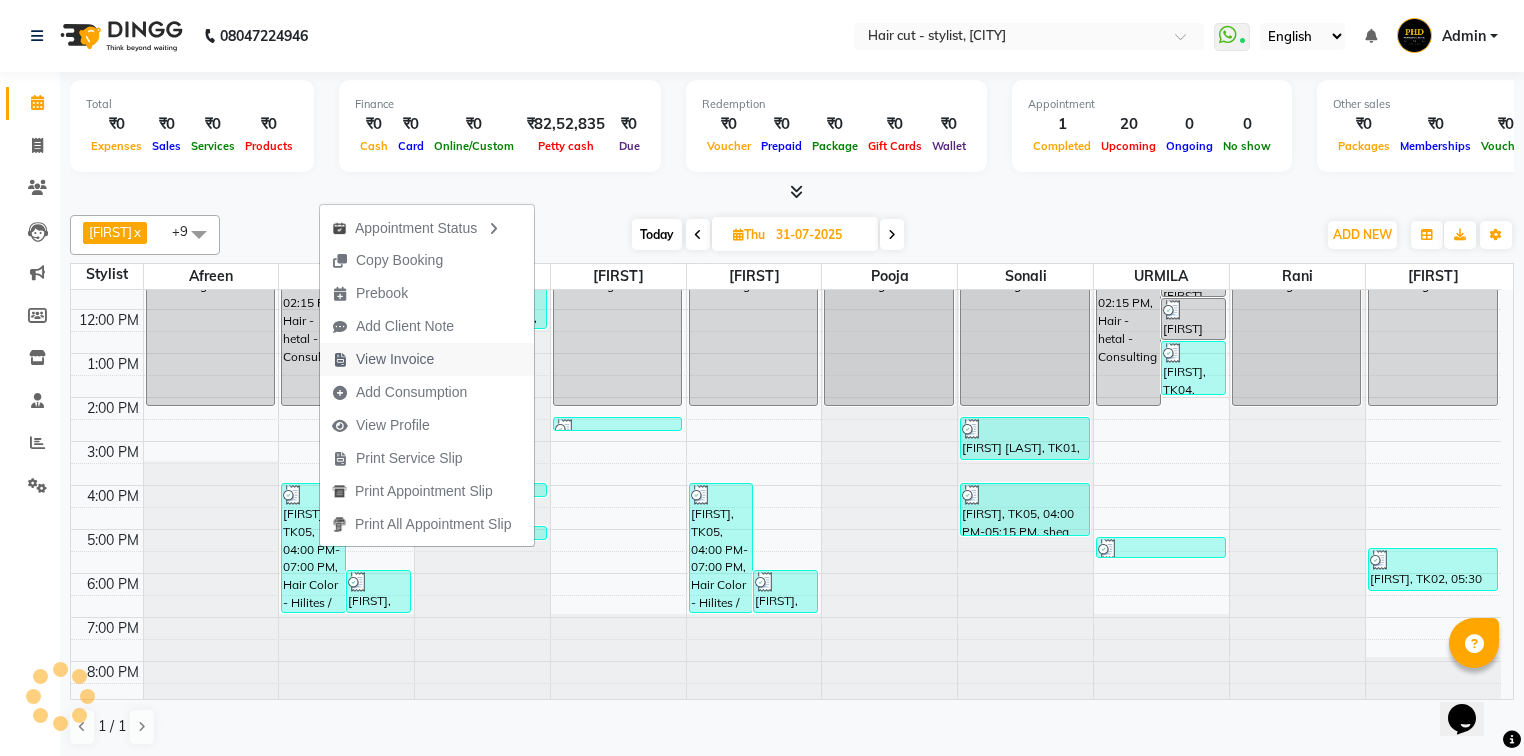 click on "View Invoice" at bounding box center [395, 359] 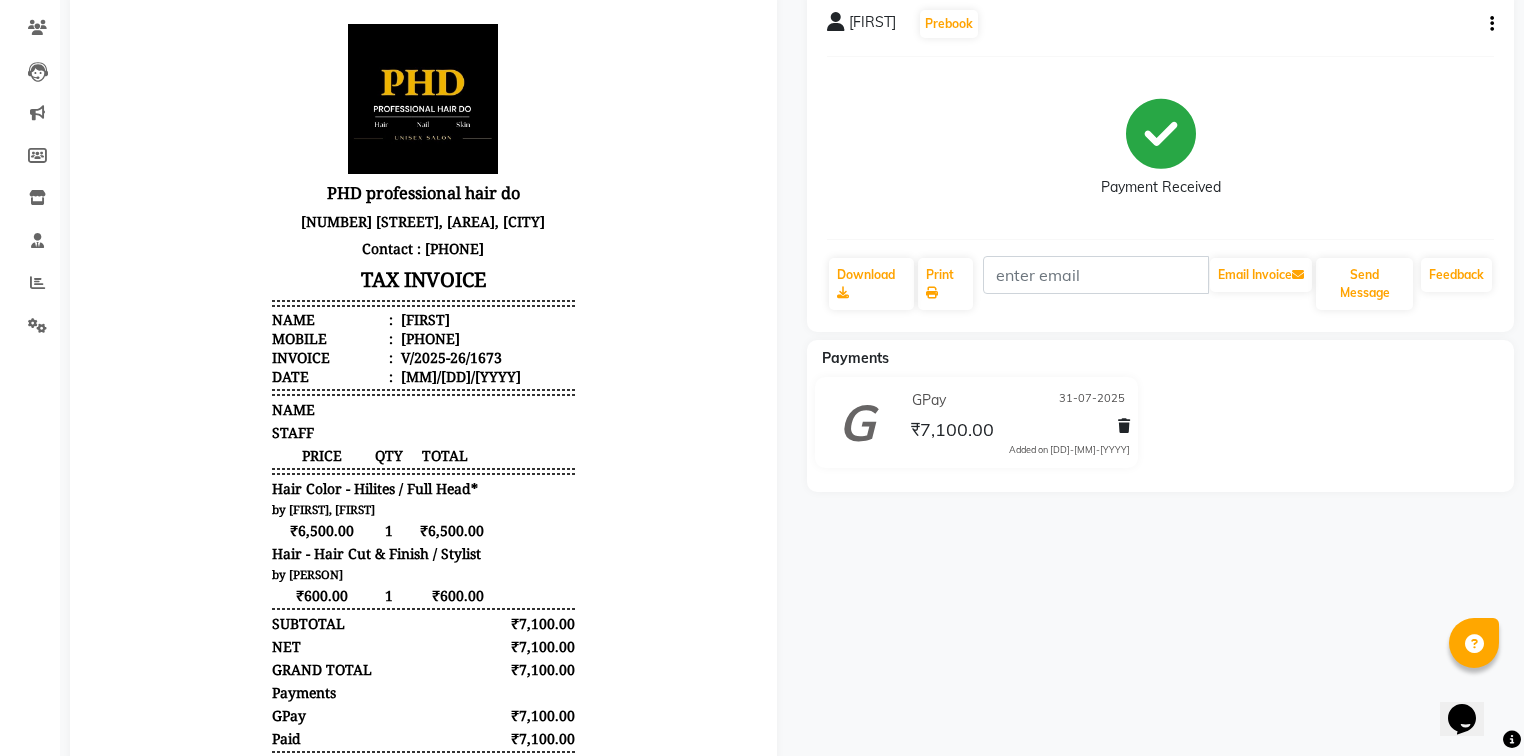 scroll, scrollTop: 0, scrollLeft: 0, axis: both 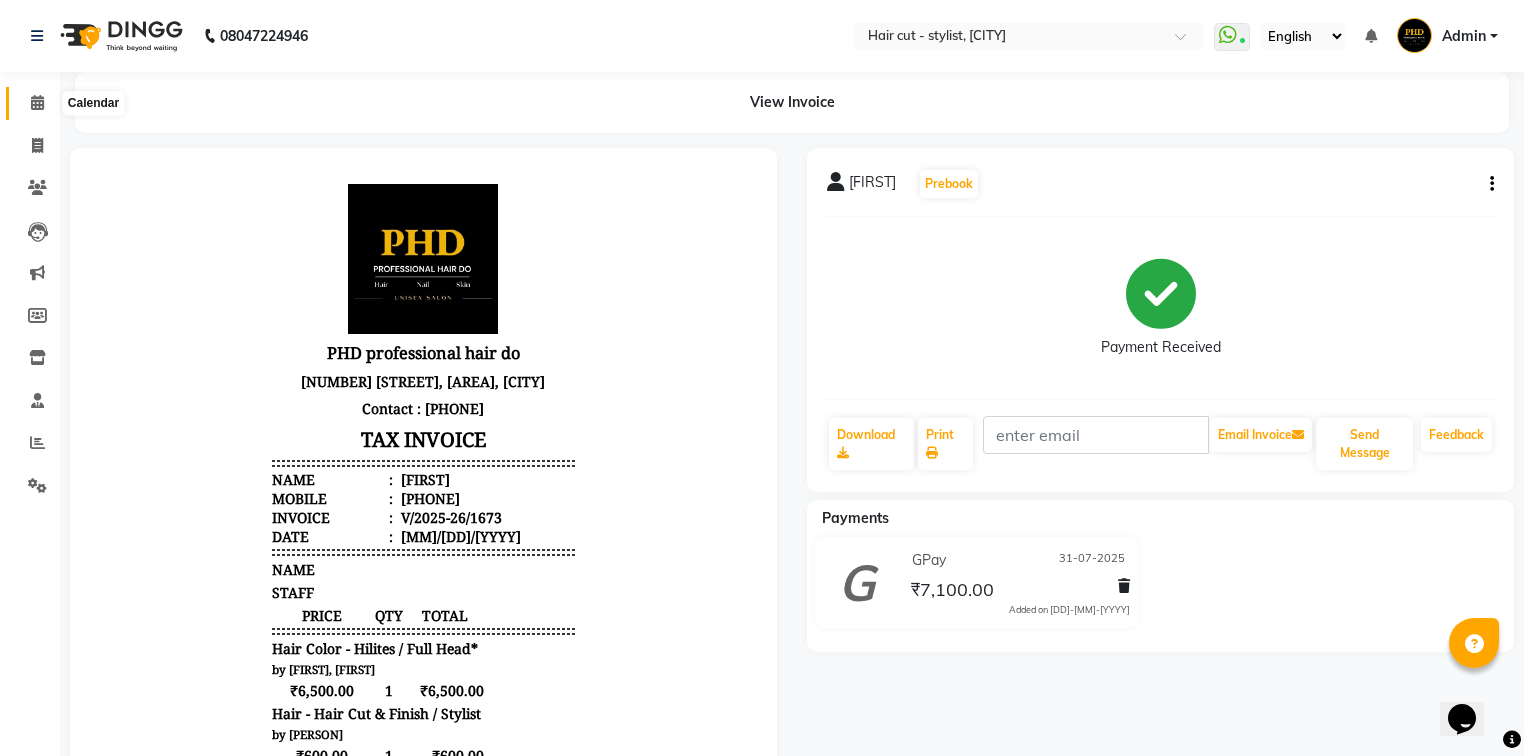 click 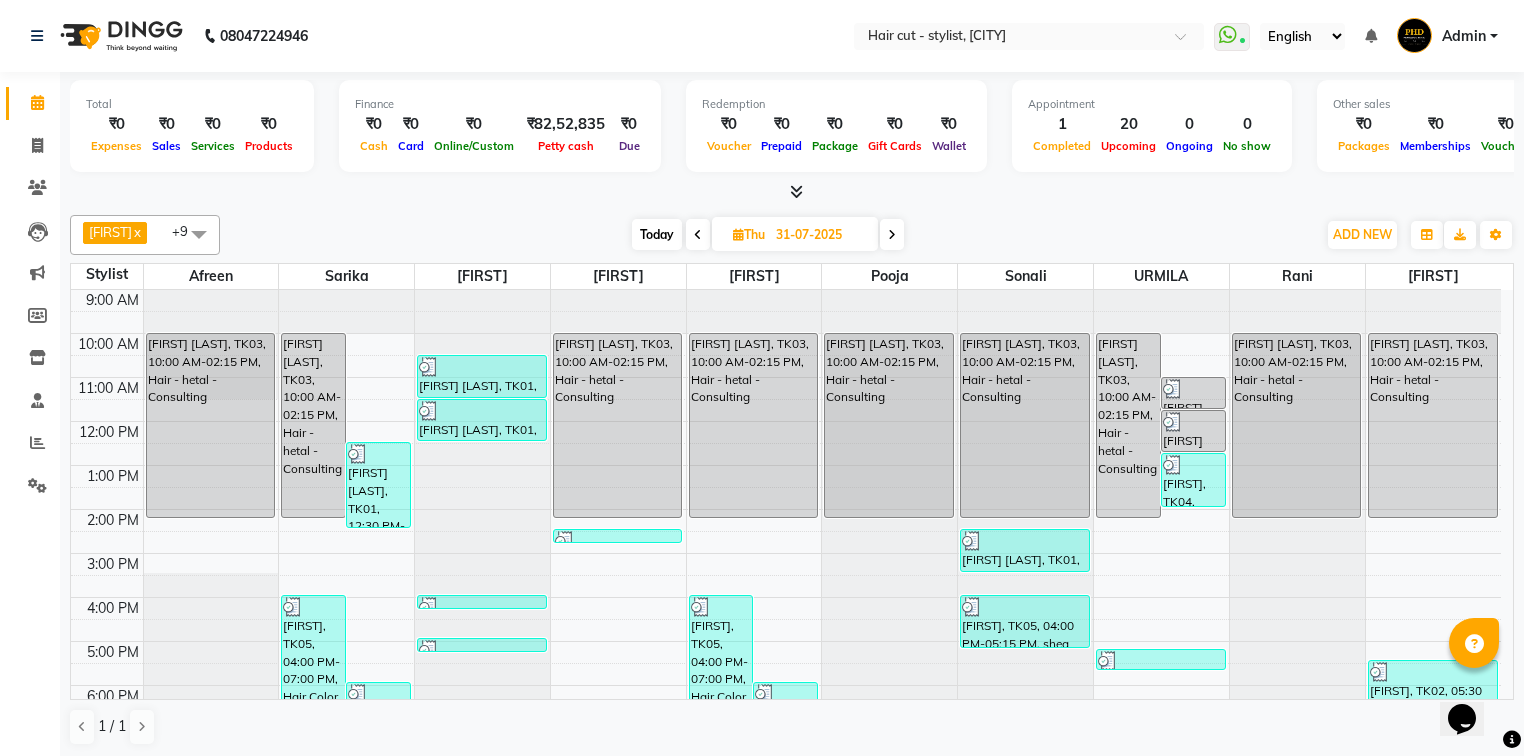 scroll, scrollTop: 0, scrollLeft: 0, axis: both 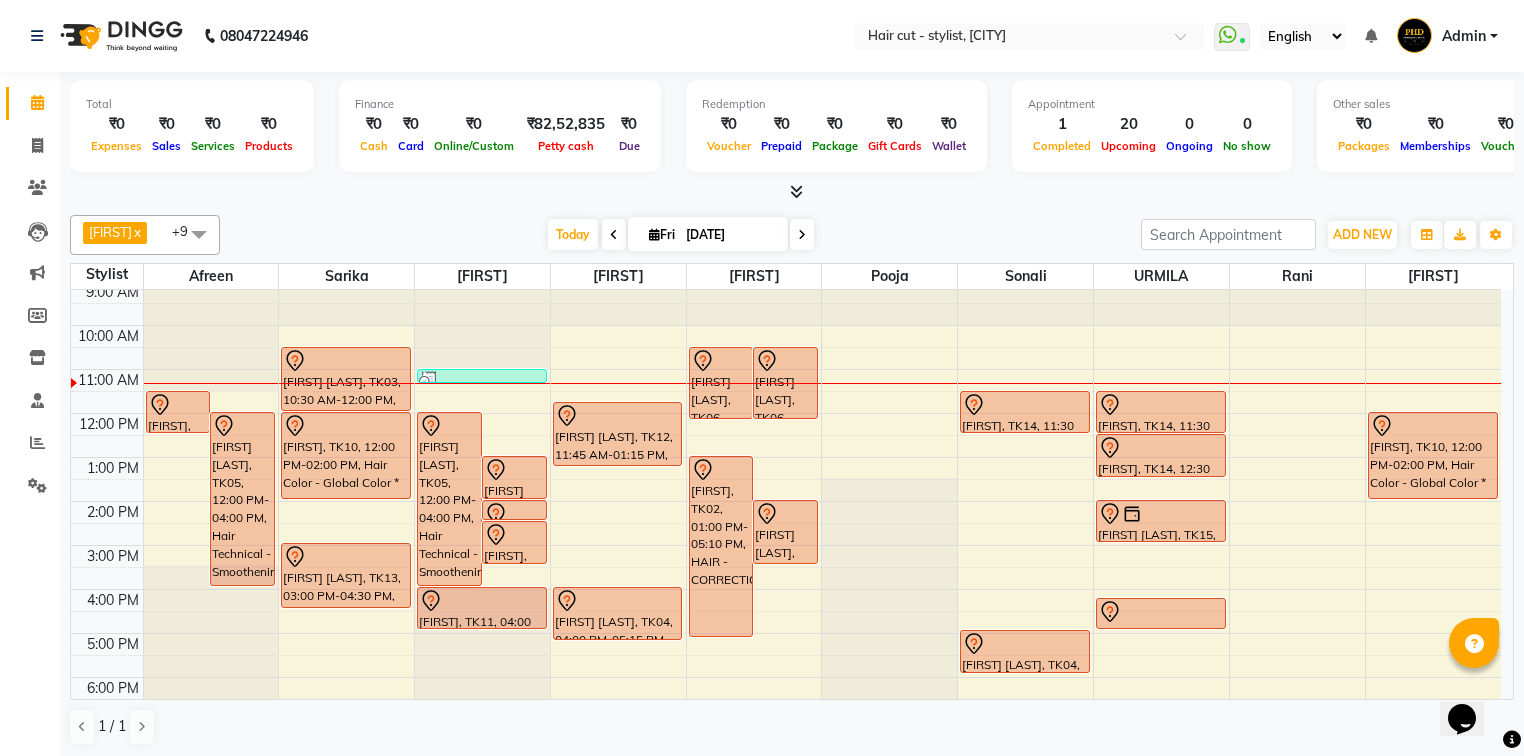 click on "[TIME] [TIME] [TIME] [TIME] [TIME] [TIME] [TIME] [TIME] [TIME] [TIME] [TIME] [TIME]             [FIRST] [LAST], TK01, 11:30 AM-12:30 PM,  Haircut - stylist creative head             [FIRST] [LAST], TK05, 12:00 PM-04:00 PM, Hair Technical - Smoothening & Straightening*             [FIRST] [LAST], TK03, 10:30 AM-12:00 PM, Hair Color - Root Touch Up / AF [1 Inch]             [FIRST], TK10, 12:00 PM-02:00 PM, Hair Color - Global Color *             [FIRST] [LAST], TK13, 03:00 PM-04:30 PM, Hair Color - Root Touch Up / AF [1 Inch]             [FIRST] [LAST], TK05, 12:00 PM-04:00 PM, Hair Technical - Smoothening & Straightening*             [FIRST] [LAST], TK09, 01:00 PM-02:00 PM, Haircut - Creative head   / Cr. Dir.              [FIRST] [LAST], TK07, 02:00 PM-02:30 PM, Hair - free treatment haircut  and wash              [FIRST] [LAST], TK06, 02:30 PM-03:30 PM, Hair - free treatment haircut  and wash      [FIRST], TK16, 11:00 AM-11:15 AM, Hair - [FIRST] -  Consulting" at bounding box center [786, 545] 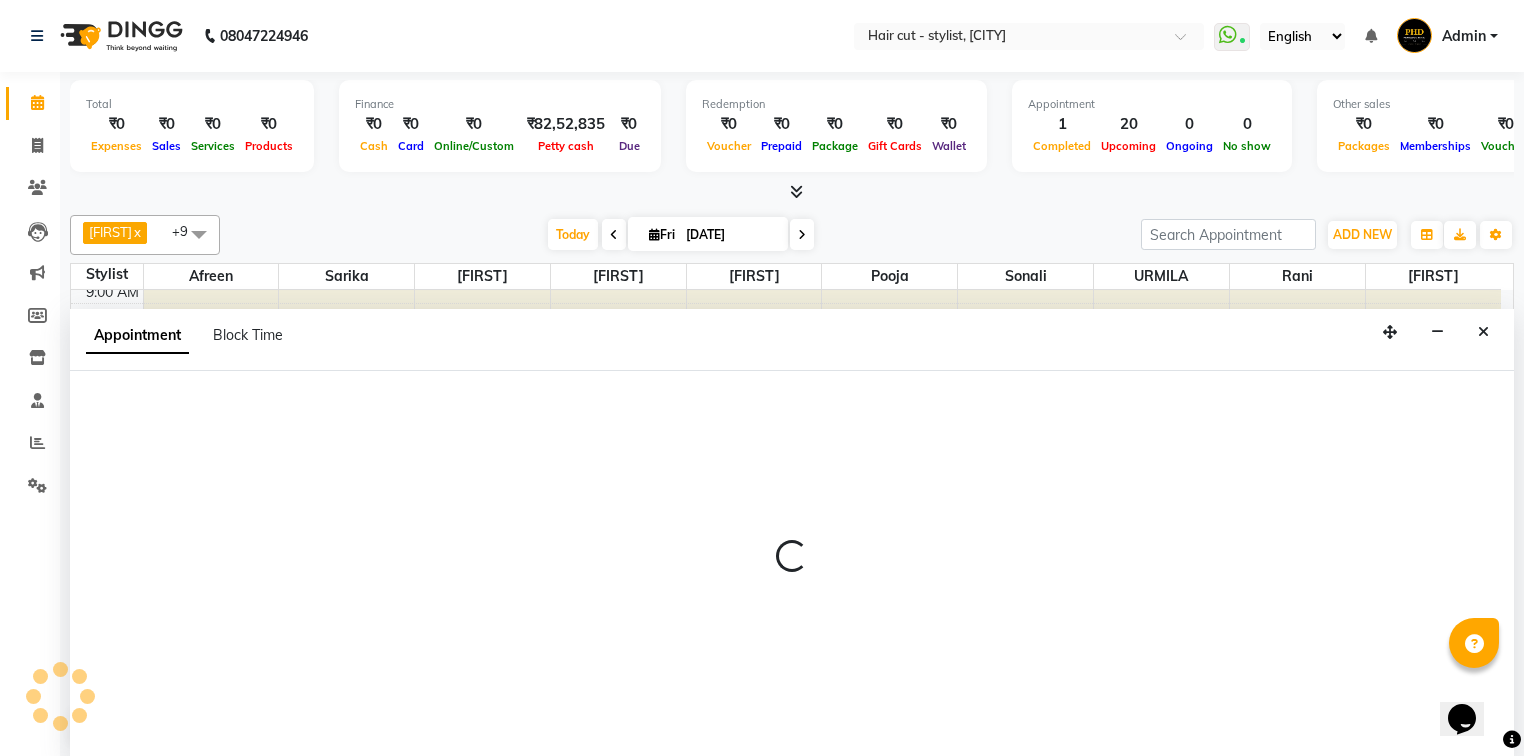 click at bounding box center [792, 565] 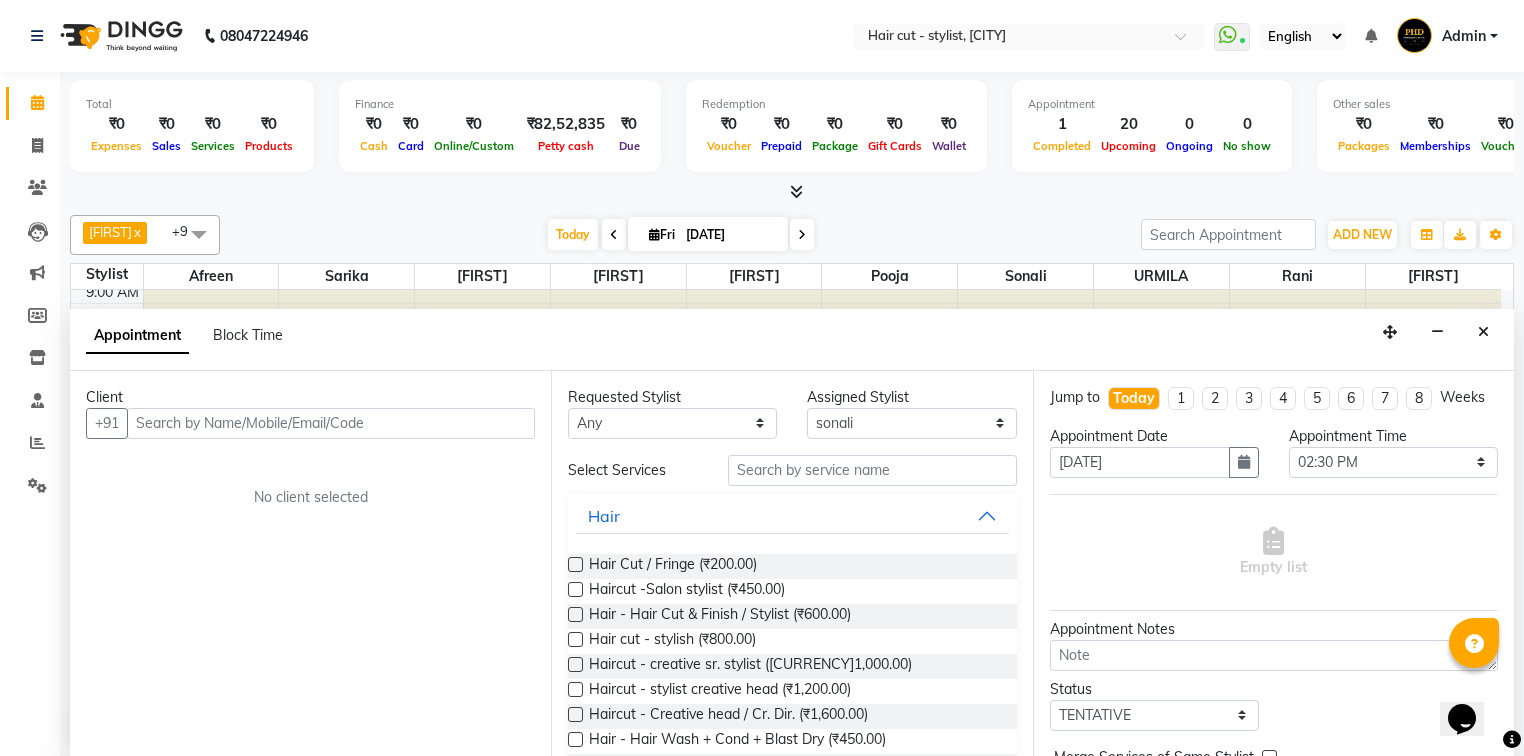 click at bounding box center (331, 423) 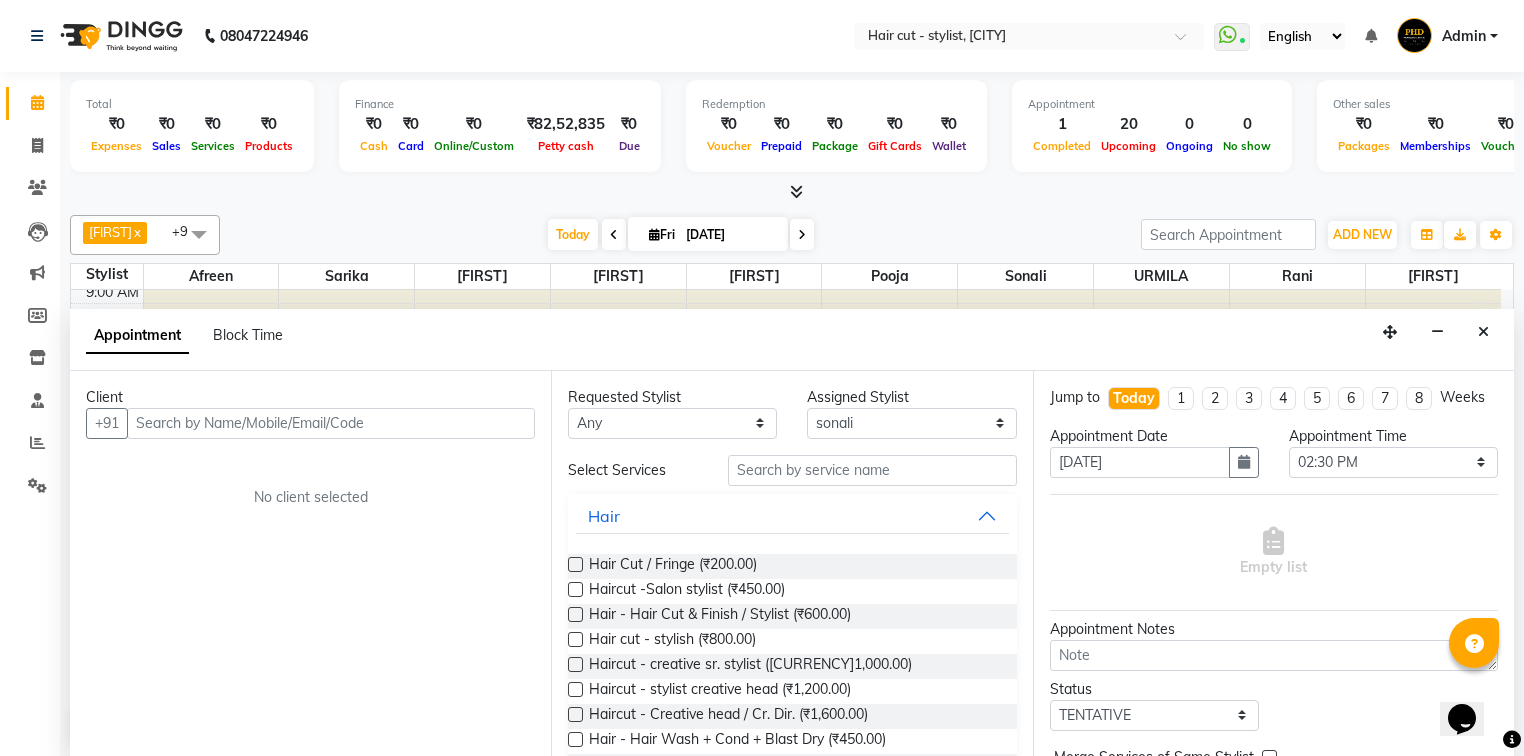 click at bounding box center (331, 423) 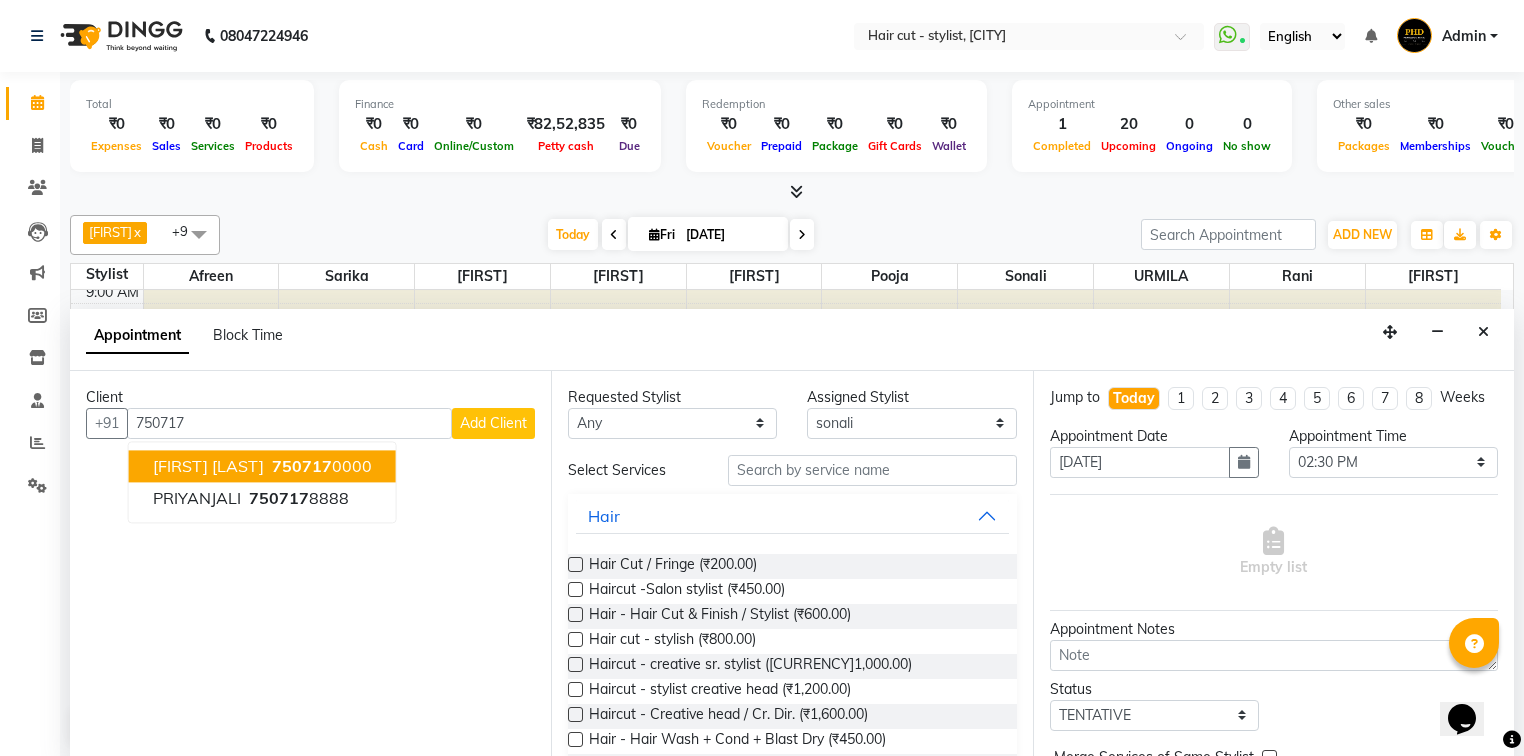 click on "[NUMBER]" at bounding box center [320, 466] 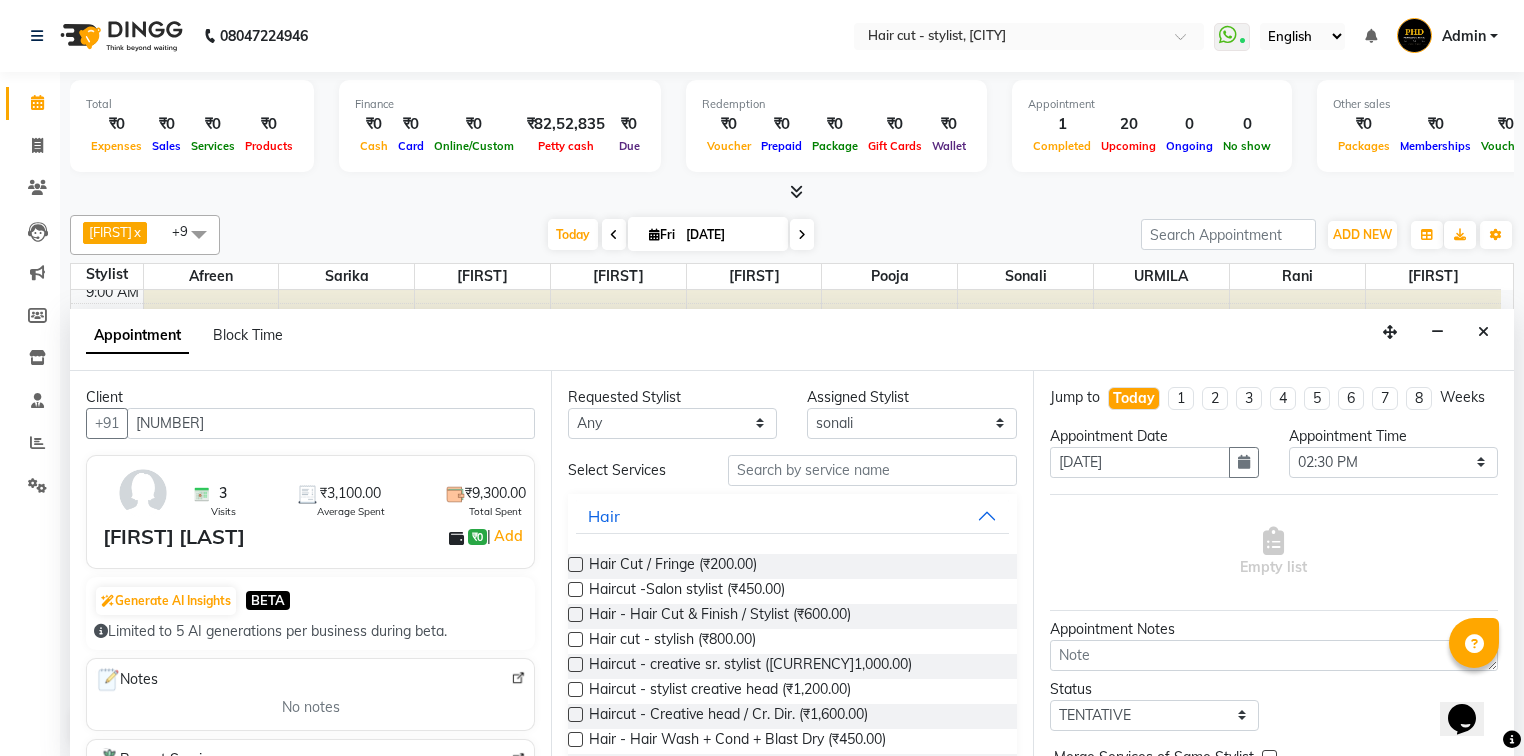 type on "[NUMBER]" 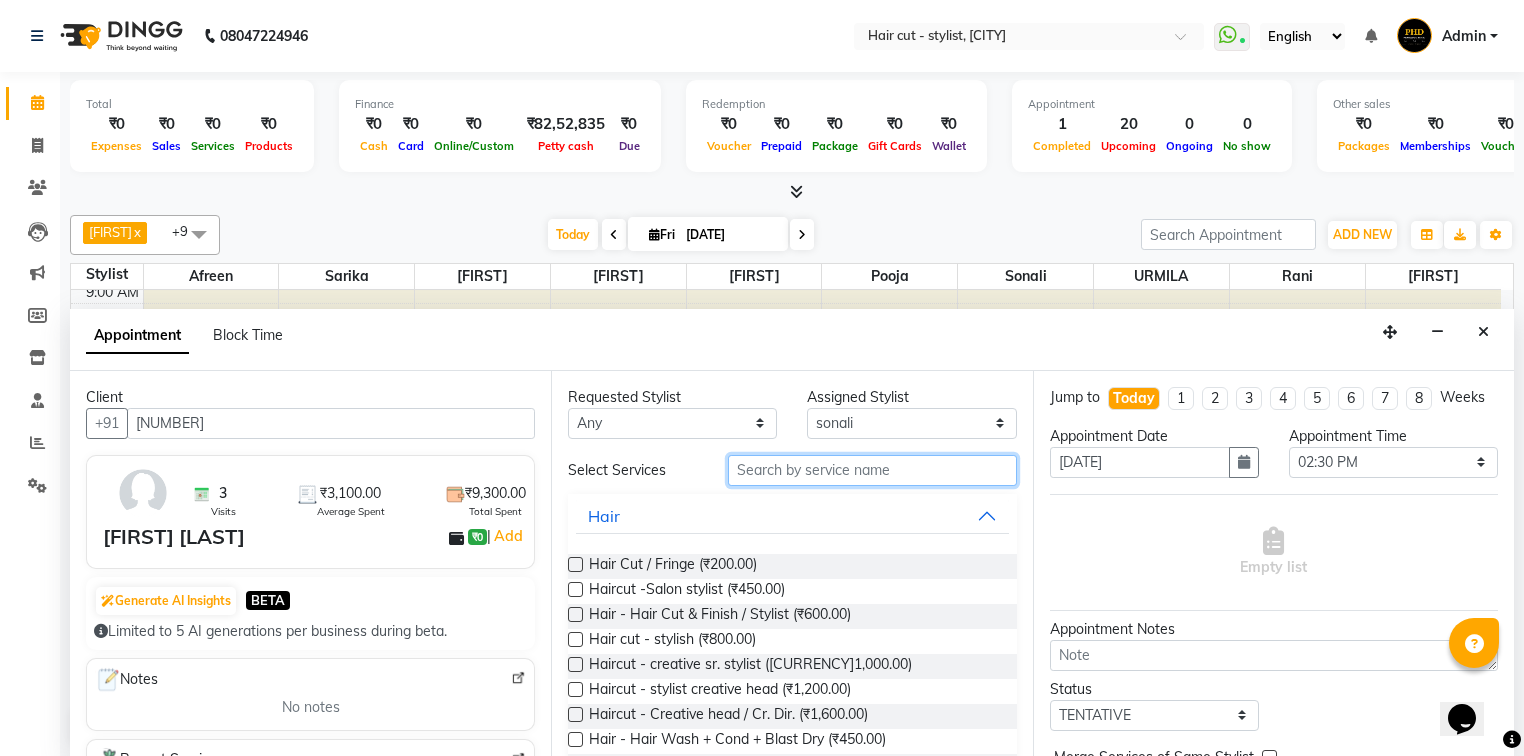 click at bounding box center (872, 470) 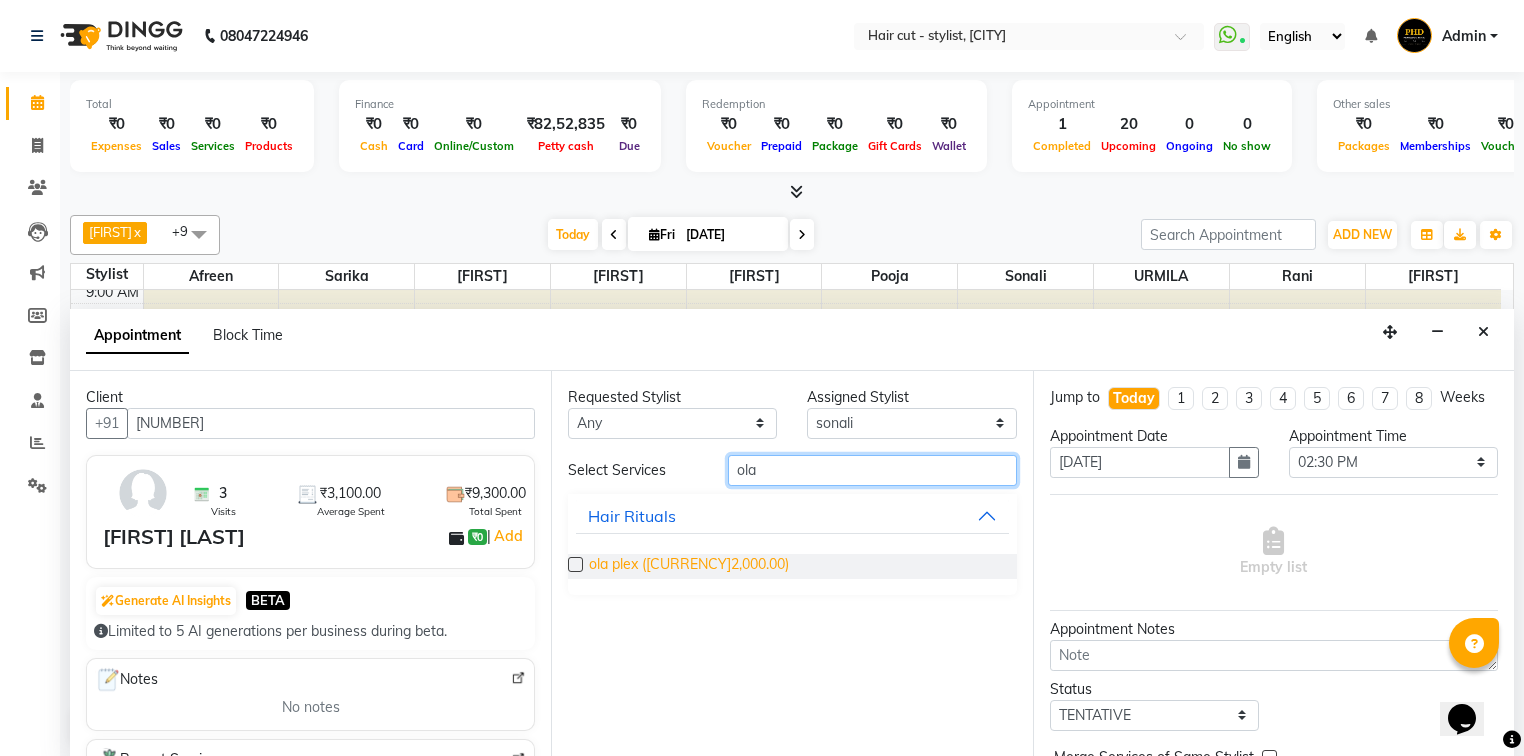 type on "ola" 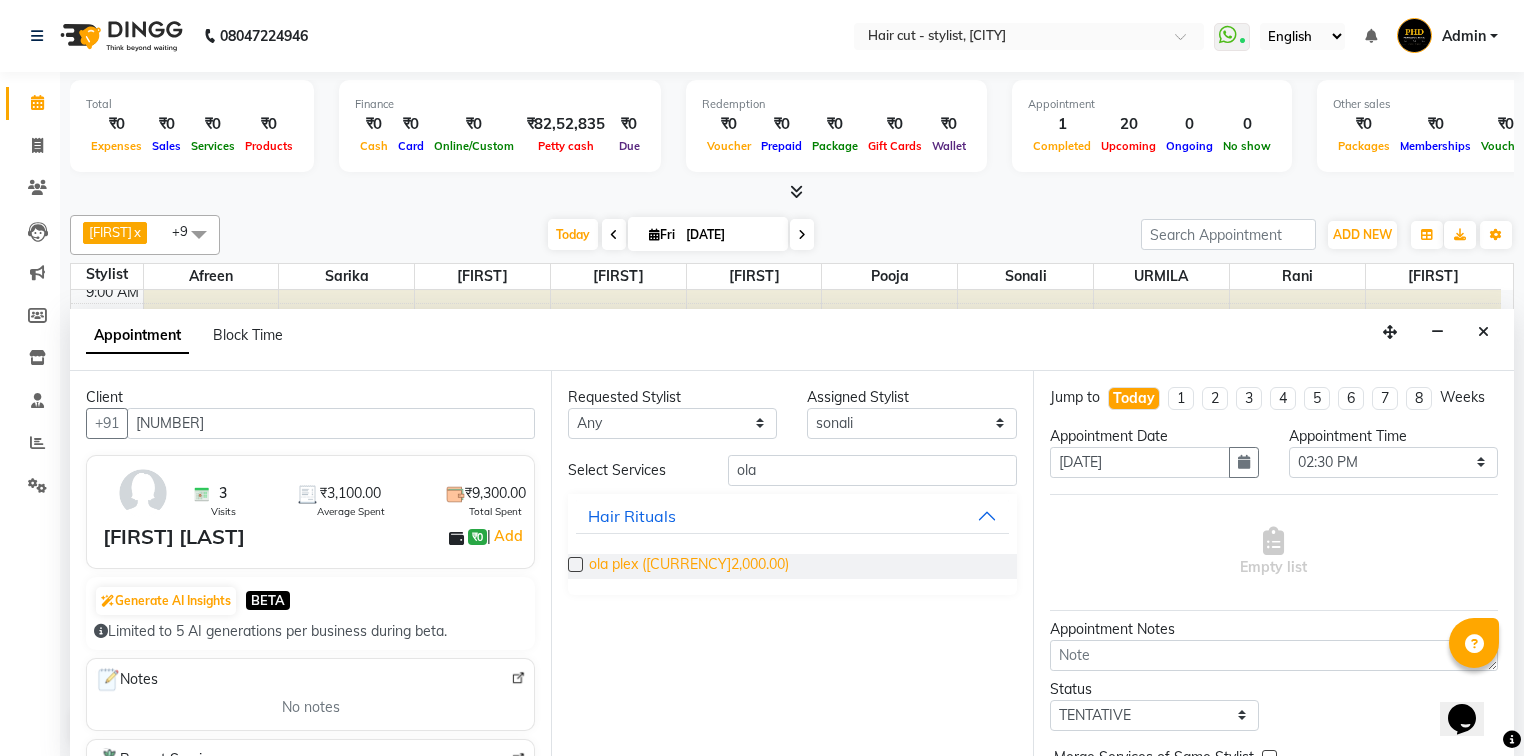 click on "ola plex ([CURRENCY]2,000.00)" at bounding box center (689, 566) 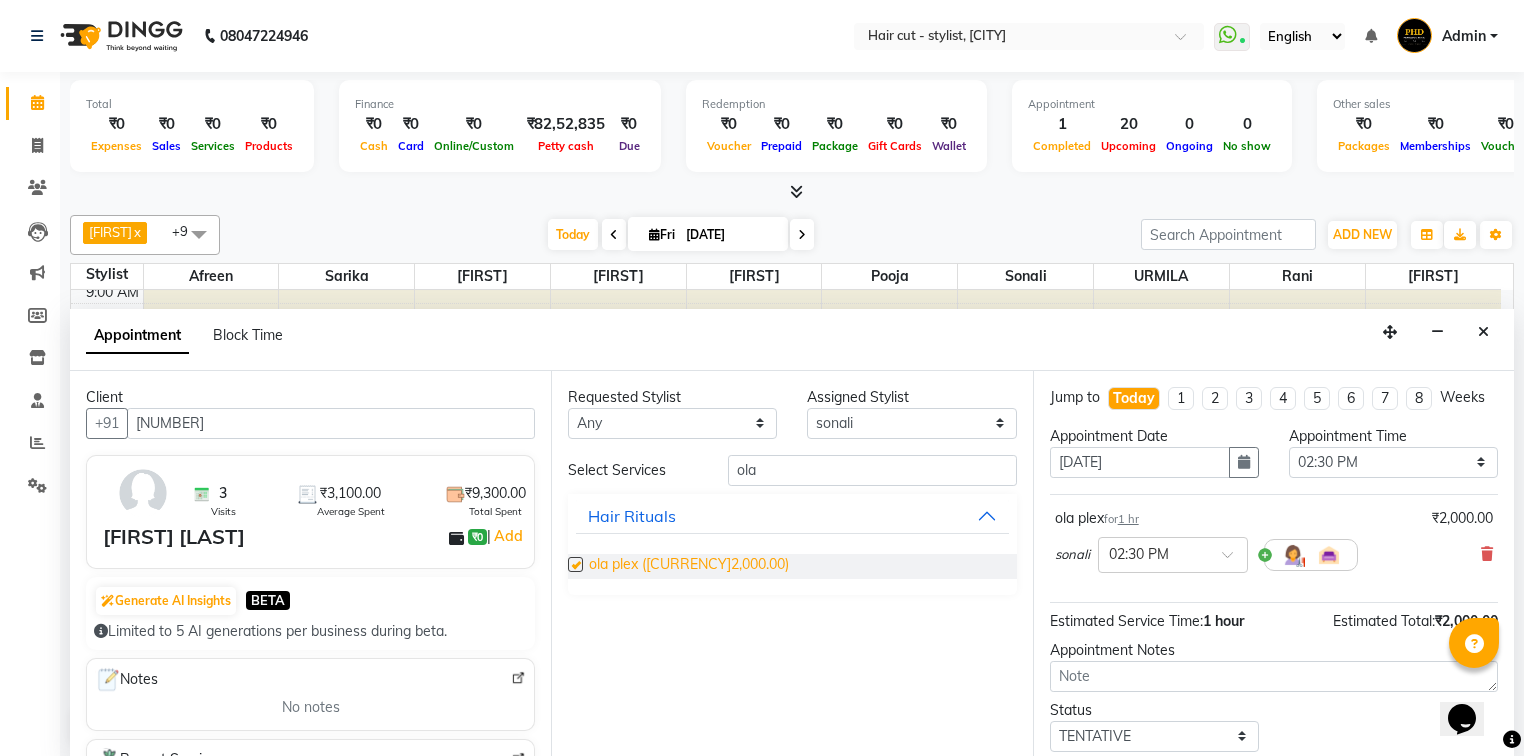 checkbox on "false" 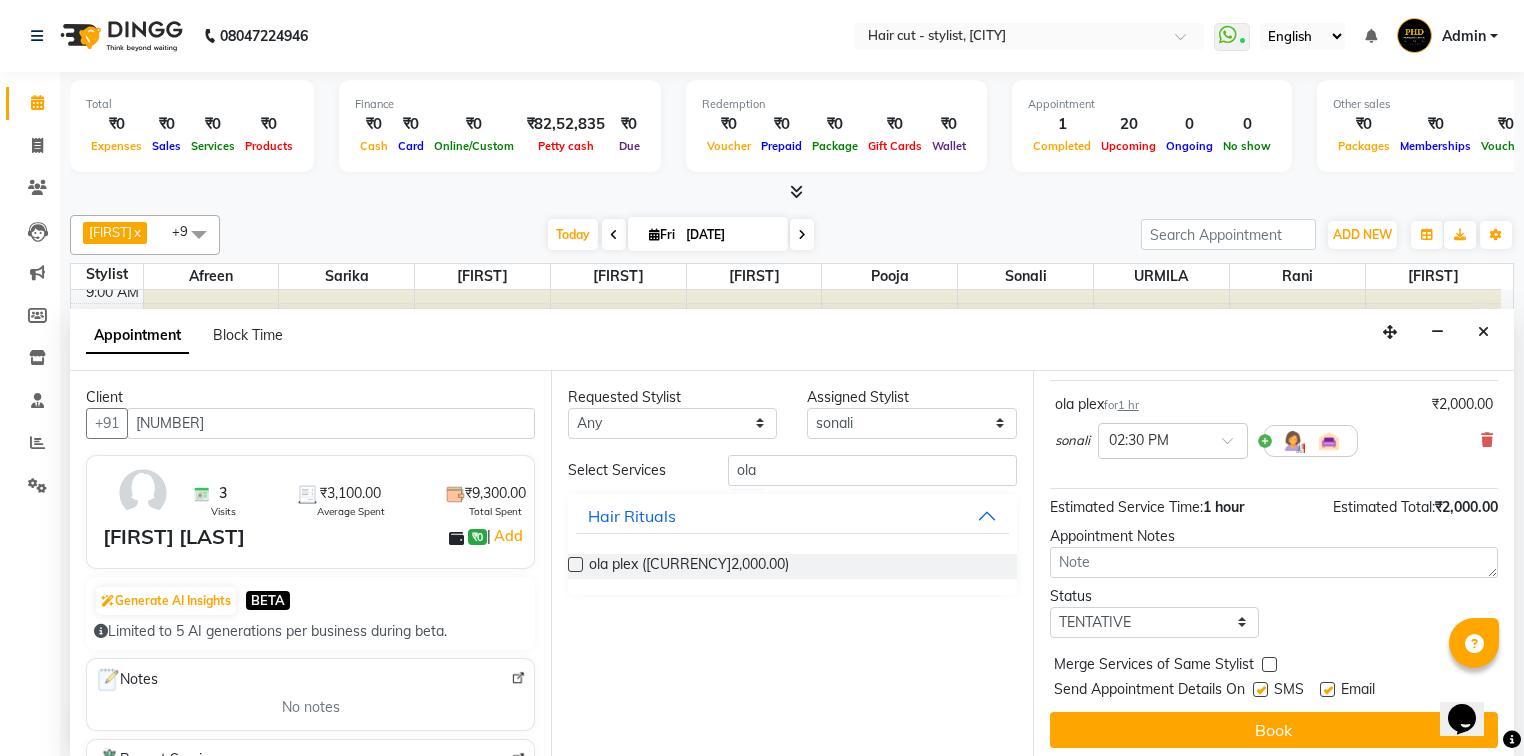 scroll, scrollTop: 118, scrollLeft: 0, axis: vertical 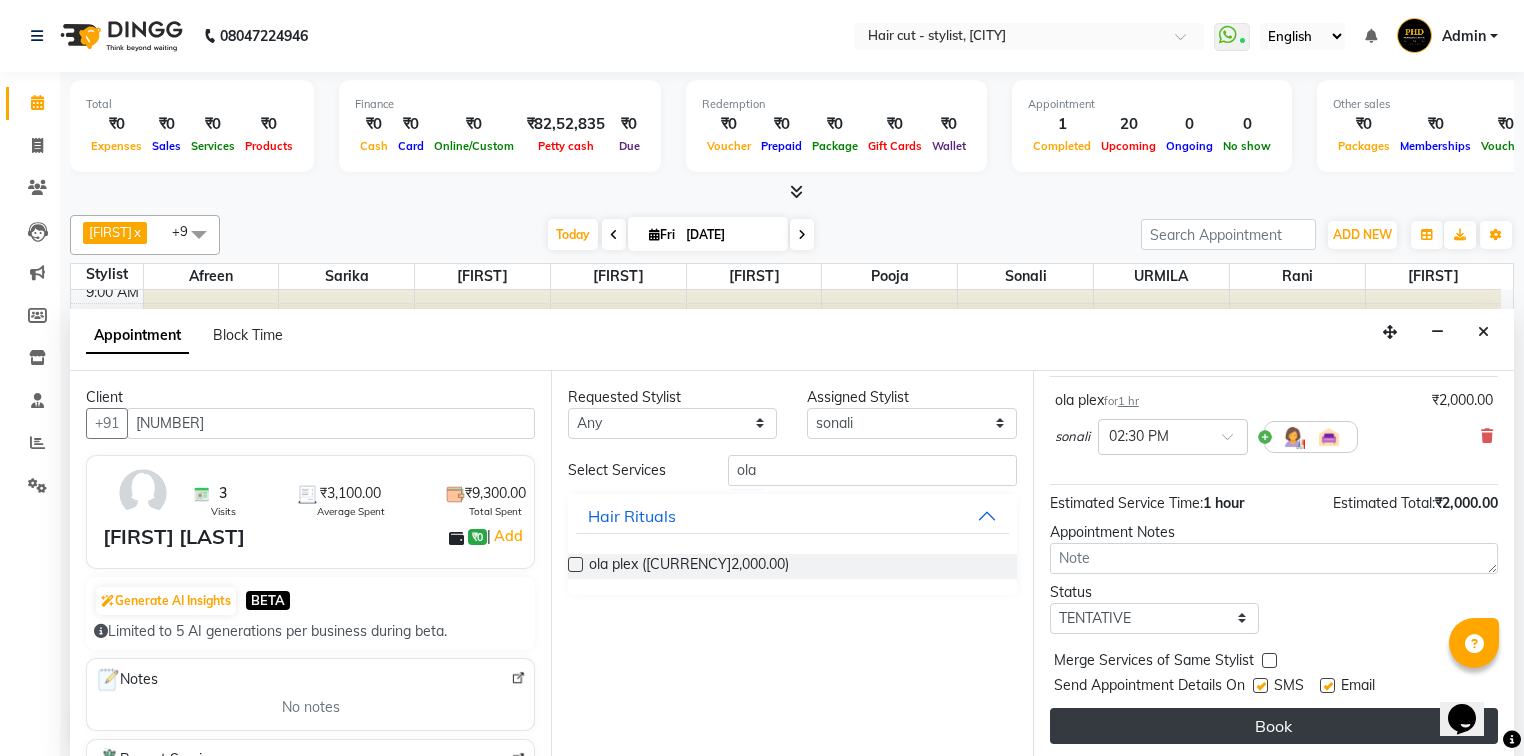 click on "Book" at bounding box center (1274, 726) 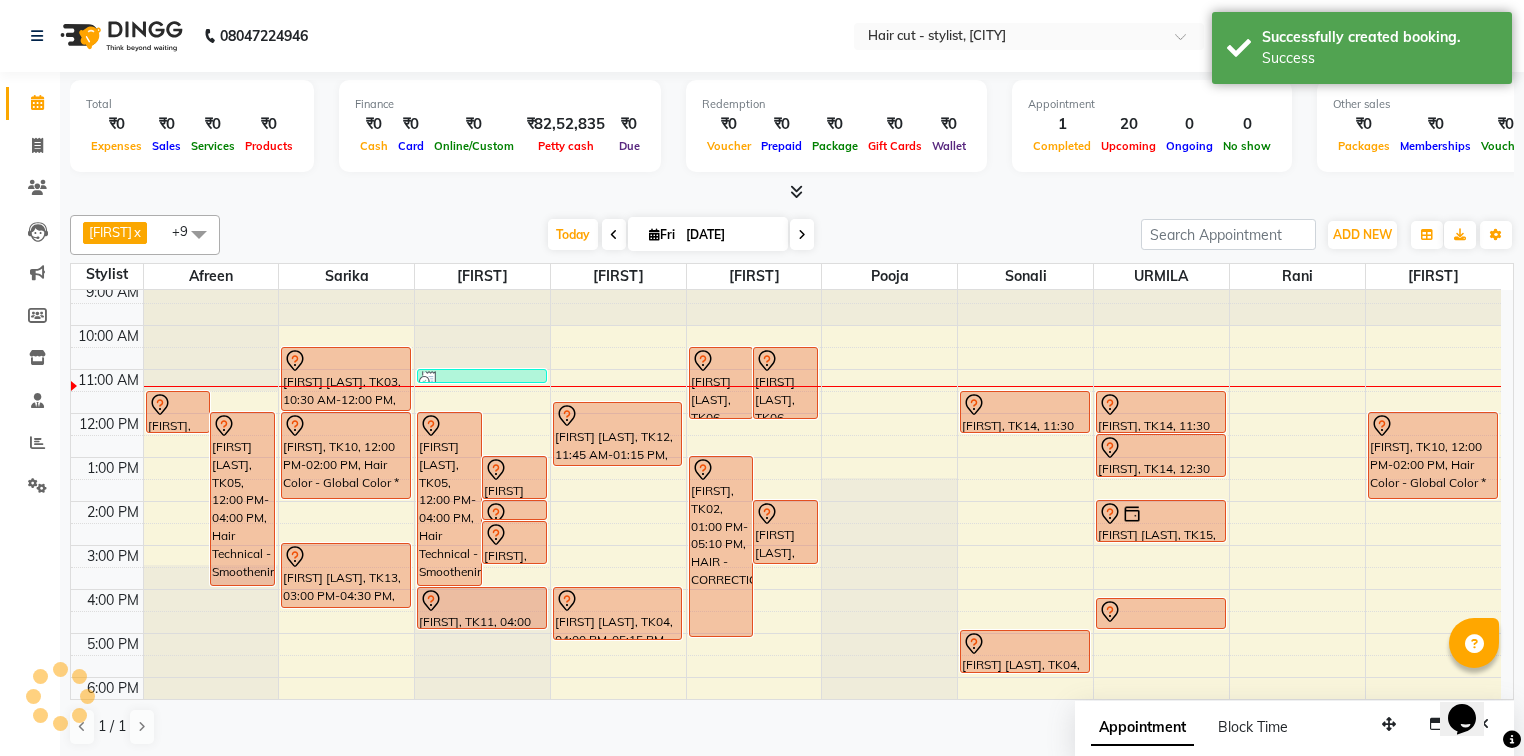 scroll, scrollTop: 0, scrollLeft: 0, axis: both 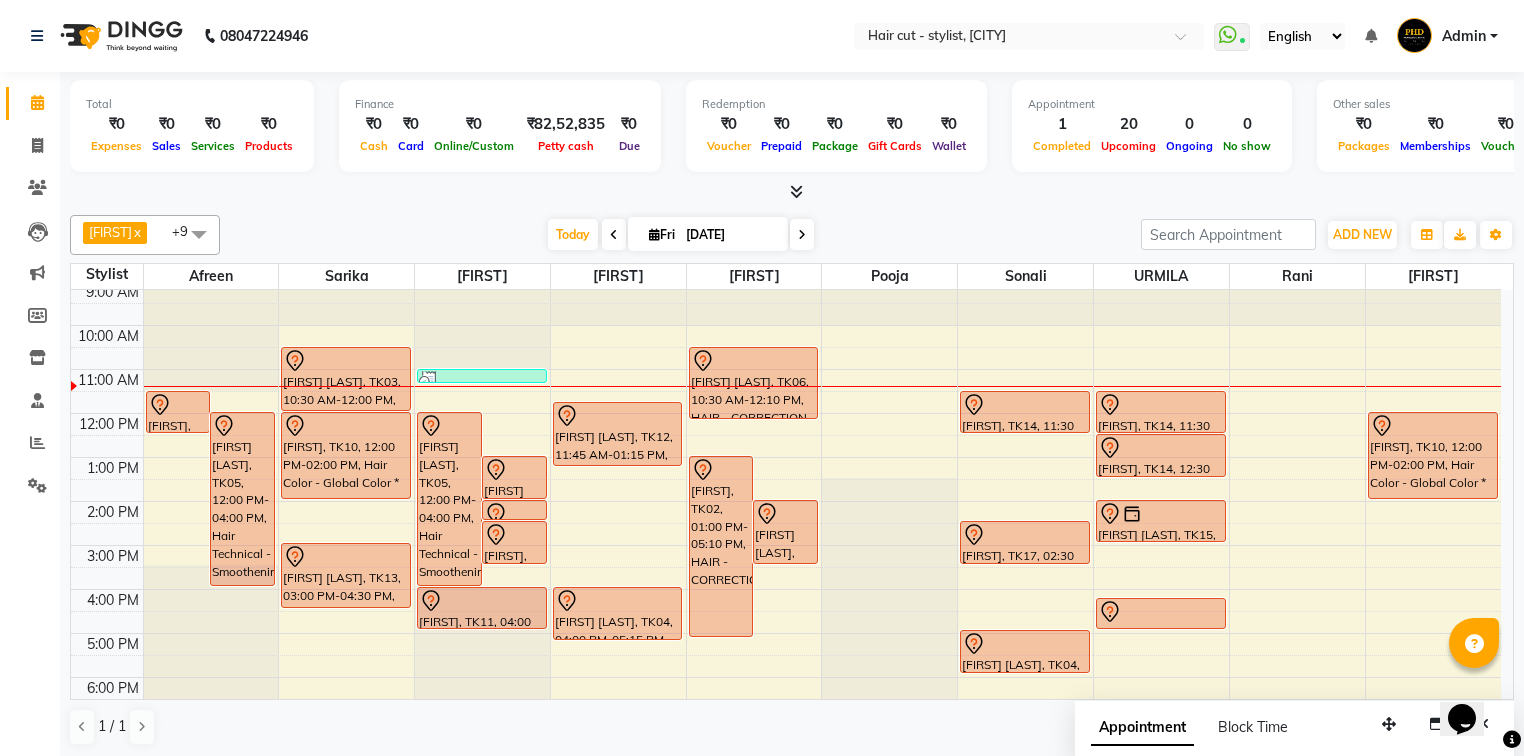 click on "Anita x Hetal x Sarika x pooja x sonia x tejesh x URMILA x rani x Afreen x sonali x +9 Select All Afreen Anita dhara faizan salmani gui Hetal Jeenisha NANDINI pooja Poonam rani Sarika saurabh sonali sonia Supal tejesh URMILA Today Fri [DATE] Toggle Dropdown Add Appointment Add Invoice Add Expense Add Attendance Add Client Add Transaction Toggle Dropdown Add Appointment Add Invoice Add Expense Add Attendance Add Client ADD NEW Toggle Dropdown Add Appointment Add Invoice Add Expense Add Attendance Add Client Add Transaction Anita x Hetal x Sarika x pooja x sonia x tejesh x URMILA x rani x Afreen x sonali x +9 Select All Afreen Anita dhara faizan salmani gui Hetal Jeenisha NANDINI pooja Poonam rani Sarika saurabh sonali sonia Supal tejesh URMILA Group By Staff View Room View View as Vertical Vertical - Week View Horizontal Horizontal - Week View List Toggle Dropdown Calendar Settings Manage Tags Arrange Stylists Reset Stylists Full Screen Zoom" 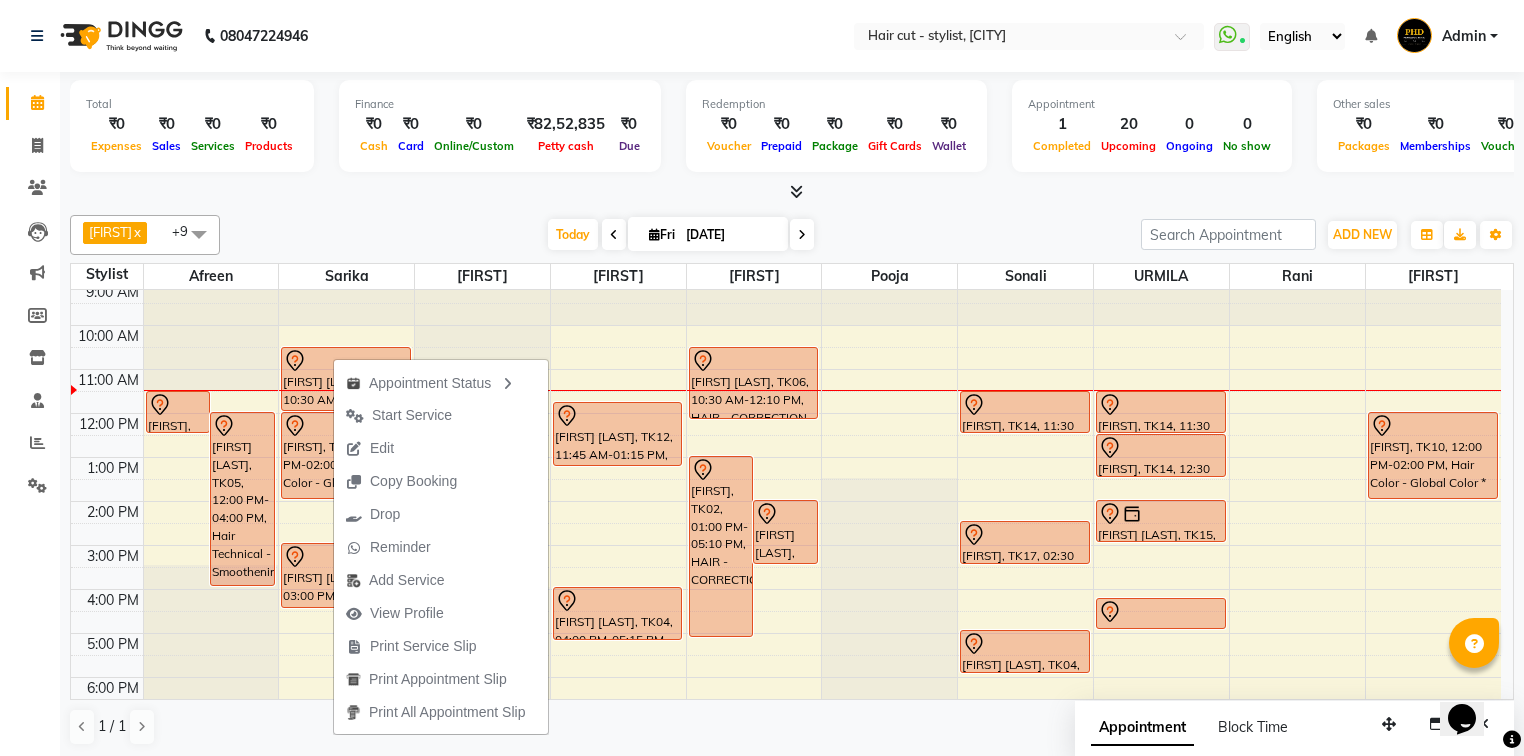 click on "Anita x Hetal x Sarika x pooja x sonia x tejesh x URMILA x rani x Afreen x sonali x +9 Select All Afreen Anita dhara faizan salmani gui Hetal Jeenisha NANDINI pooja Poonam rani Sarika saurabh sonali sonia Supal tejesh URMILA Today Fri [DATE] Toggle Dropdown Add Appointment Add Invoice Add Expense Add Attendance Add Client Add Transaction Toggle Dropdown Add Appointment Add Invoice Add Expense Add Attendance Add Client ADD NEW Toggle Dropdown Add Appointment Add Invoice Add Expense Add Attendance Add Client Add Transaction Anita x Hetal x Sarika x pooja x sonia x tejesh x URMILA x rani x Afreen x sonali x +9 Select All Afreen Anita dhara faizan salmani gui Hetal Jeenisha NANDINI pooja Poonam rani Sarika saurabh sonali sonia Supal tejesh URMILA Group By Staff View Room View View as Vertical Vertical - Week View Horizontal Horizontal - Week View List Toggle Dropdown Calendar Settings Manage Tags Arrange Stylists Reset Stylists Full Screen Zoom" 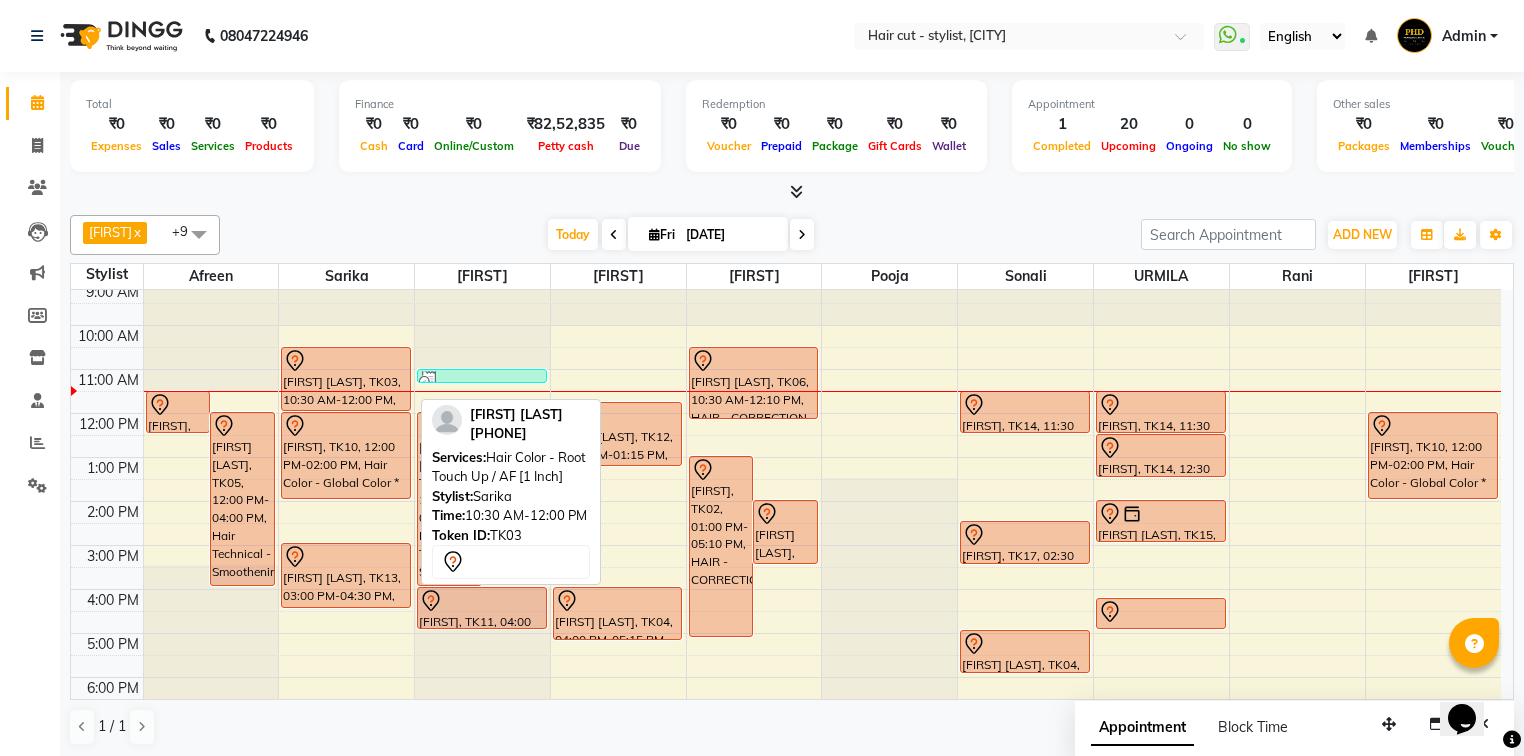 click at bounding box center (345, 361) 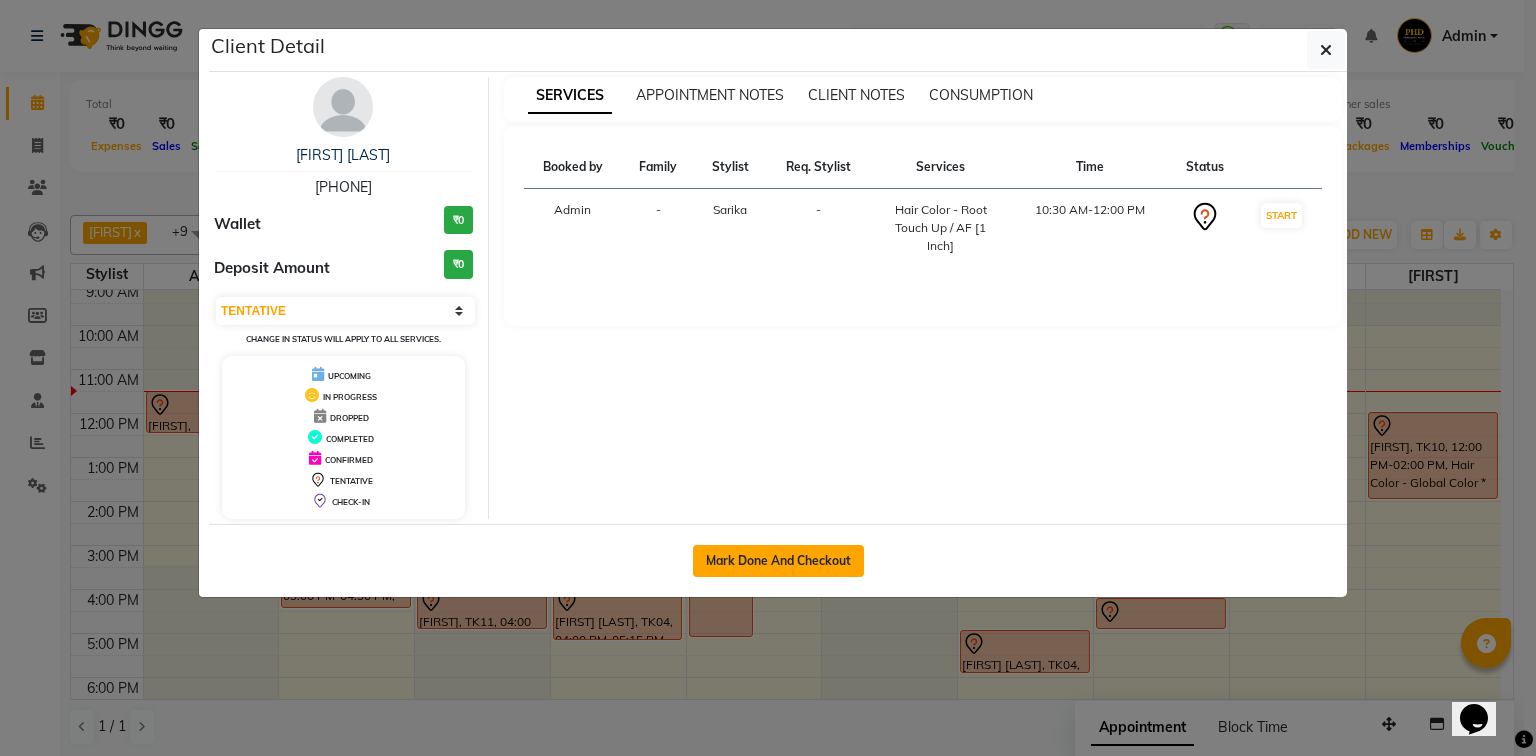 click on "Mark Done And Checkout" 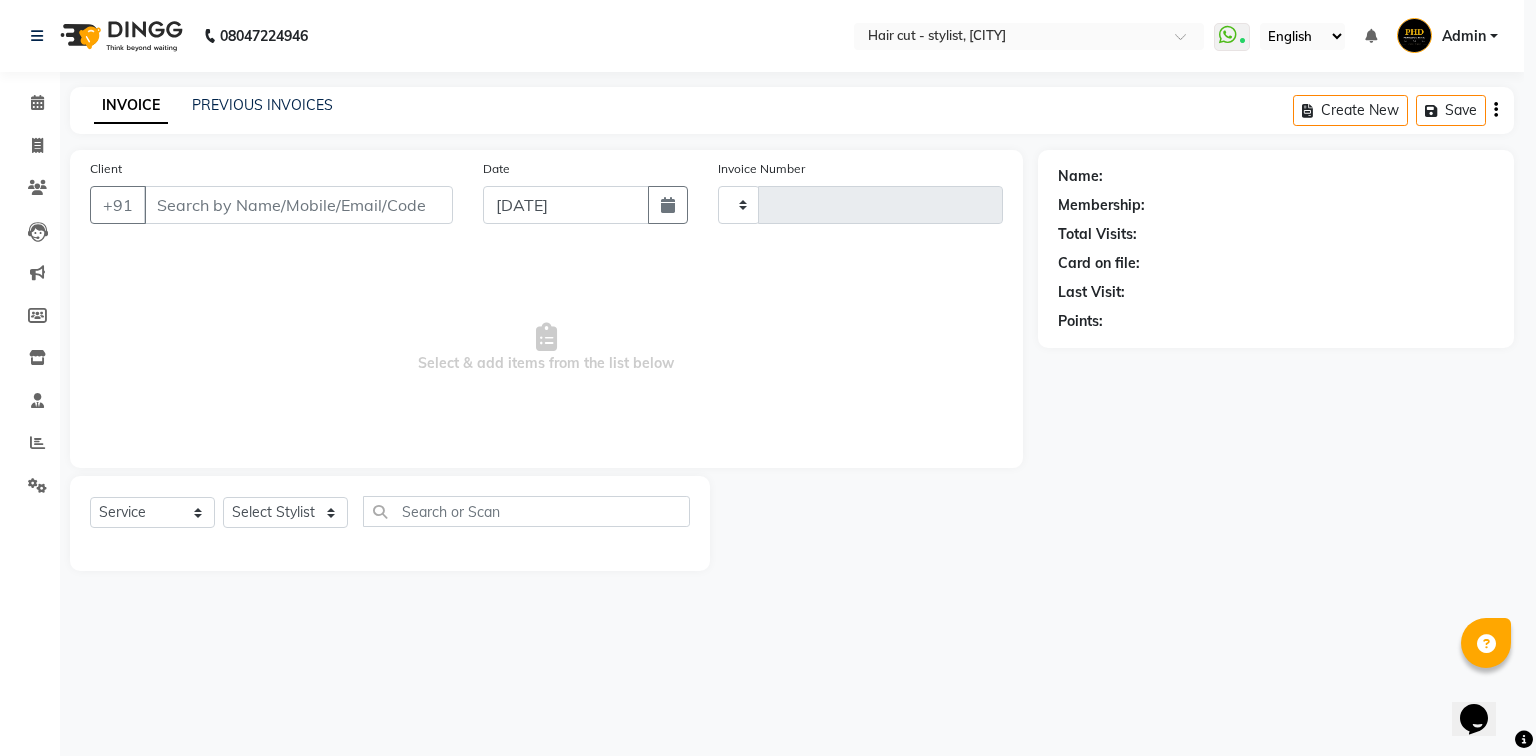 type on "1675" 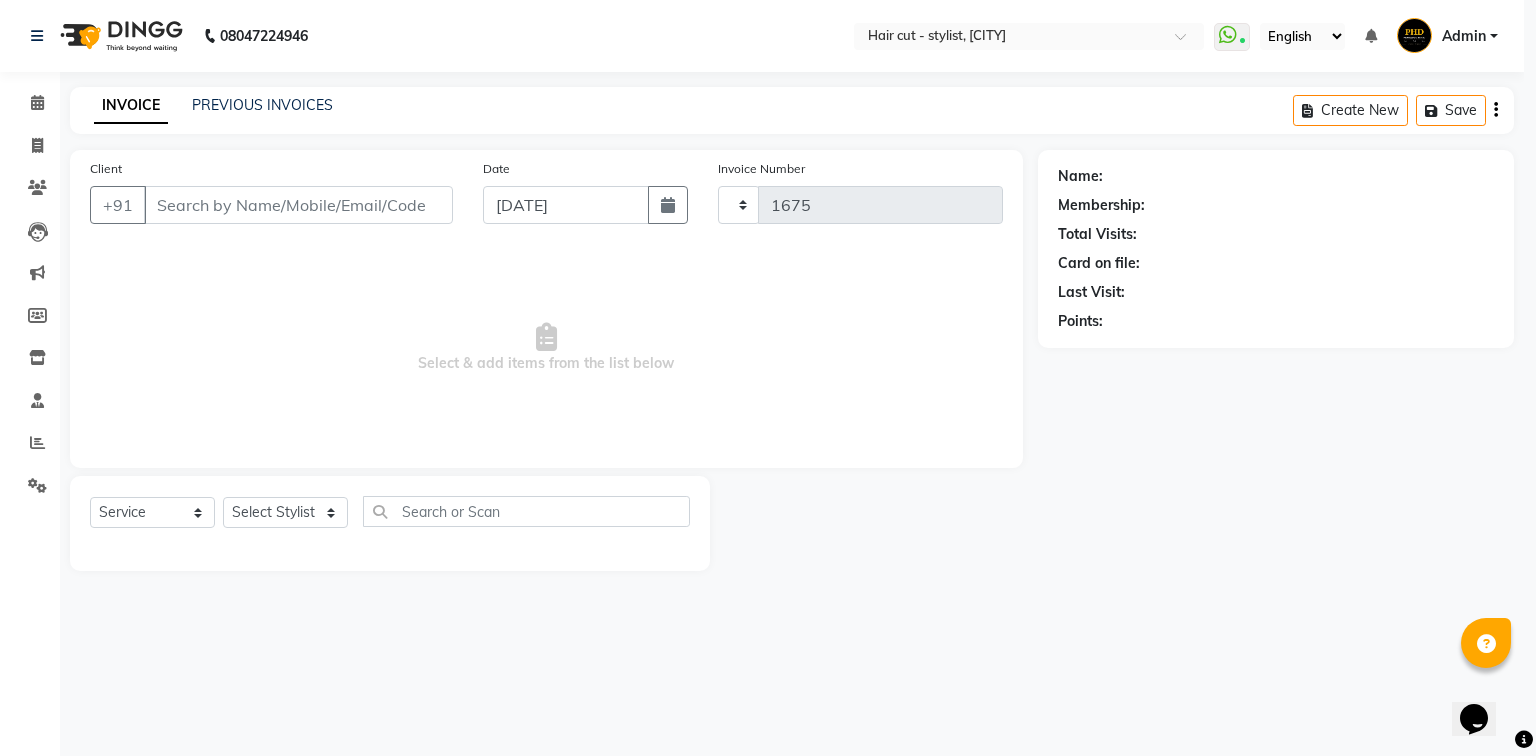 select on "25" 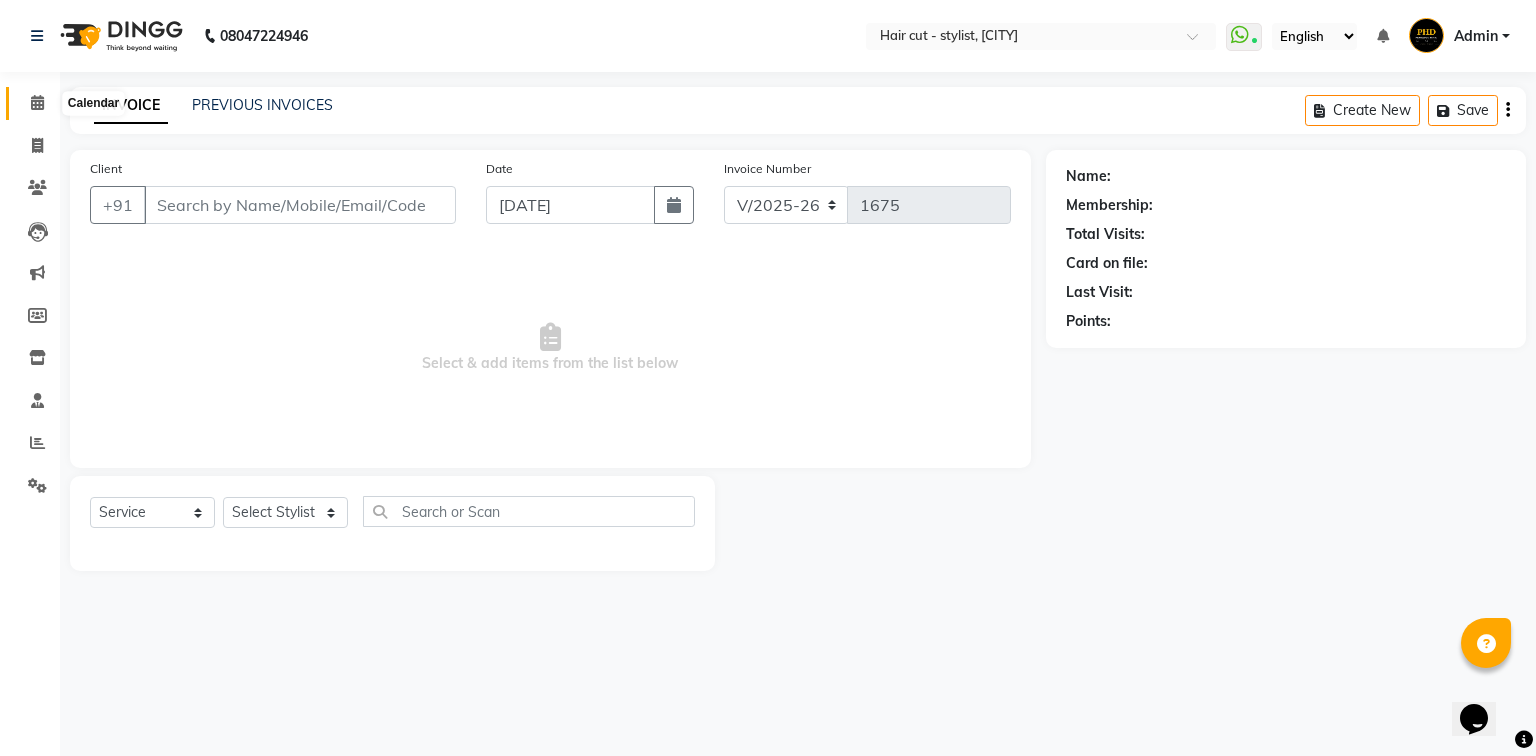 click 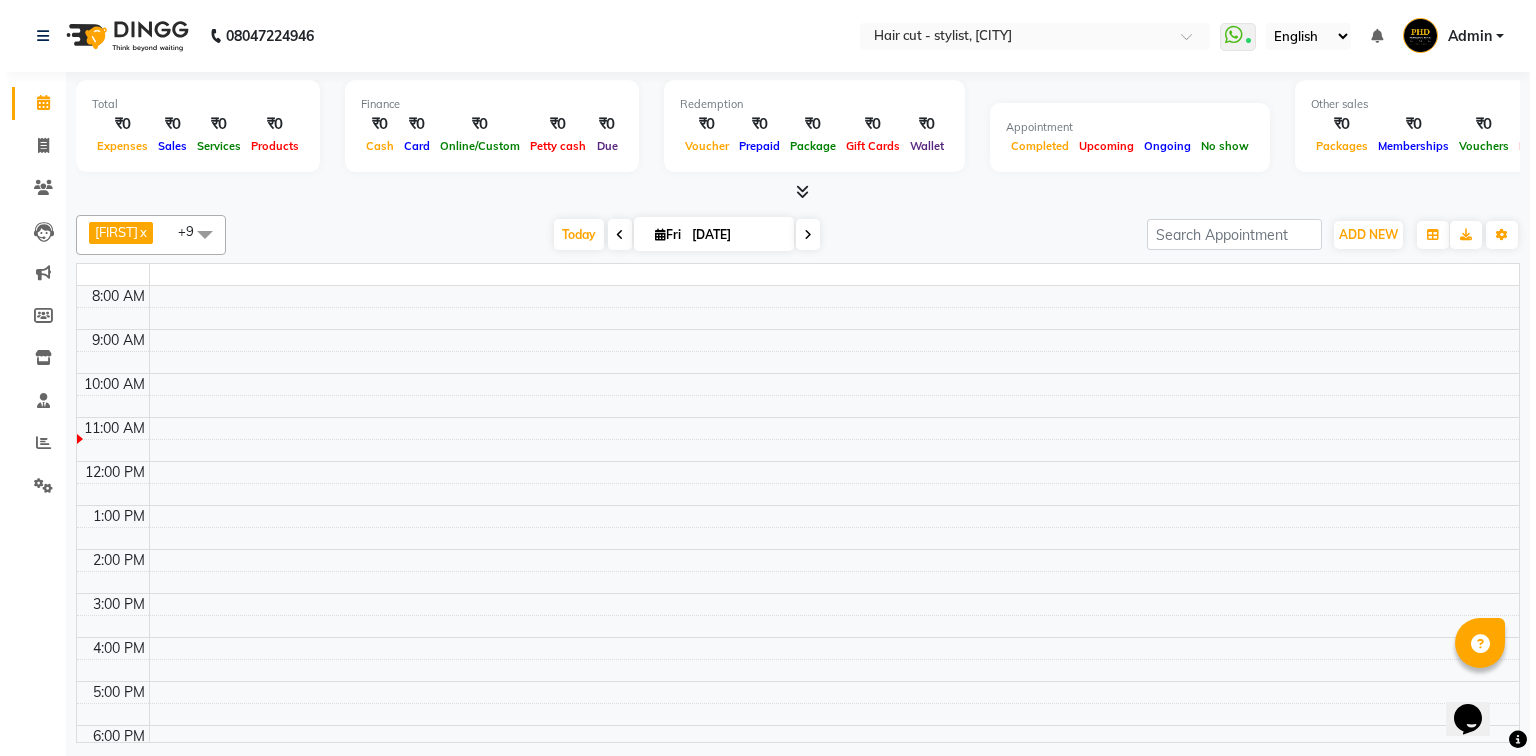 scroll, scrollTop: 0, scrollLeft: 0, axis: both 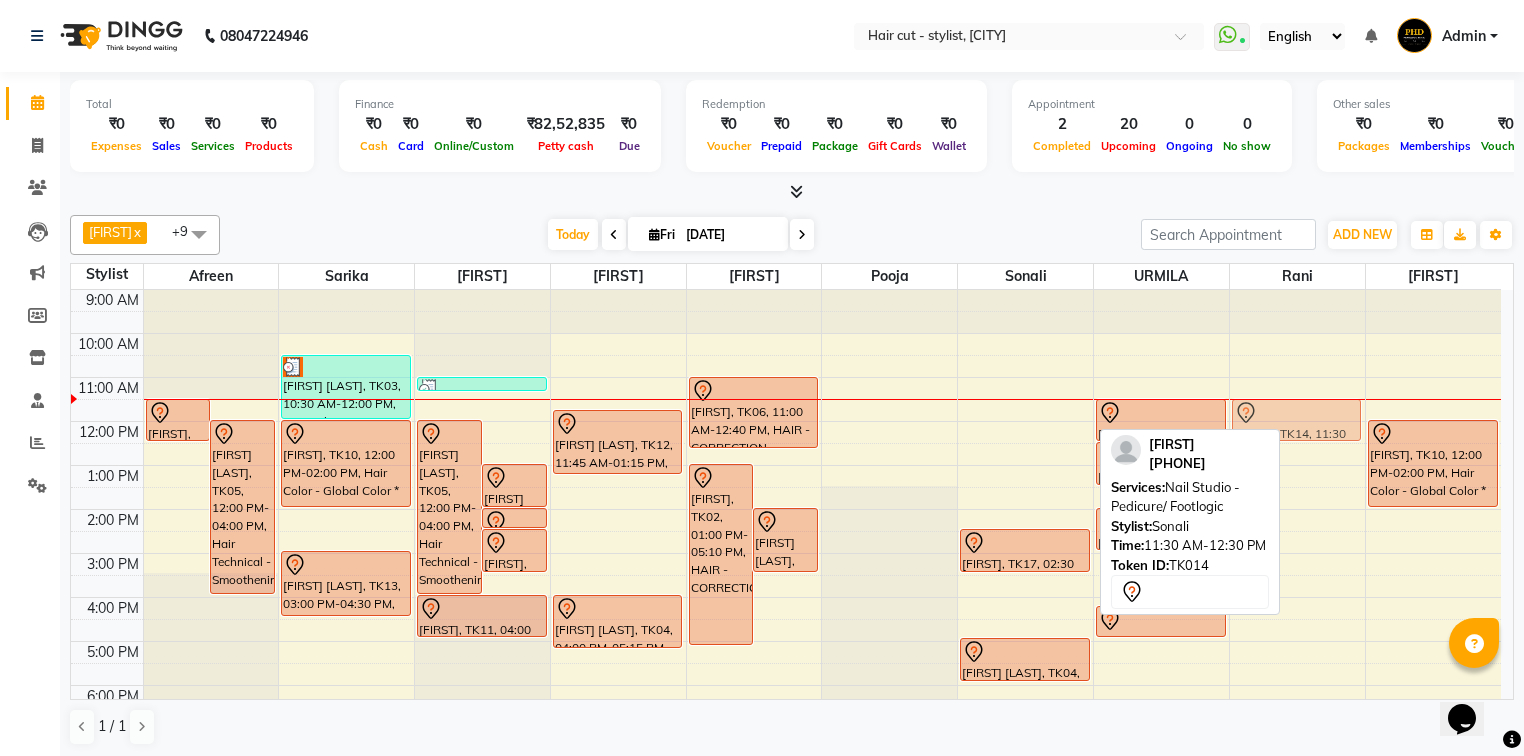 drag, startPoint x: 1029, startPoint y: 422, endPoint x: 1274, endPoint y: 422, distance: 245 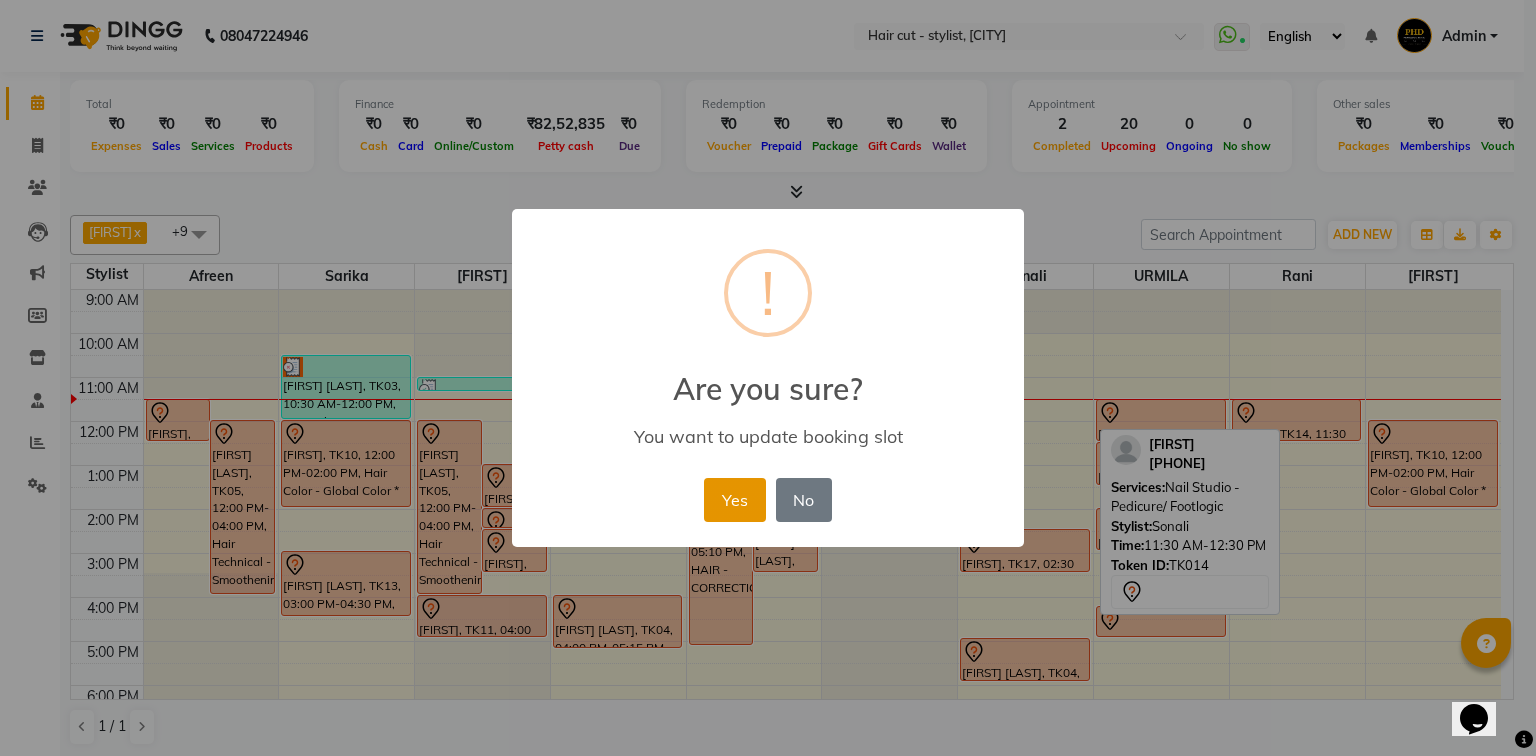 click on "Yes" at bounding box center [734, 500] 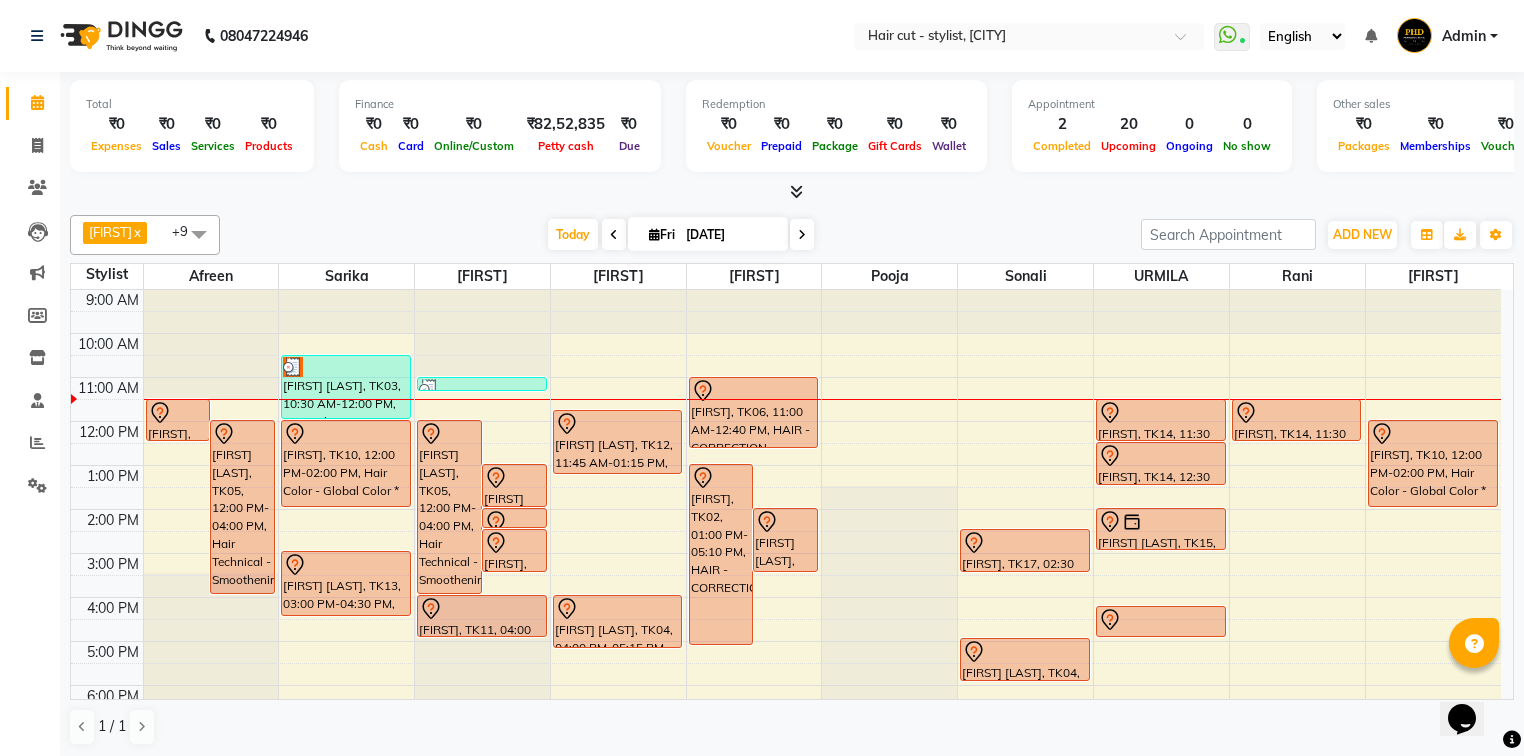 click at bounding box center (792, 192) 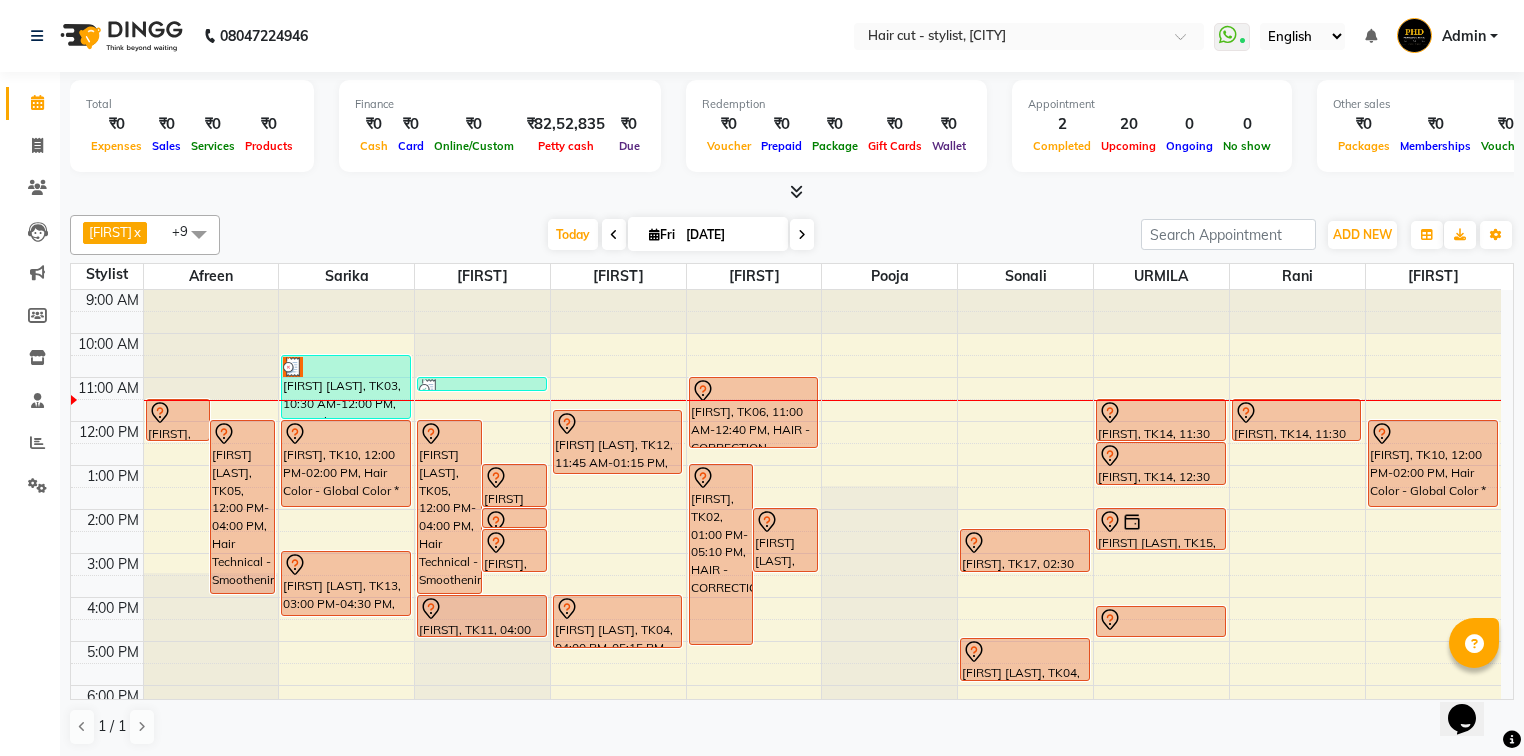 click on "Today [DATE]" at bounding box center (680, 235) 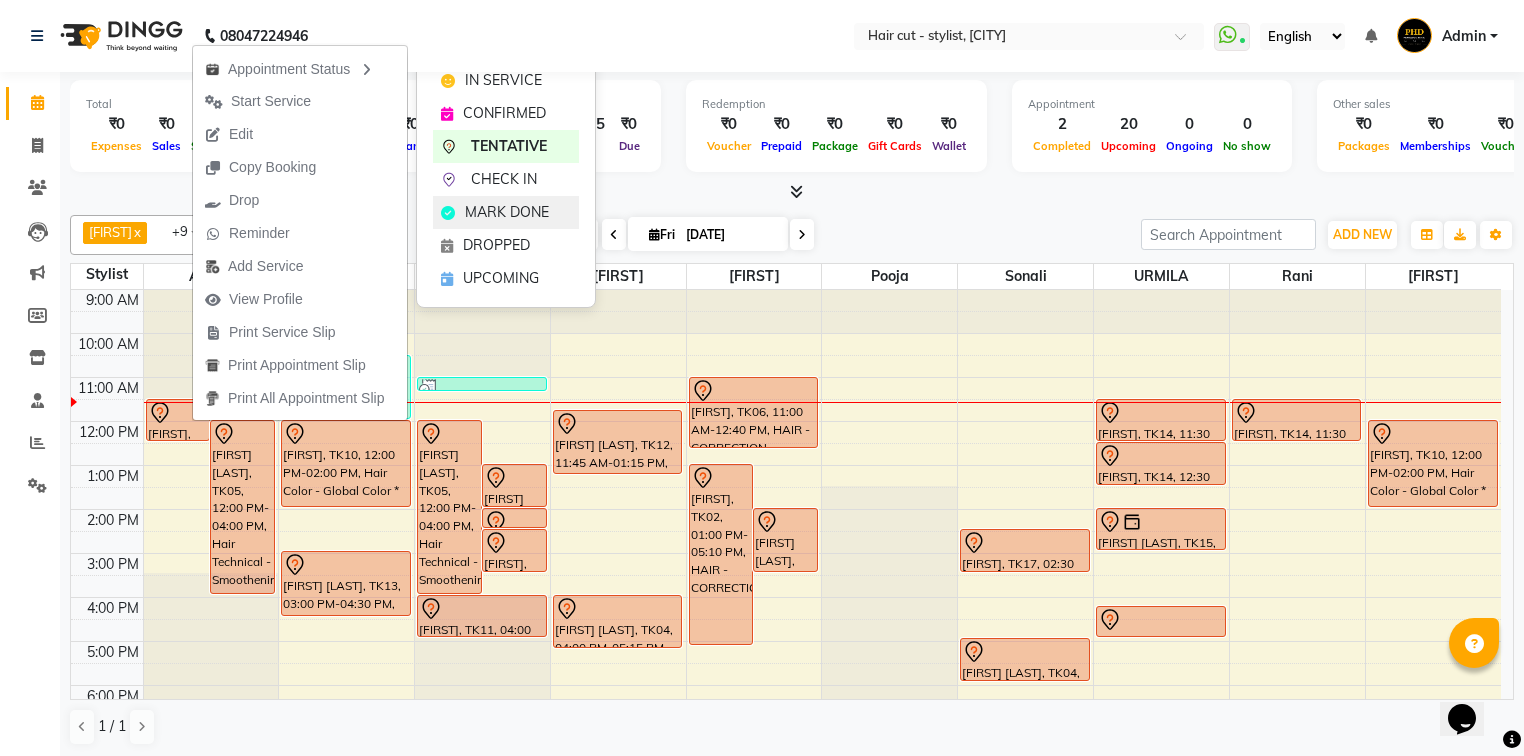 click on "MARK DONE" 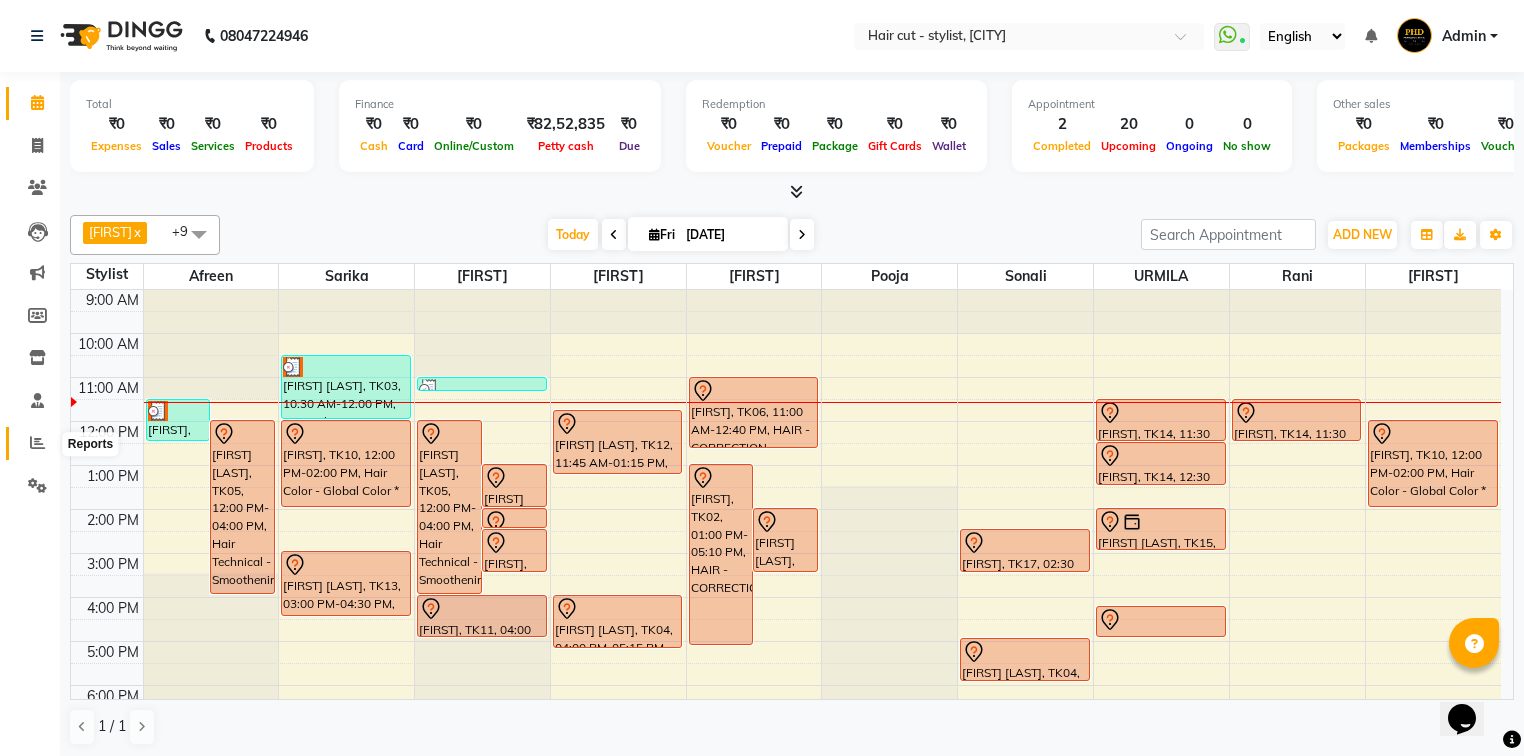 click 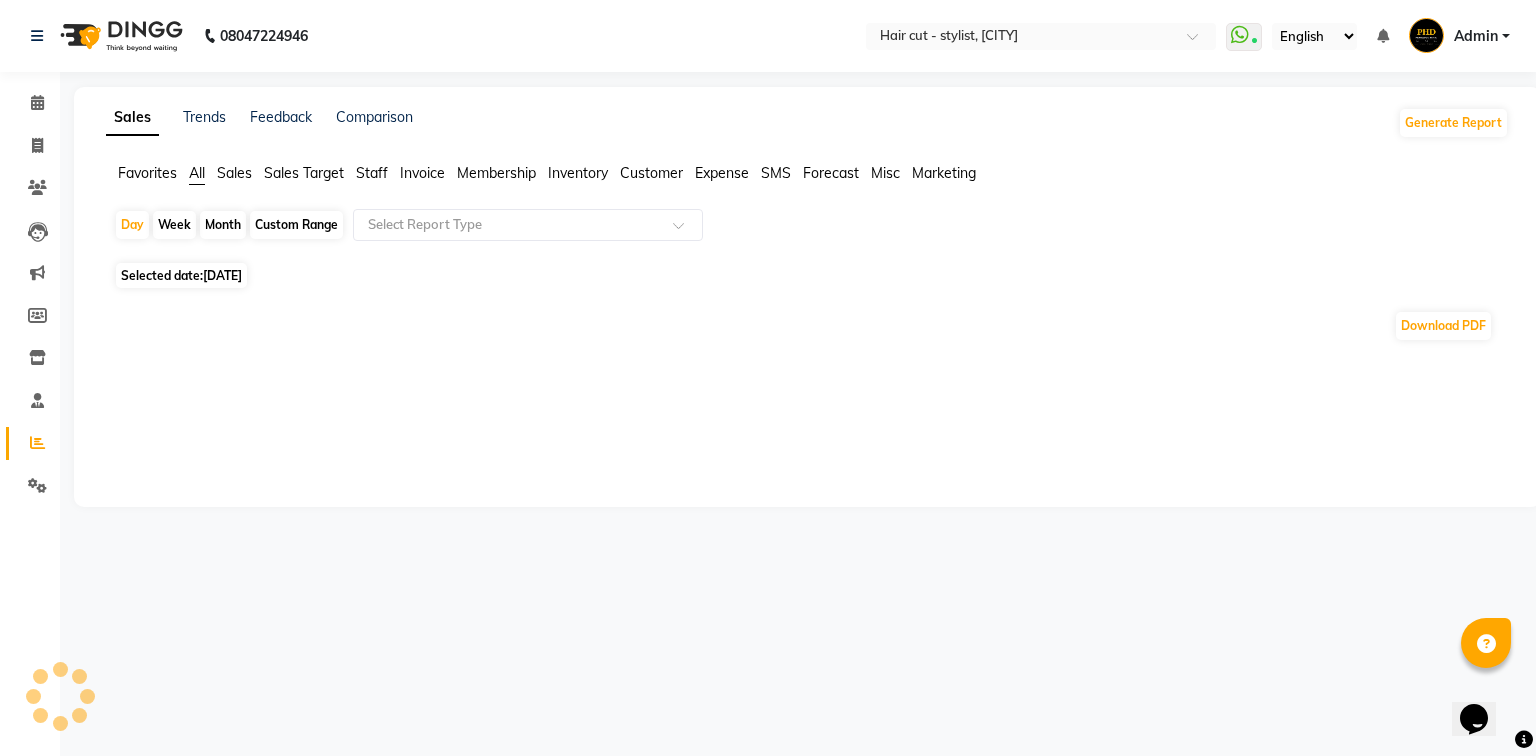 click on "Sales" 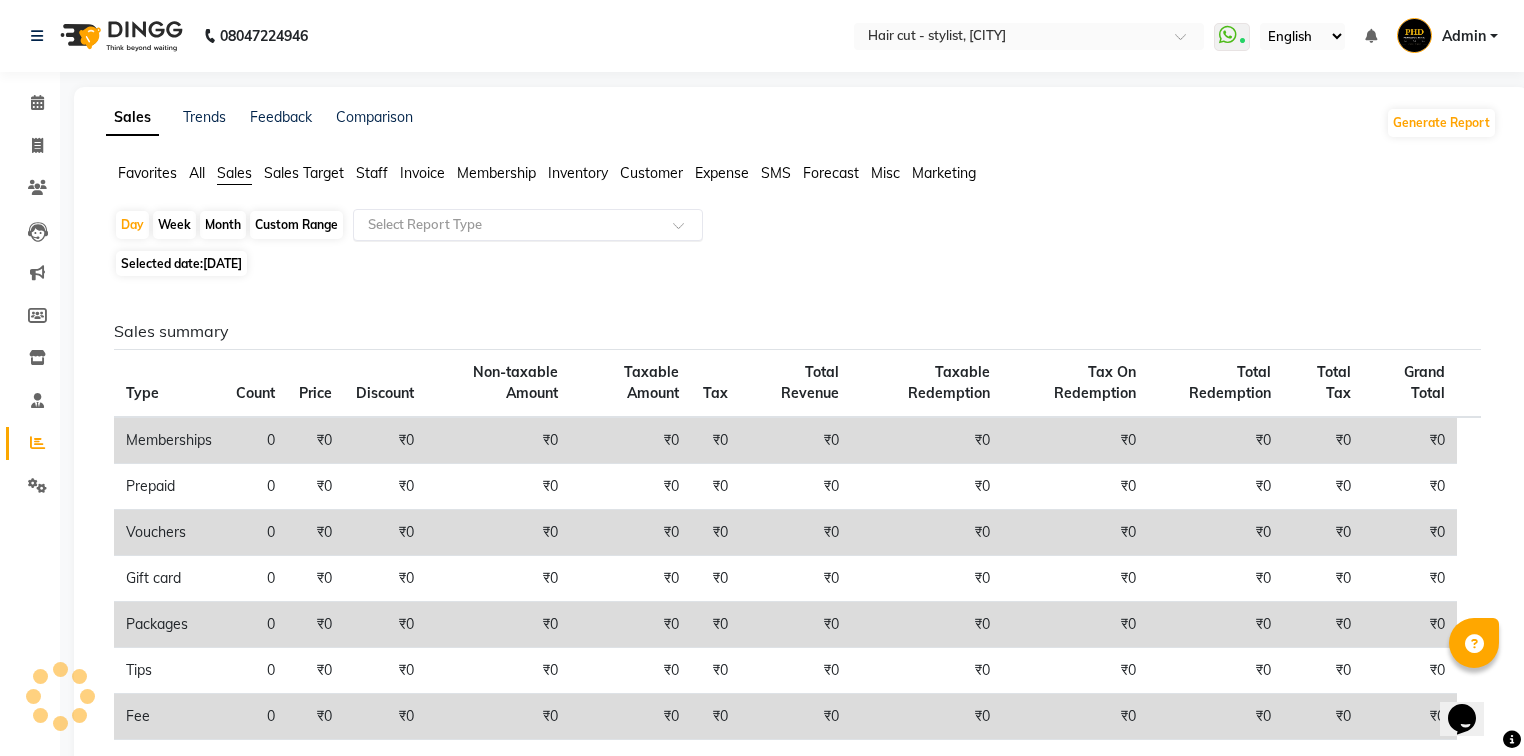 click 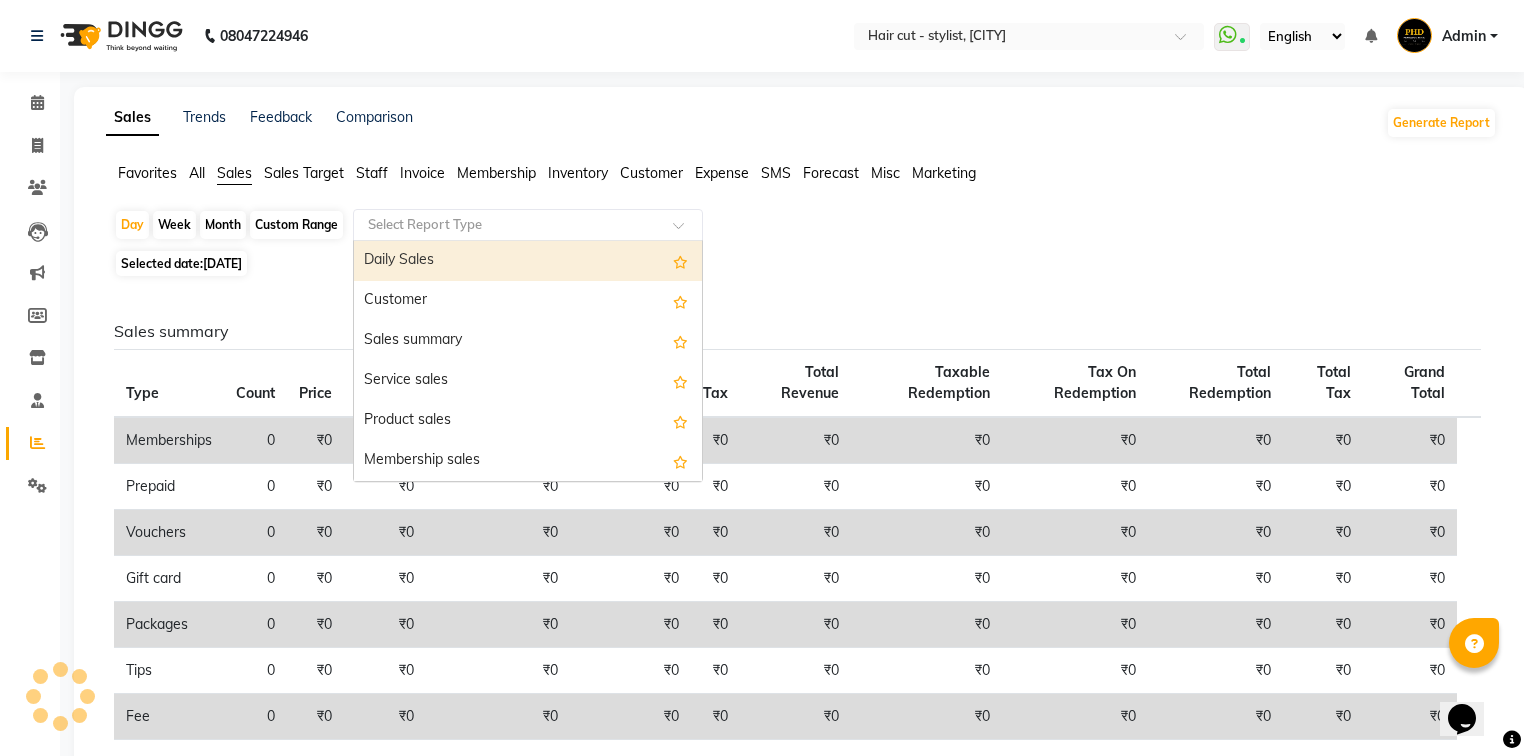 click on "Daily Sales" at bounding box center (528, 261) 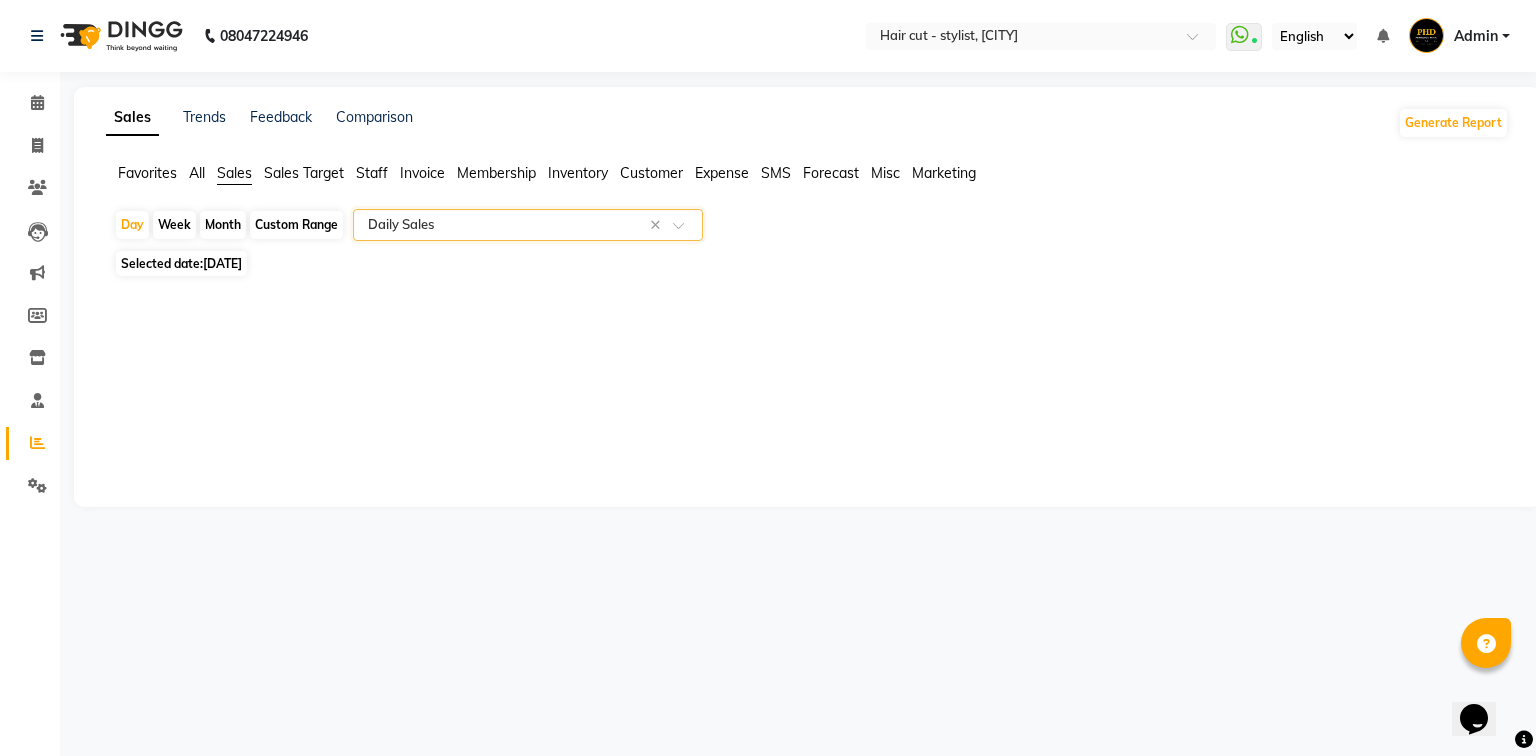 select on "full_report" 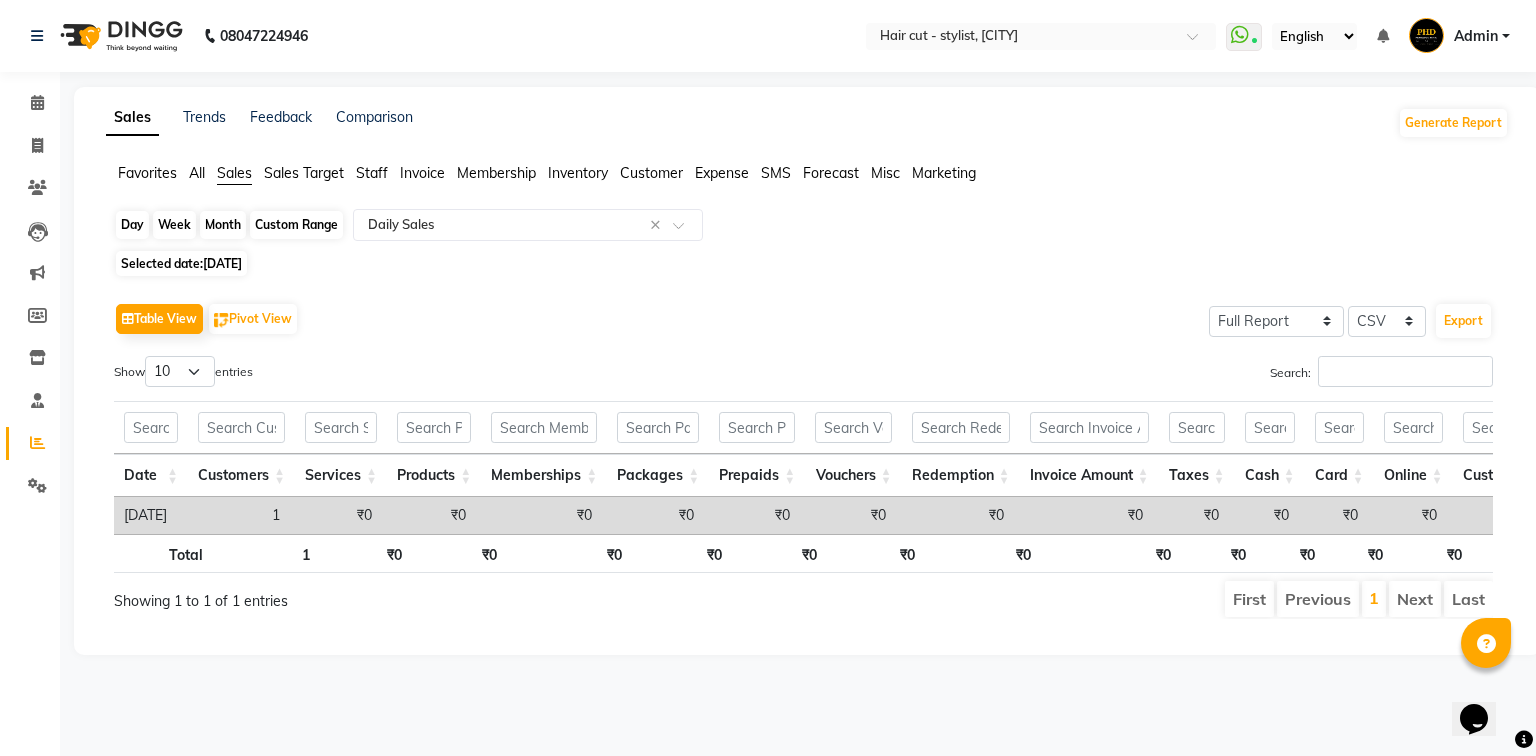 click on "Day" 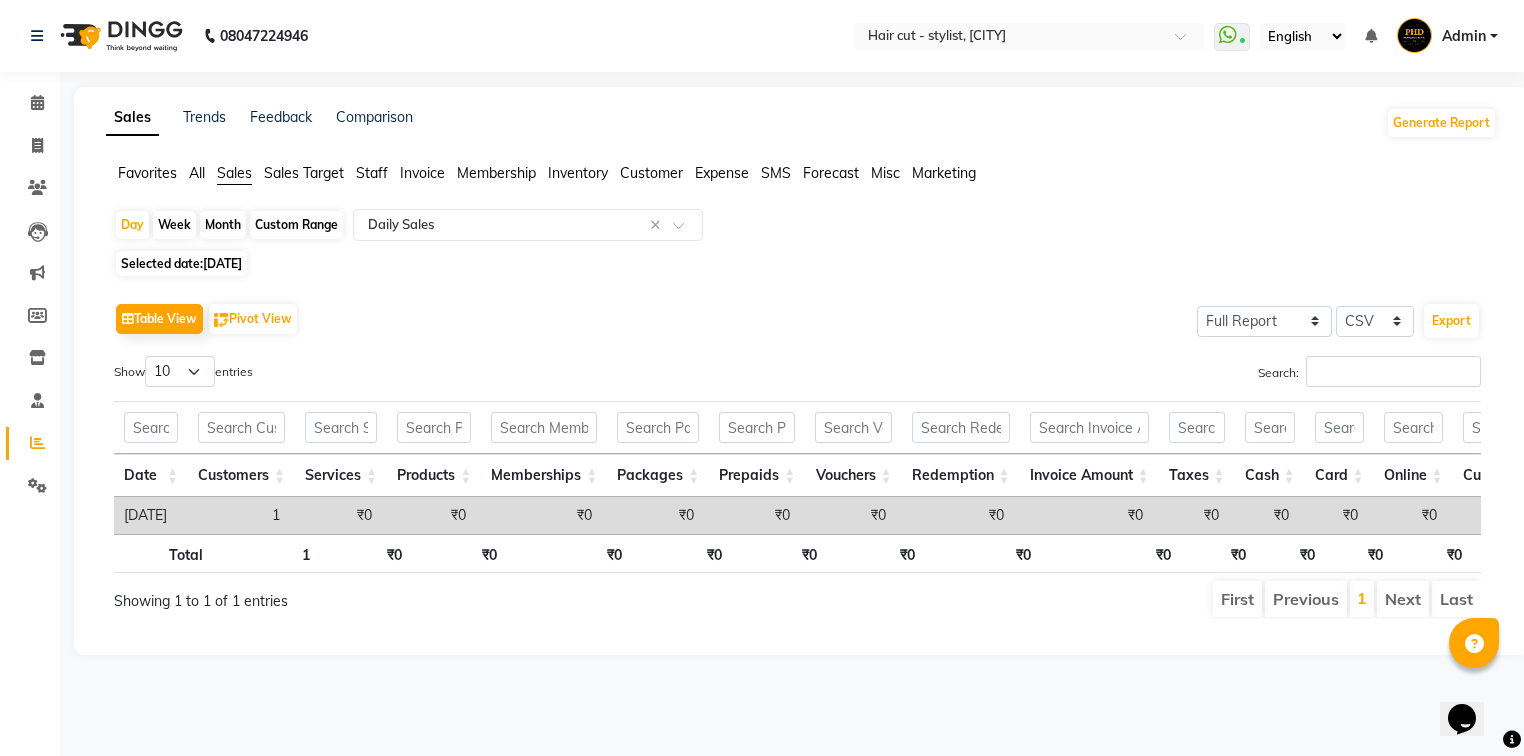 select on "8" 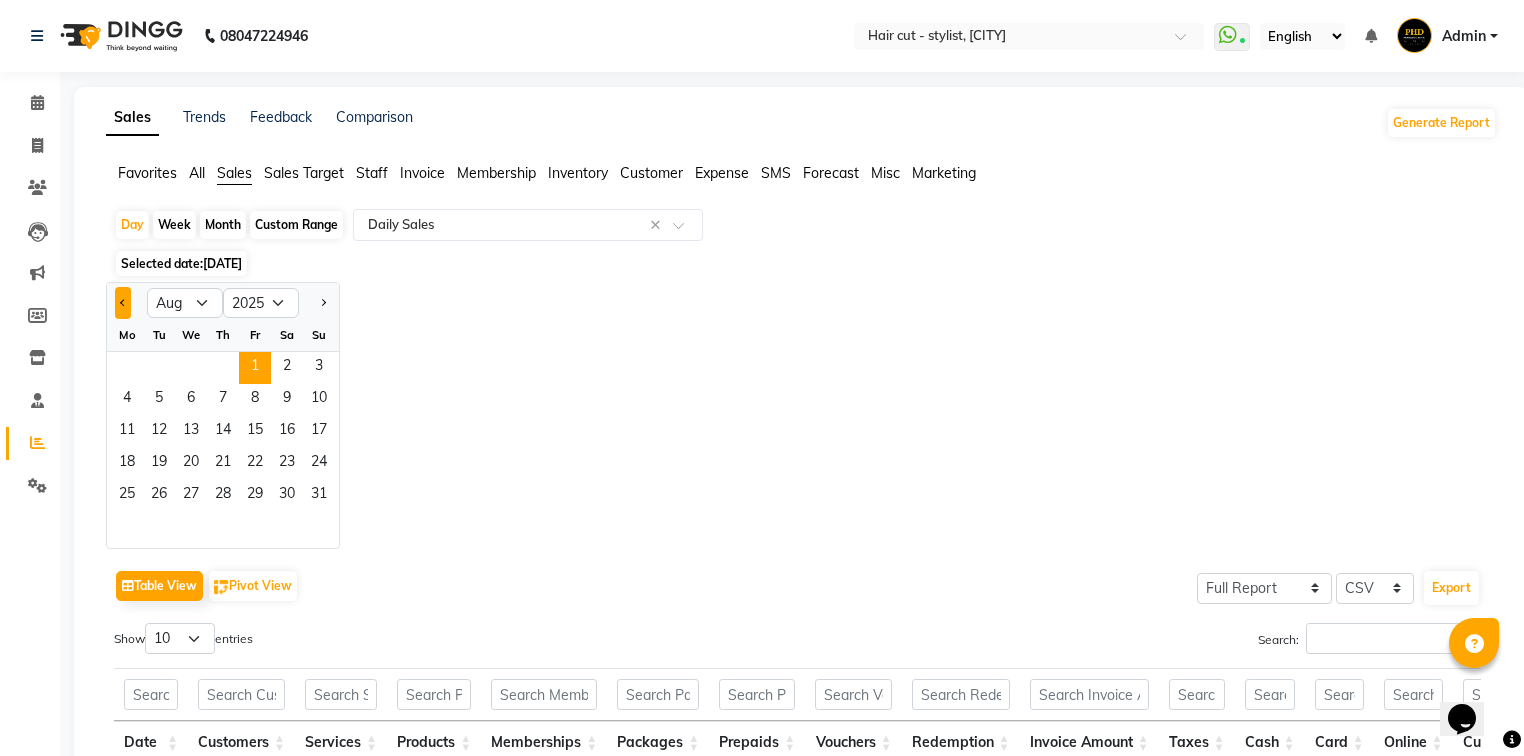 click 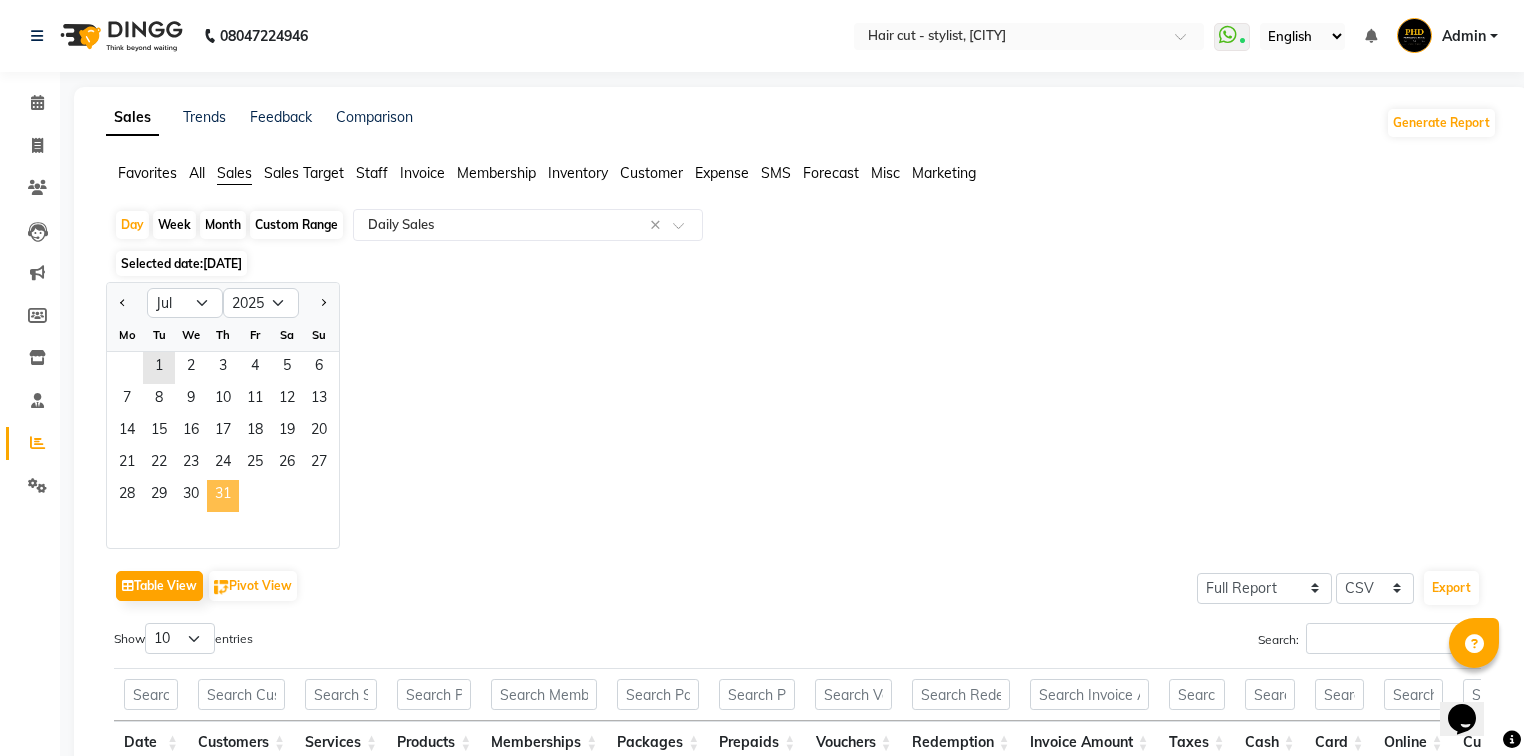 click on "31" 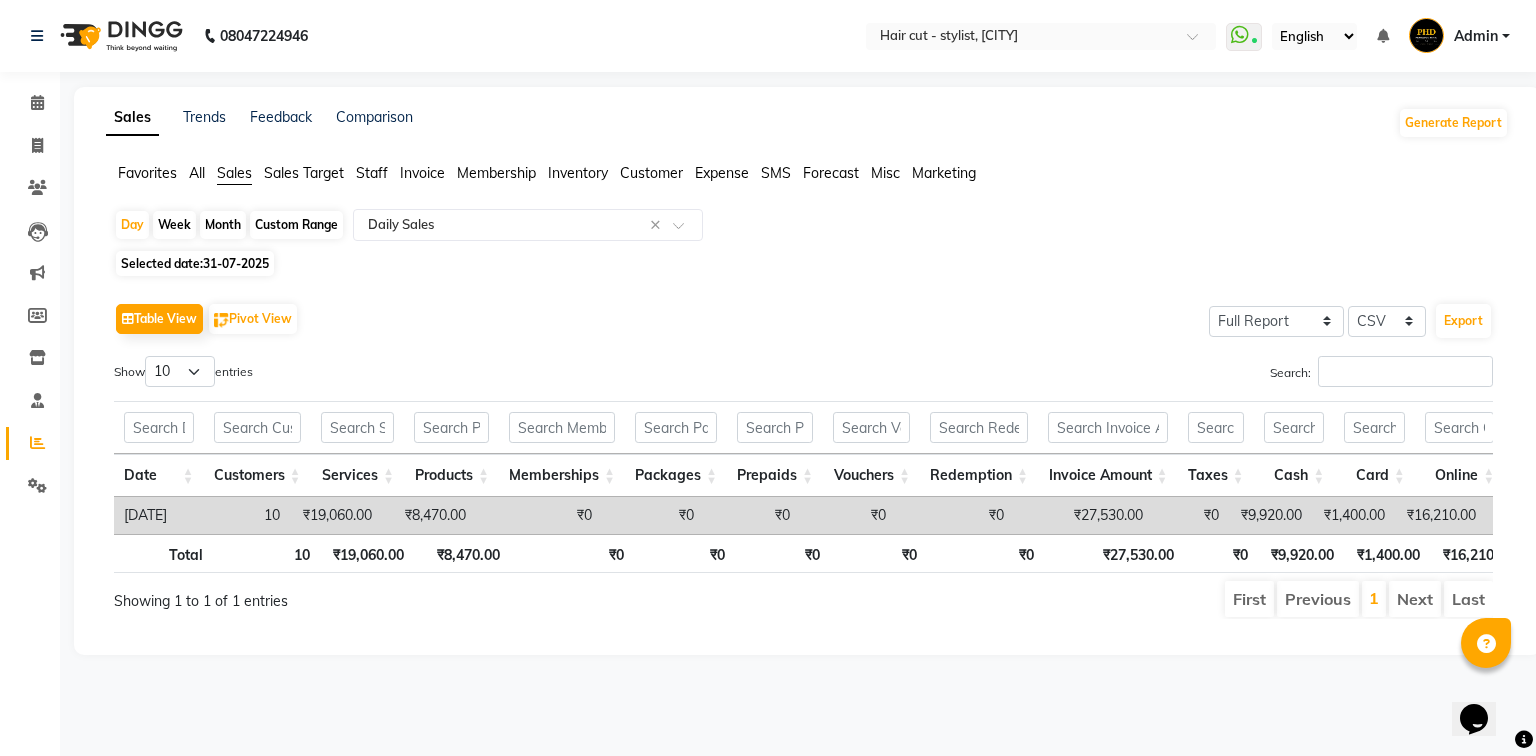 click on "Selected date:  [DATE]" 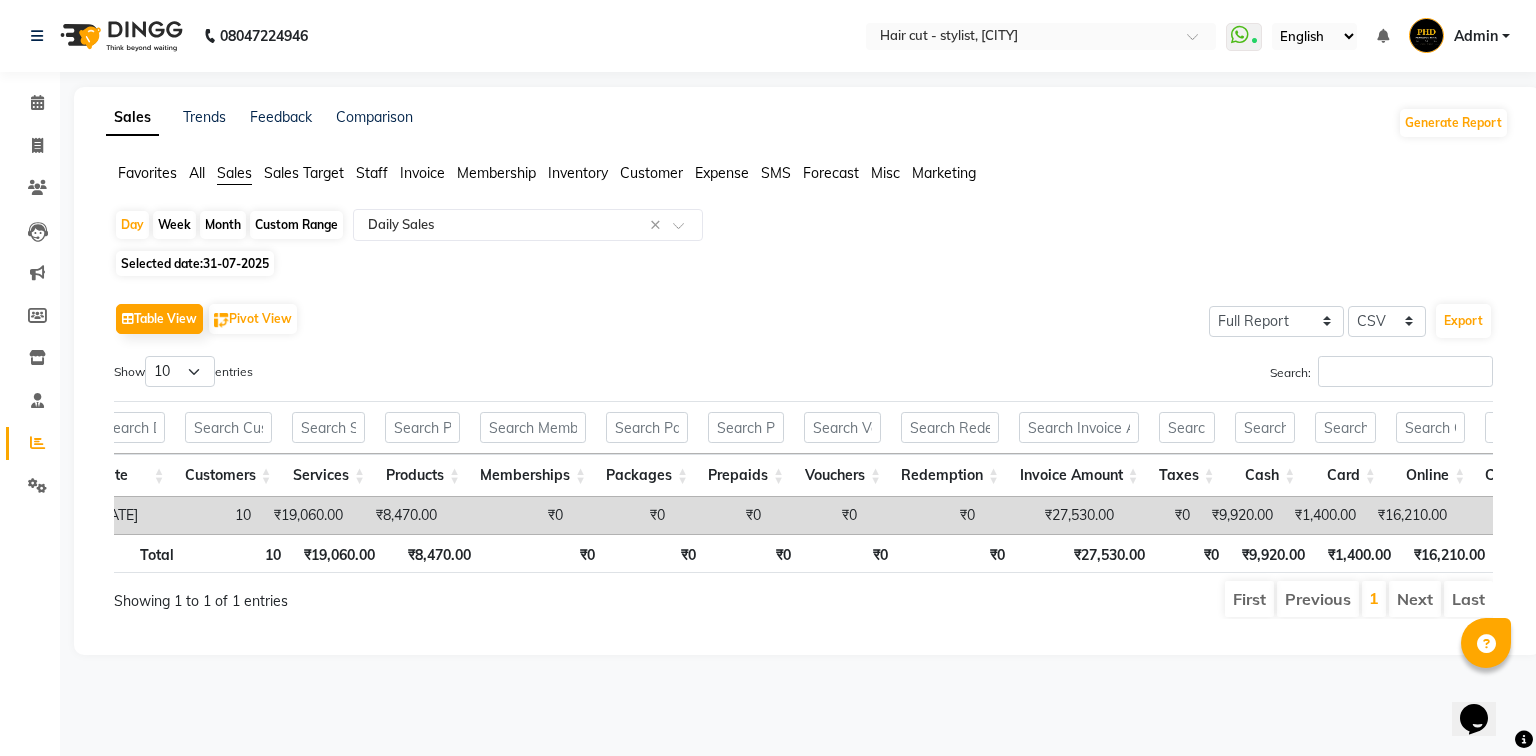 scroll, scrollTop: 0, scrollLeft: 32, axis: horizontal 